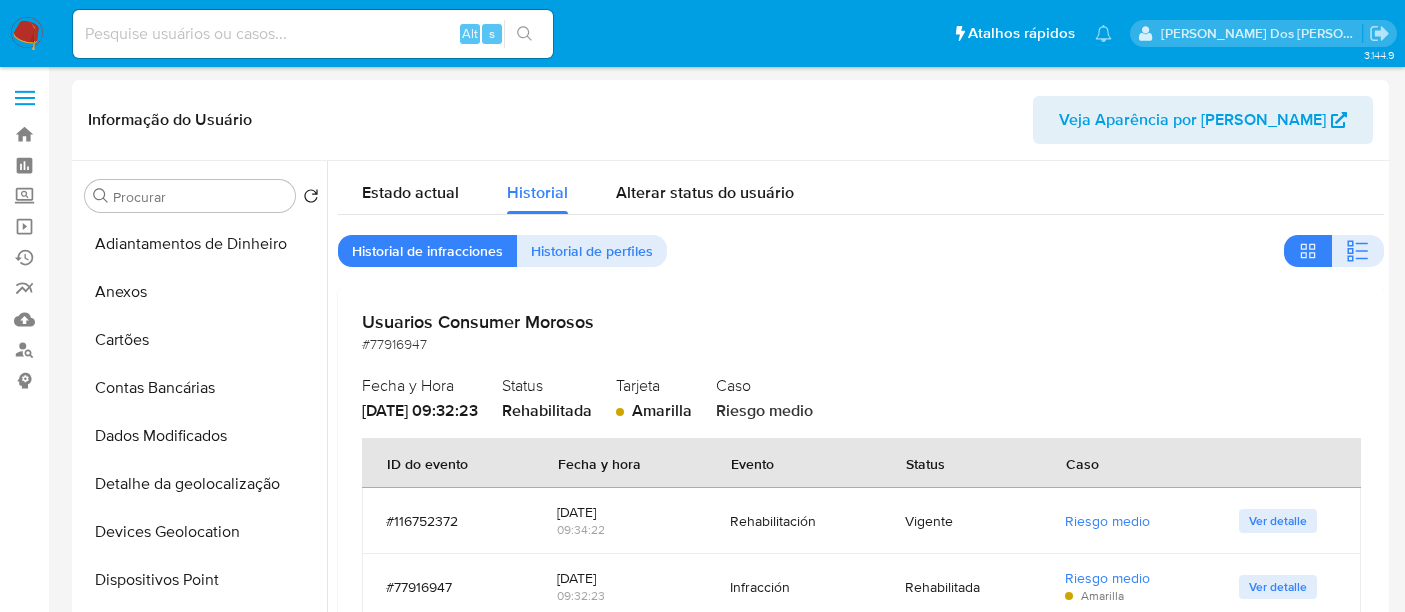 select on "100" 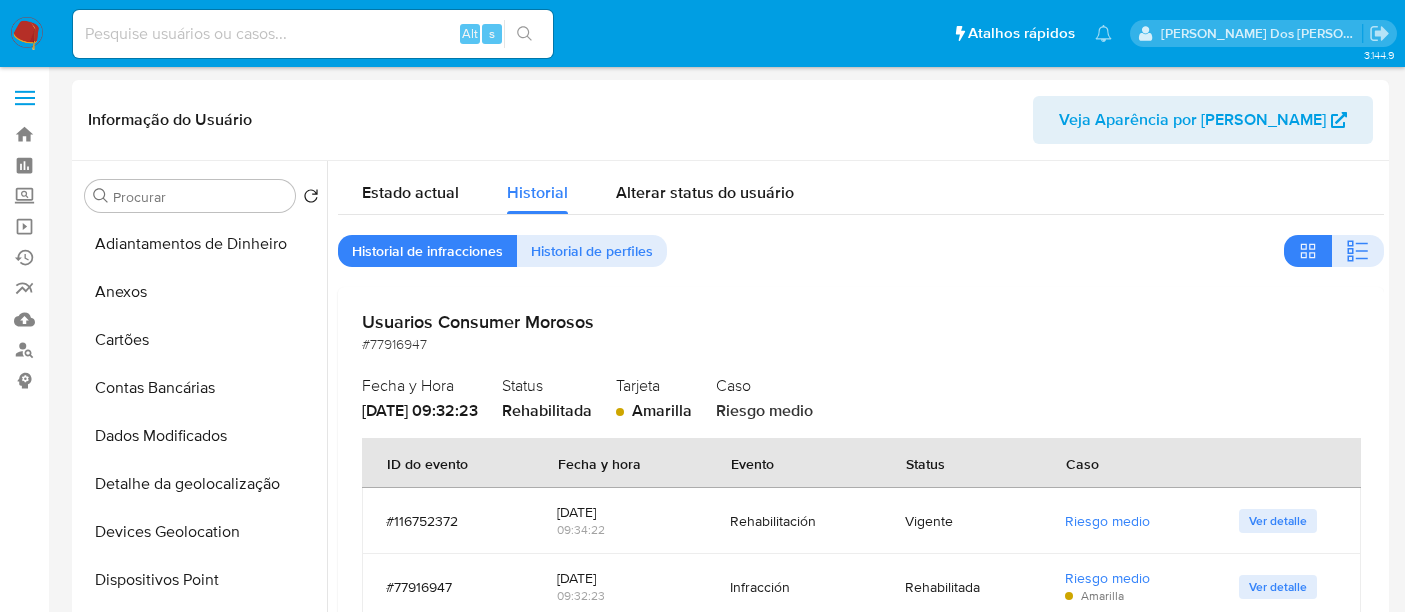 scroll, scrollTop: 4111, scrollLeft: 0, axis: vertical 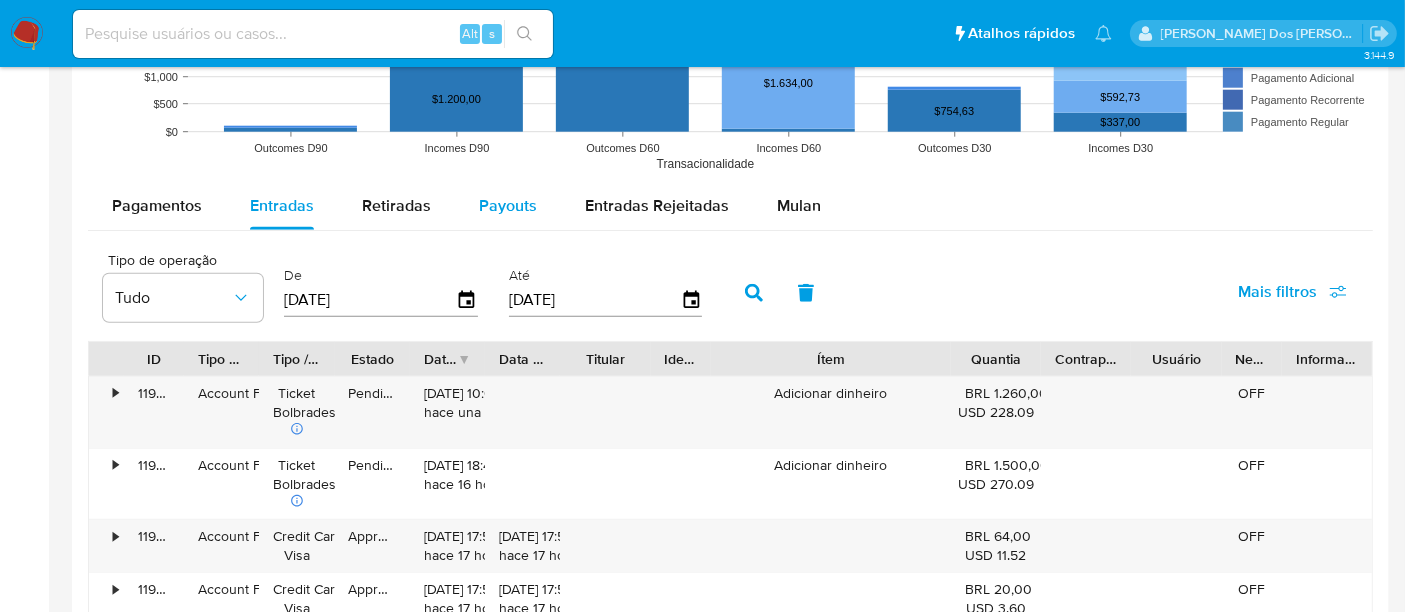 click on "Payouts" at bounding box center [508, 205] 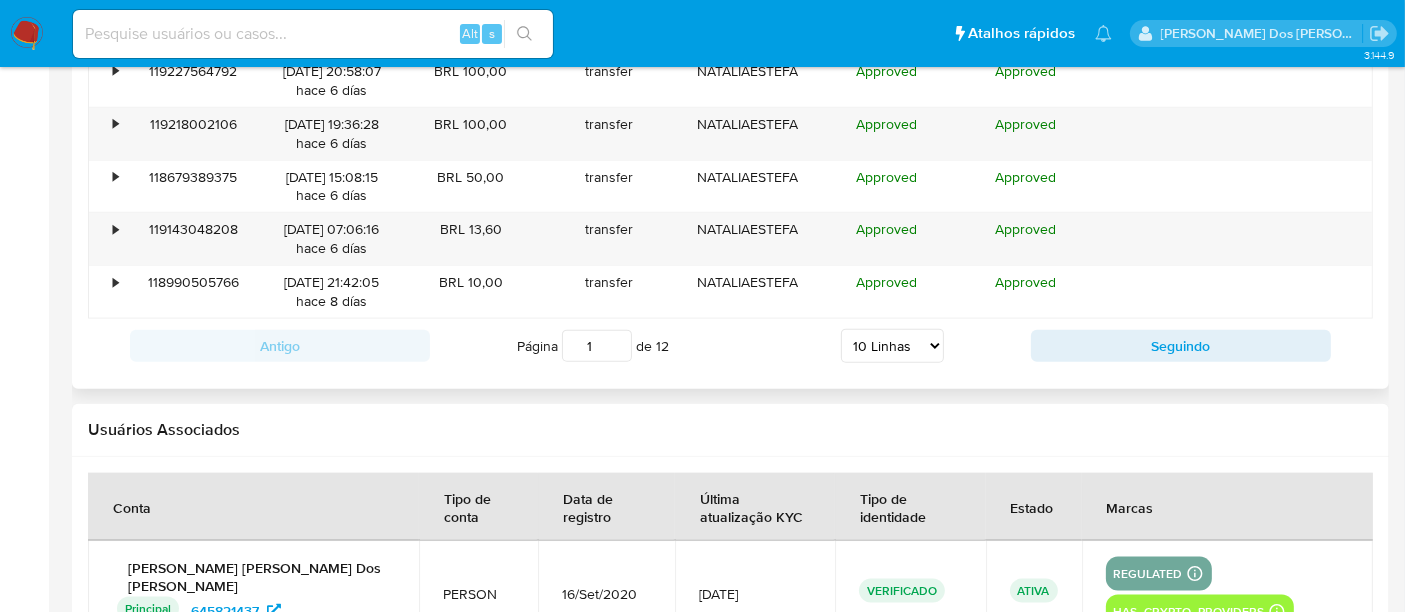 scroll, scrollTop: 2333, scrollLeft: 0, axis: vertical 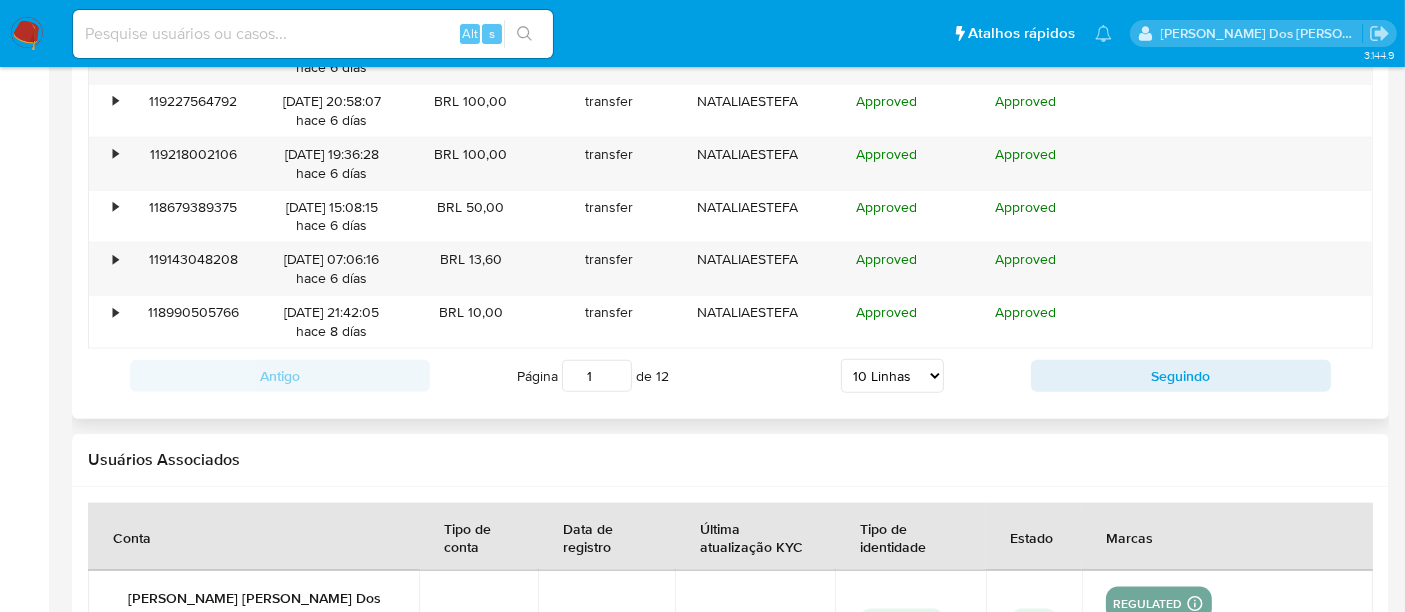 click on "5   Linhas 10   Linhas 20   Linhas 25   Linhas 50   Linhas 100   Linhas" at bounding box center (892, 376) 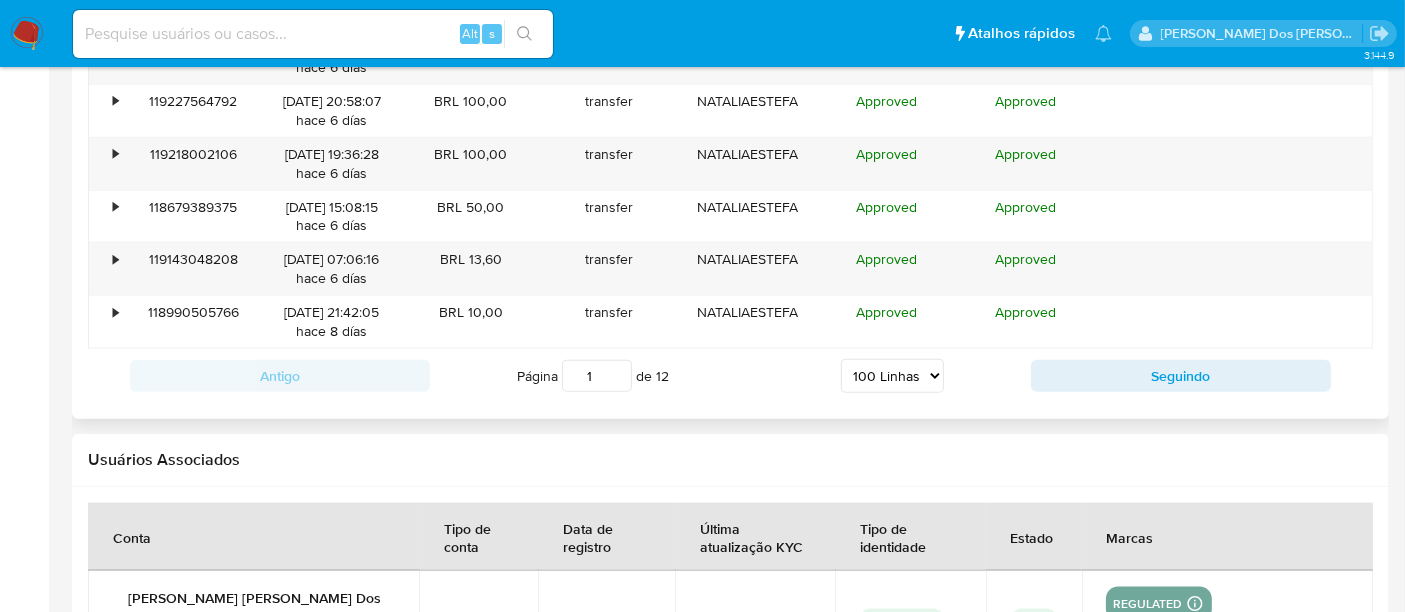 click on "5   Linhas 10   Linhas 20   Linhas 25   Linhas 50   Linhas 100   Linhas" at bounding box center [892, 376] 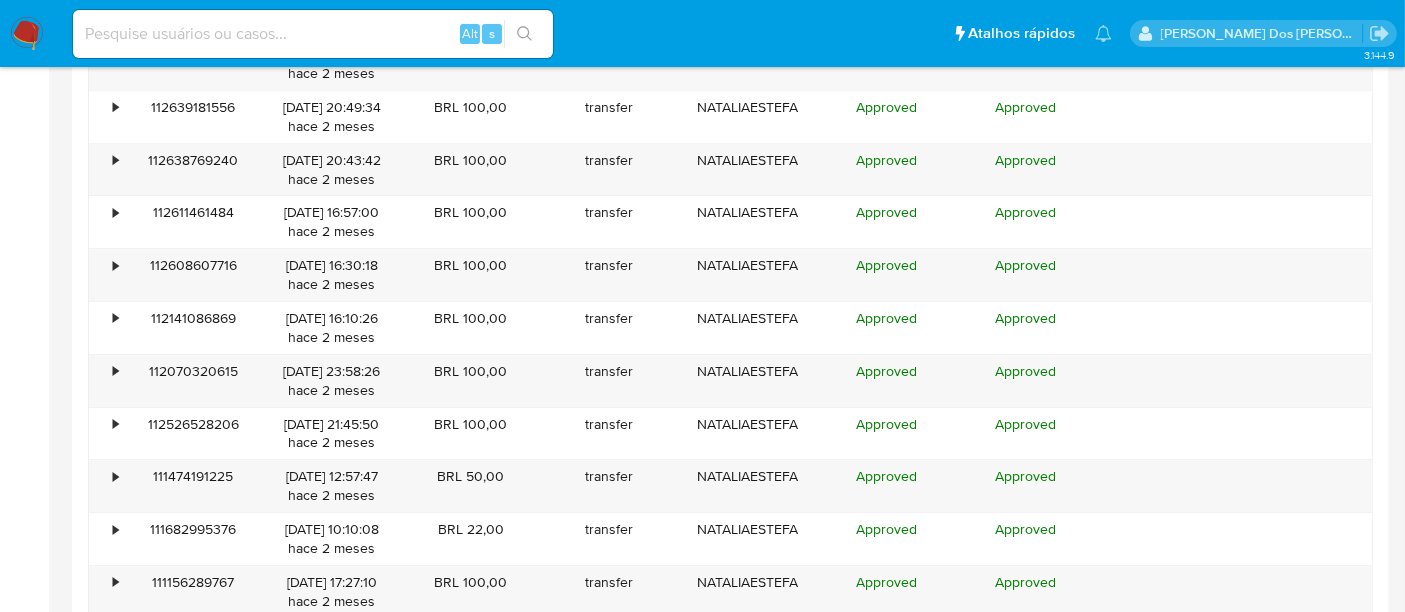 scroll, scrollTop: 6111, scrollLeft: 0, axis: vertical 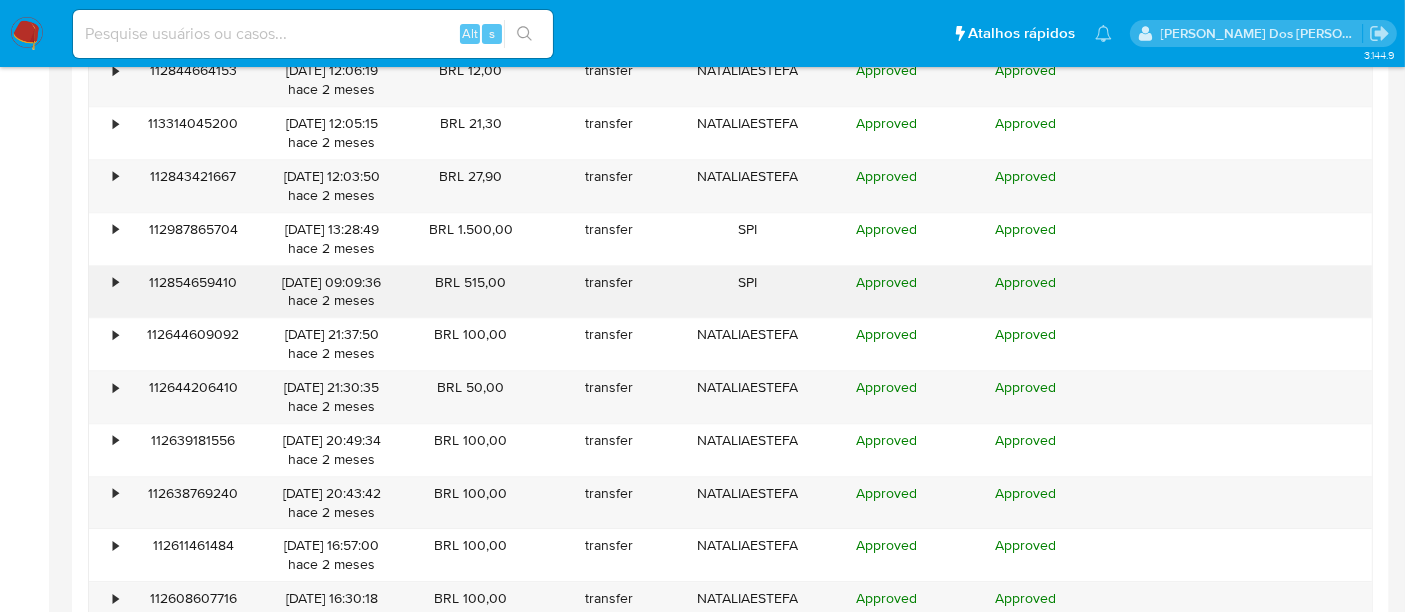 click on "•" at bounding box center (106, 292) 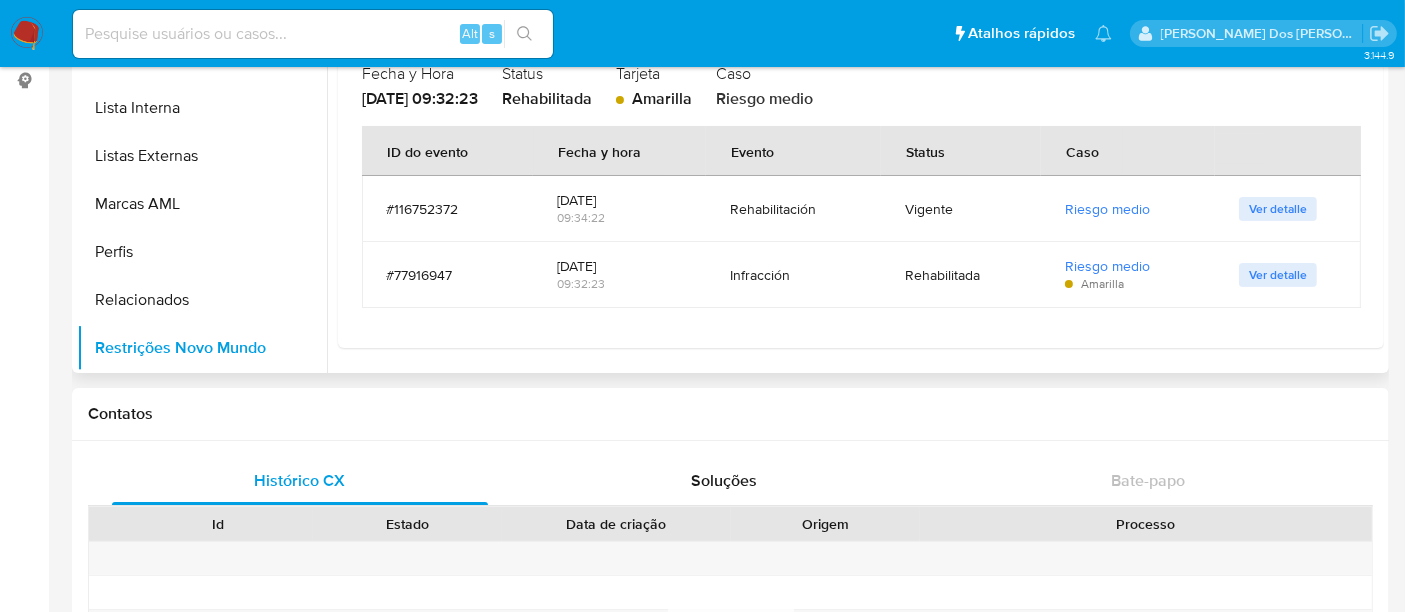scroll, scrollTop: 222, scrollLeft: 0, axis: vertical 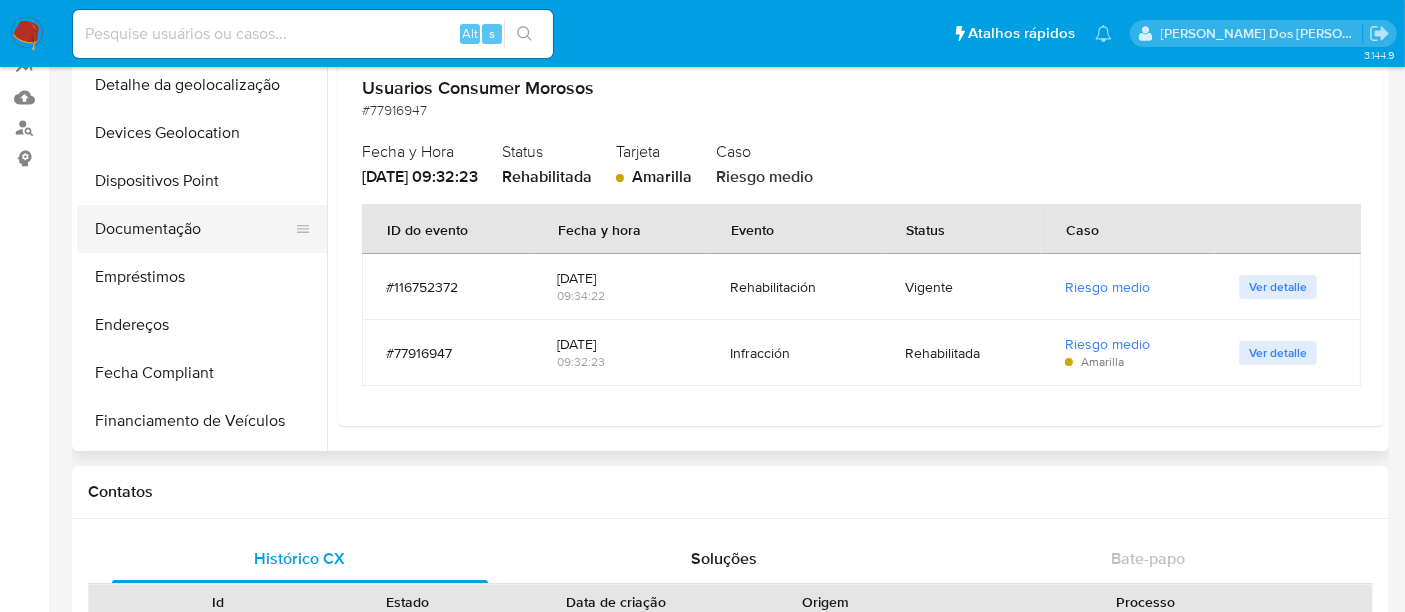 click on "Documentação" at bounding box center (194, 229) 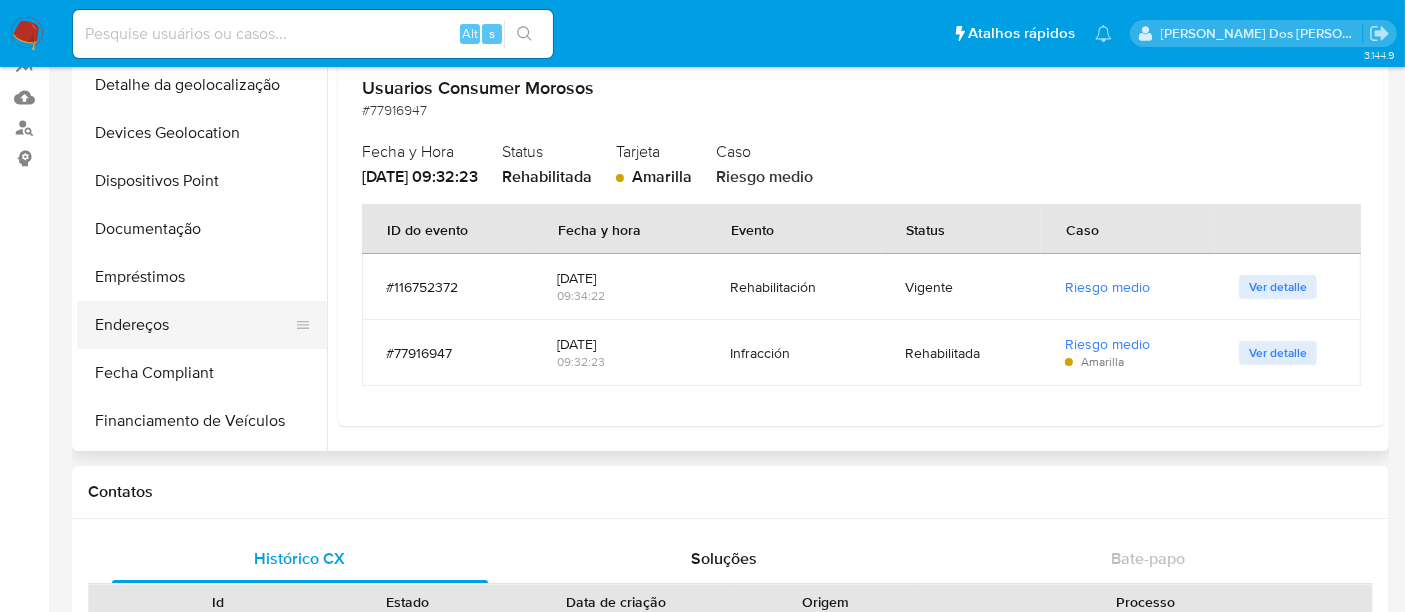 scroll, scrollTop: 0, scrollLeft: 0, axis: both 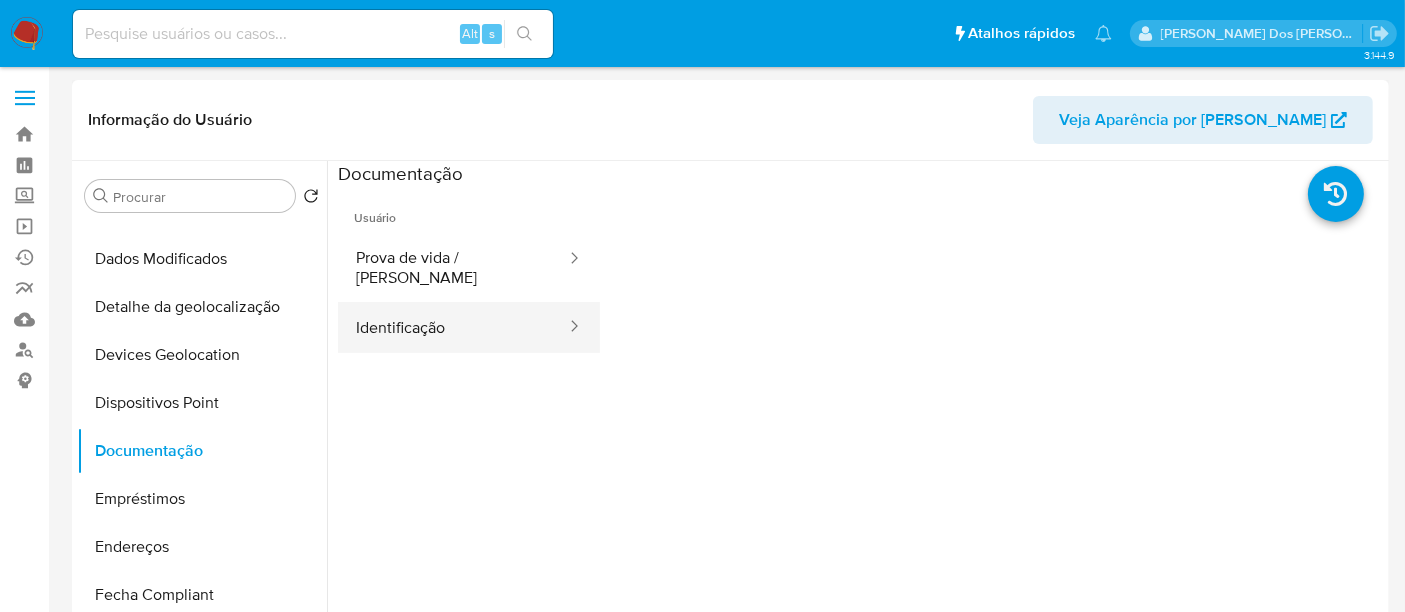 click on "Identificação" at bounding box center [453, 327] 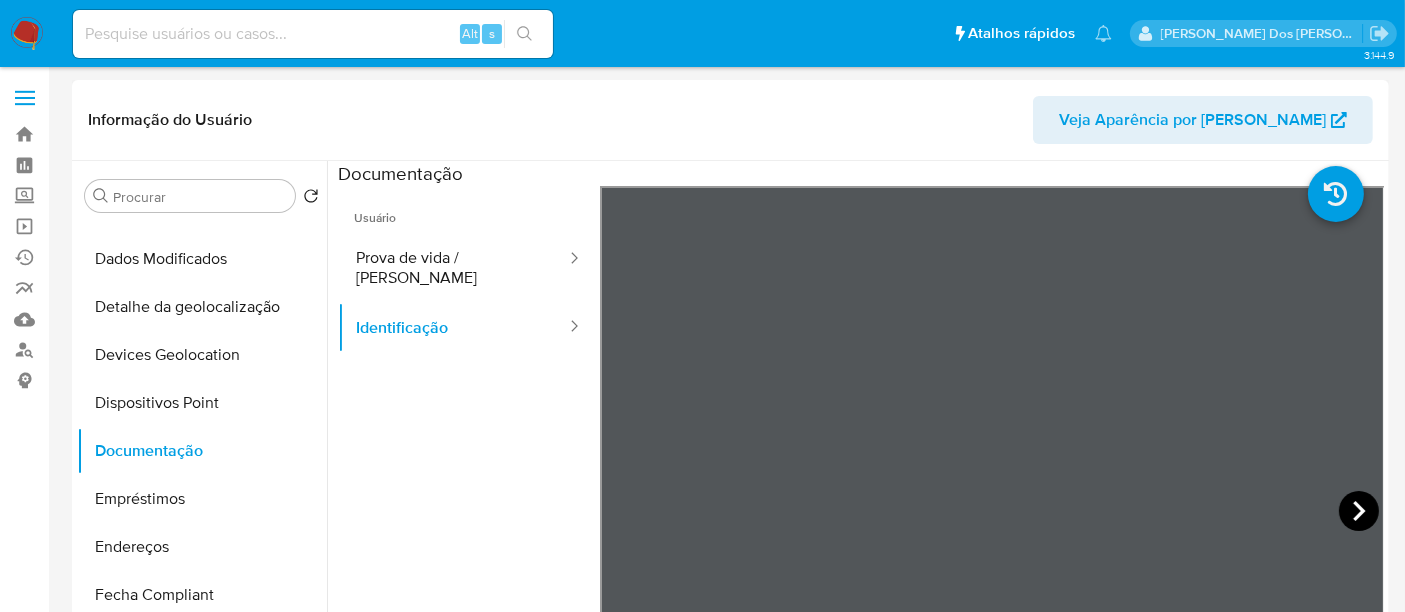 click 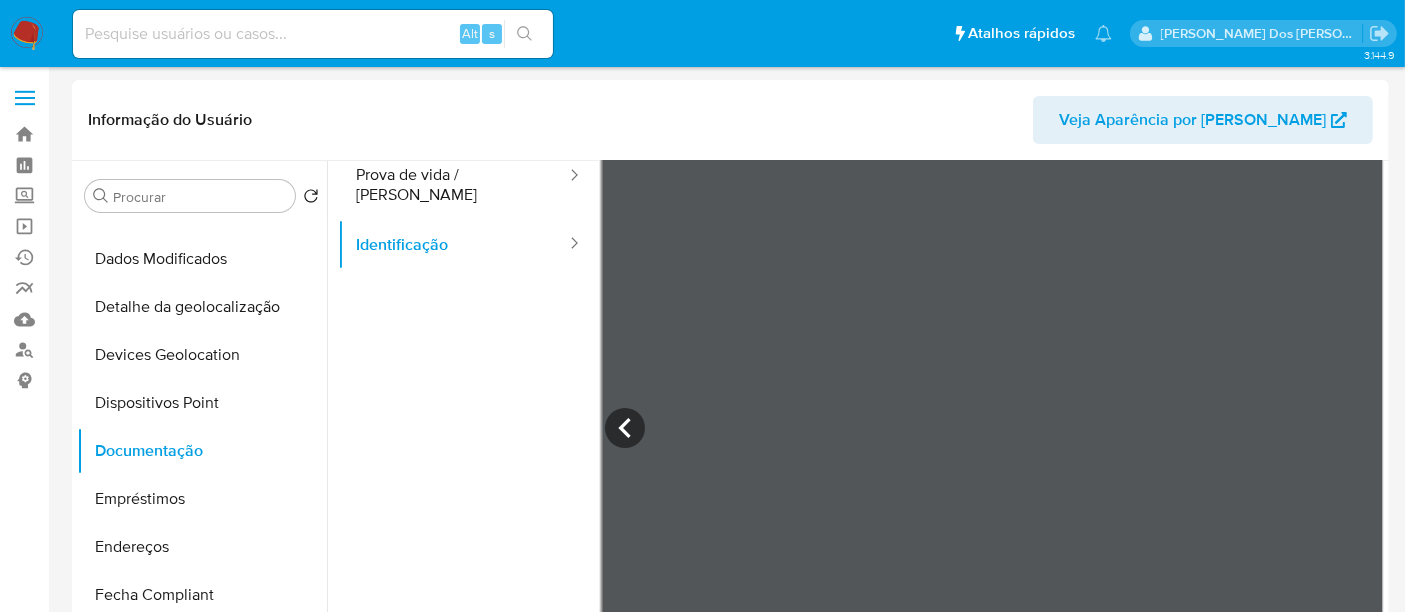 scroll, scrollTop: 168, scrollLeft: 0, axis: vertical 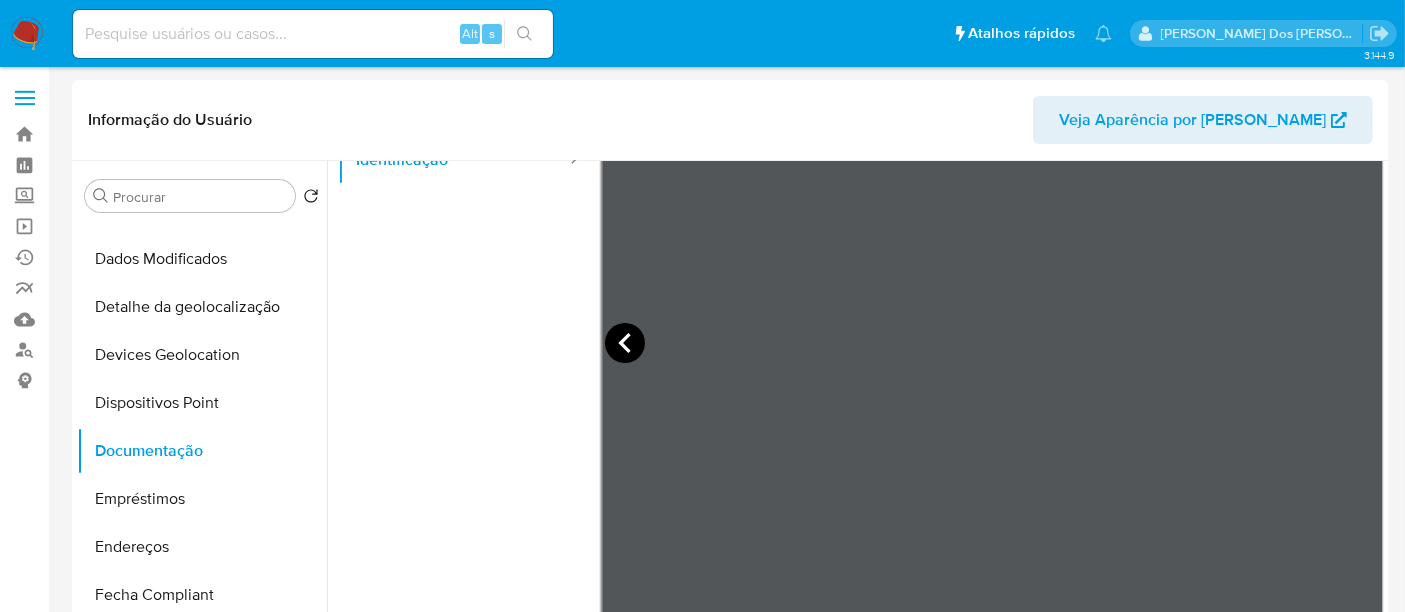 click 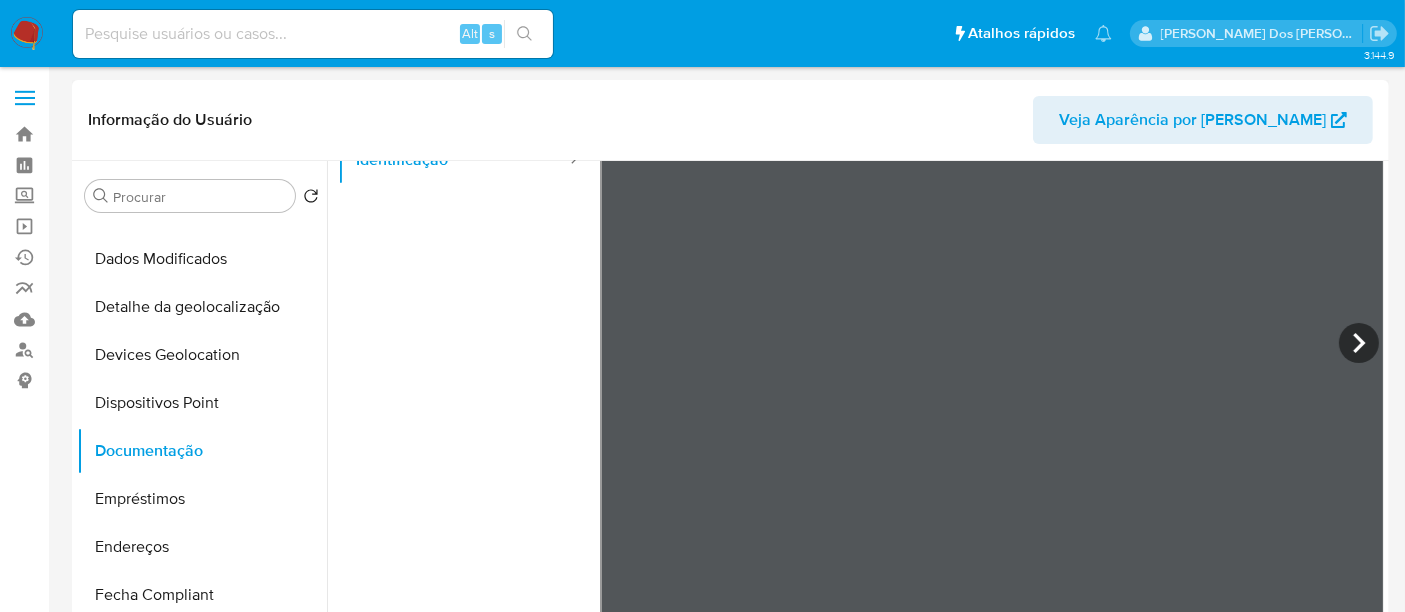 scroll, scrollTop: 57, scrollLeft: 0, axis: vertical 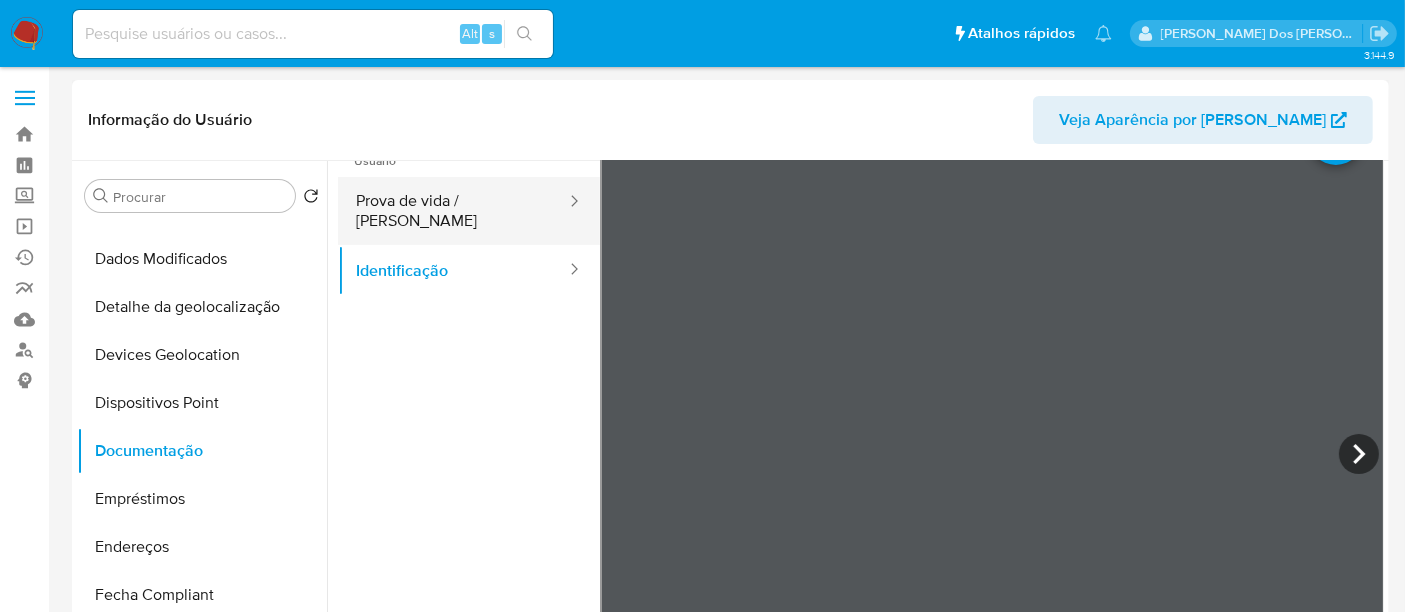 click on "Prova de vida / [PERSON_NAME]" at bounding box center (453, 211) 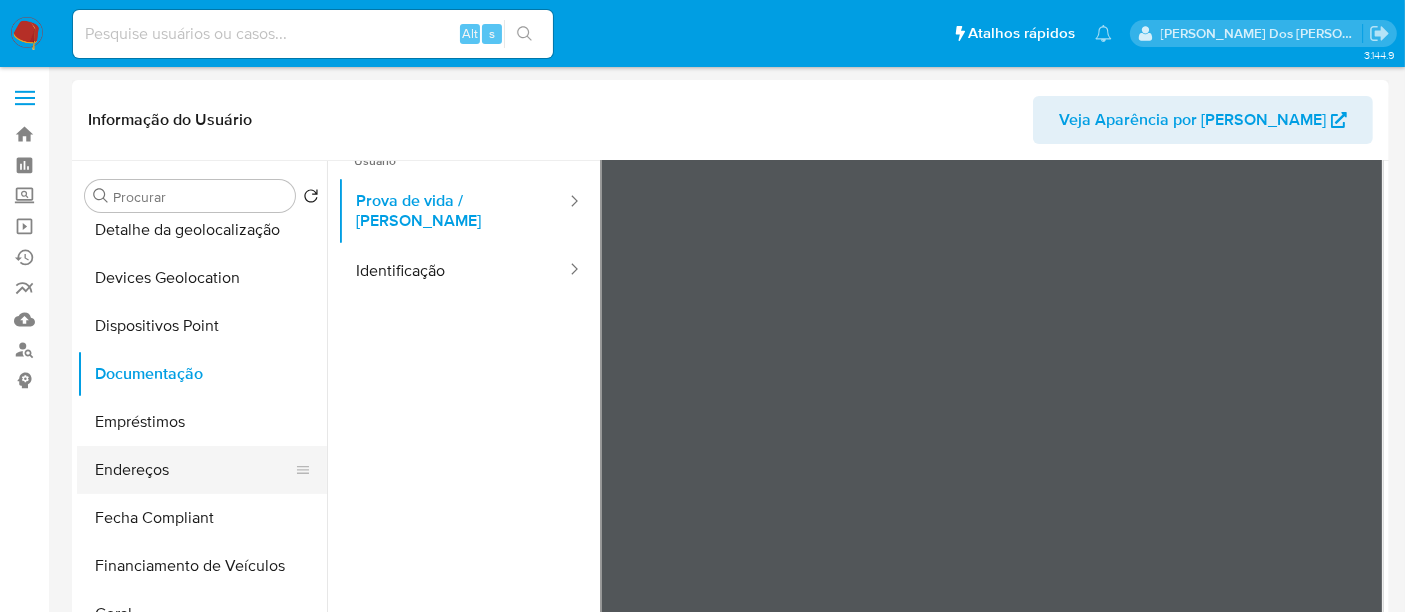 scroll, scrollTop: 288, scrollLeft: 0, axis: vertical 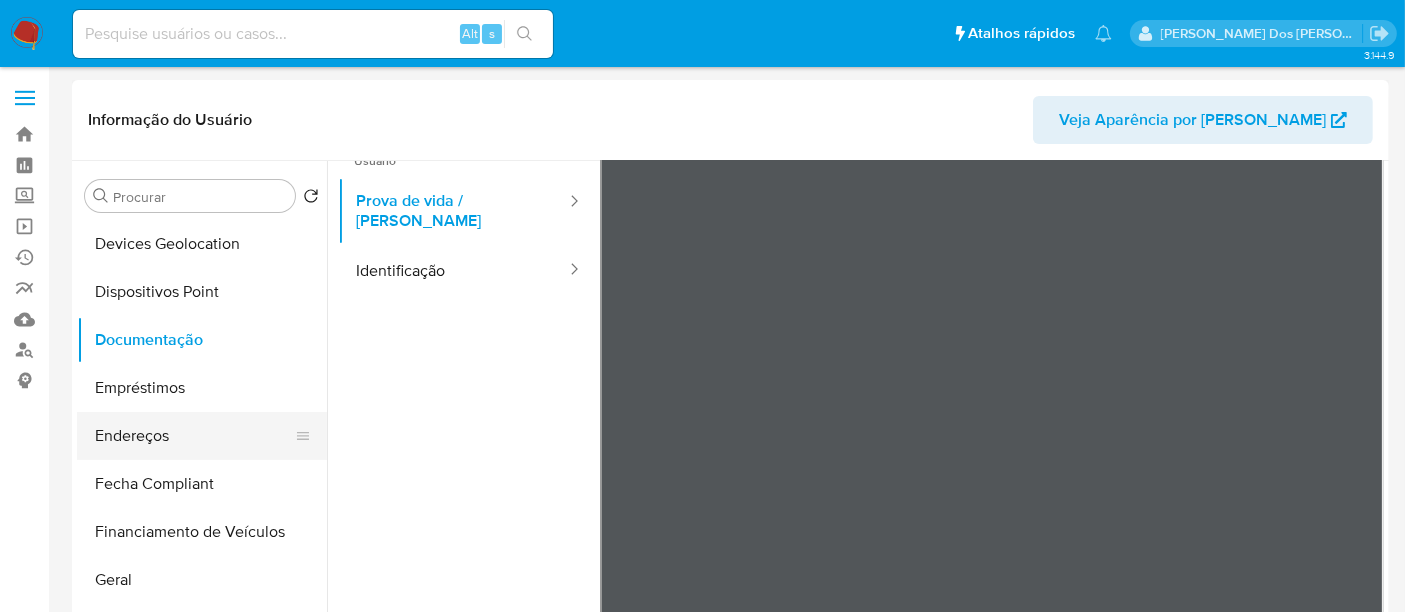 click on "Endereços" at bounding box center (194, 436) 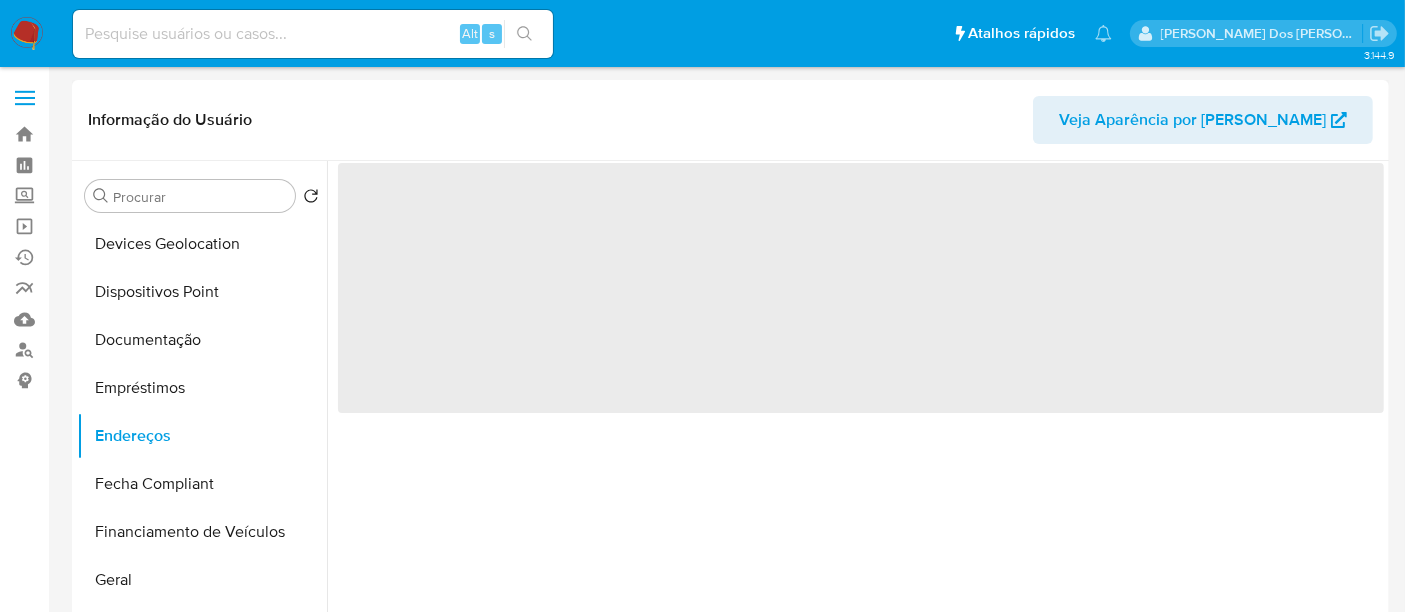 scroll, scrollTop: 0, scrollLeft: 0, axis: both 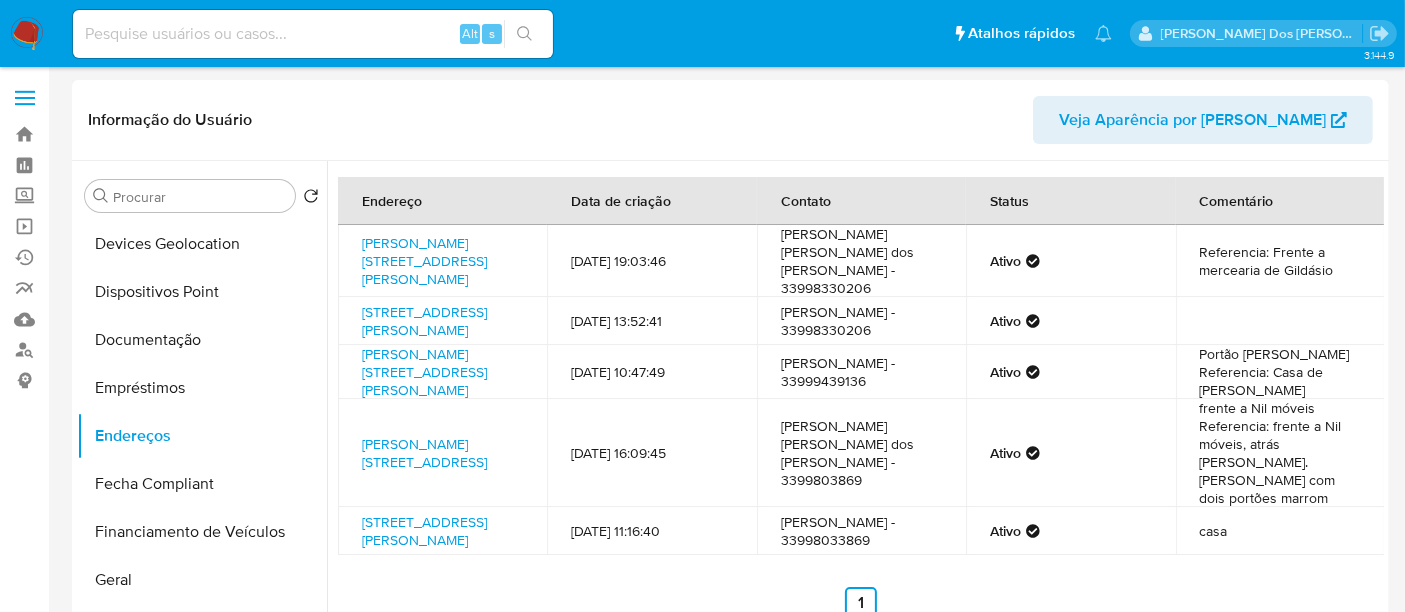 drag, startPoint x: 932, startPoint y: 330, endPoint x: 850, endPoint y: 326, distance: 82.0975 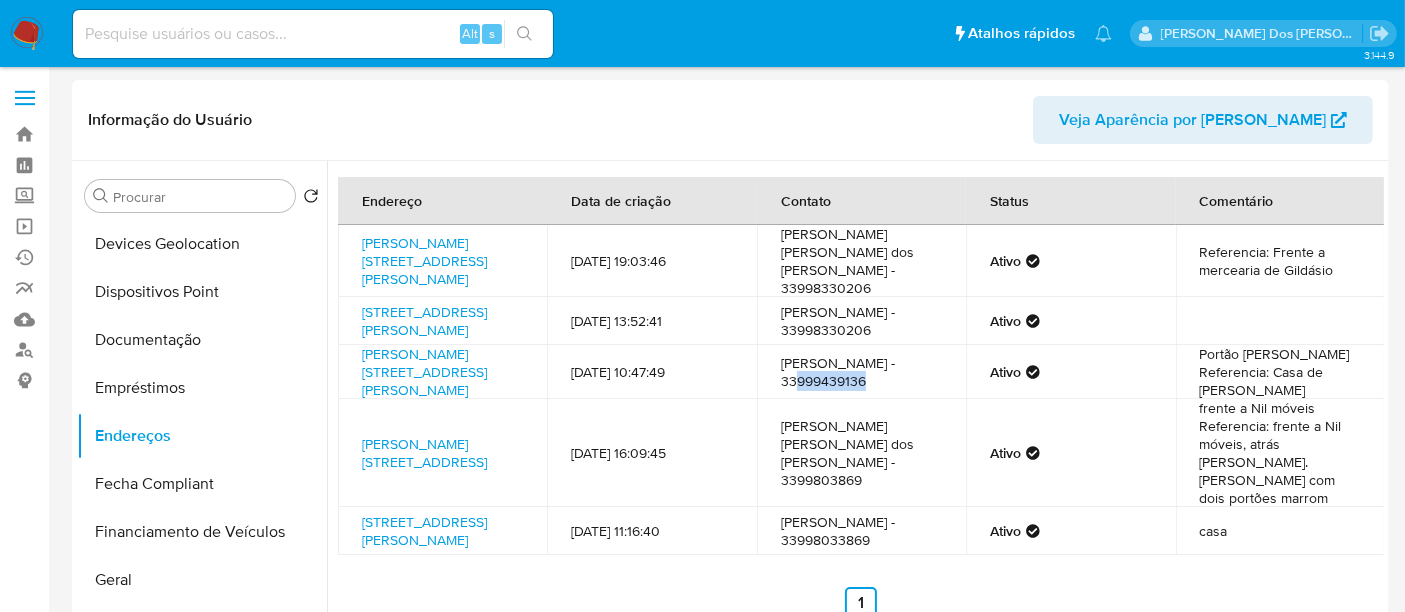 drag, startPoint x: 872, startPoint y: 391, endPoint x: 795, endPoint y: 393, distance: 77.02597 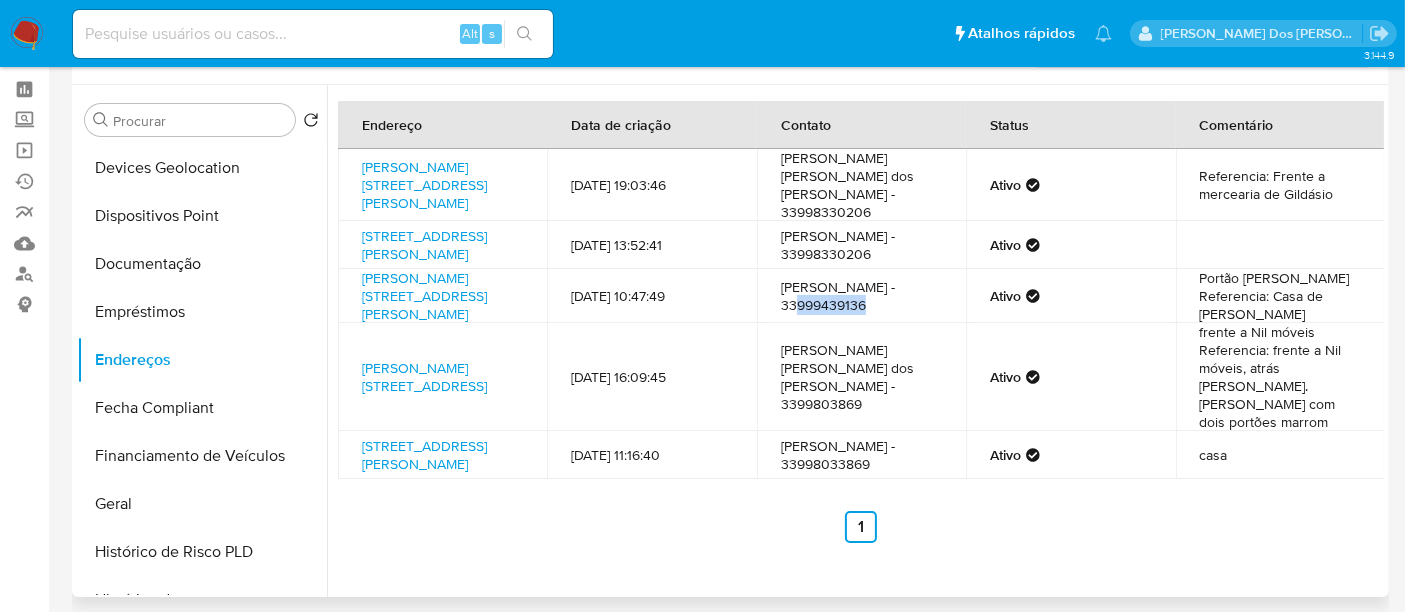 scroll, scrollTop: 111, scrollLeft: 0, axis: vertical 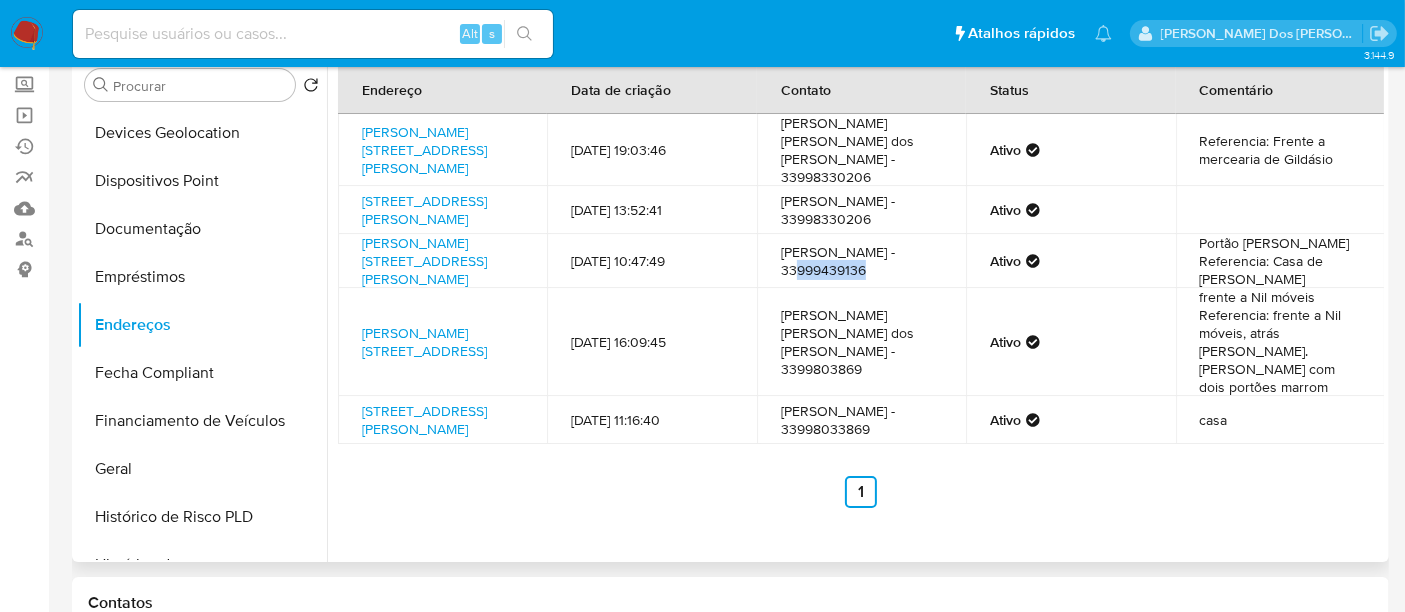 drag, startPoint x: 928, startPoint y: 441, endPoint x: 857, endPoint y: 440, distance: 71.00704 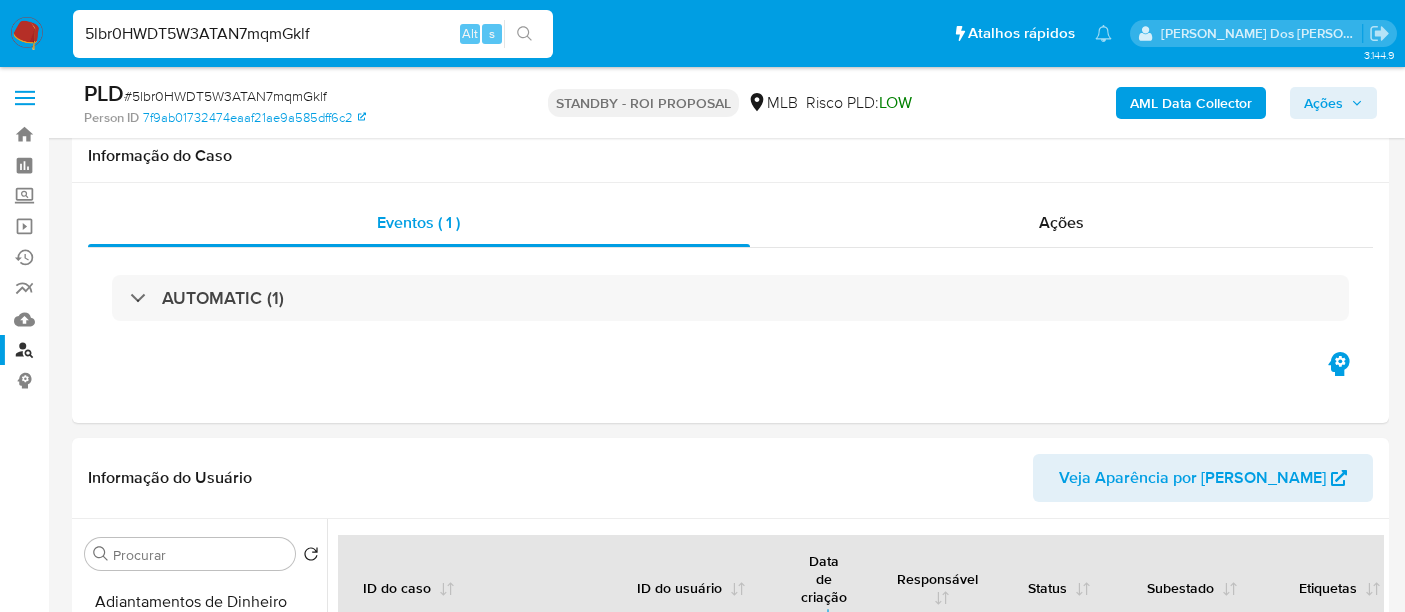 select on "10" 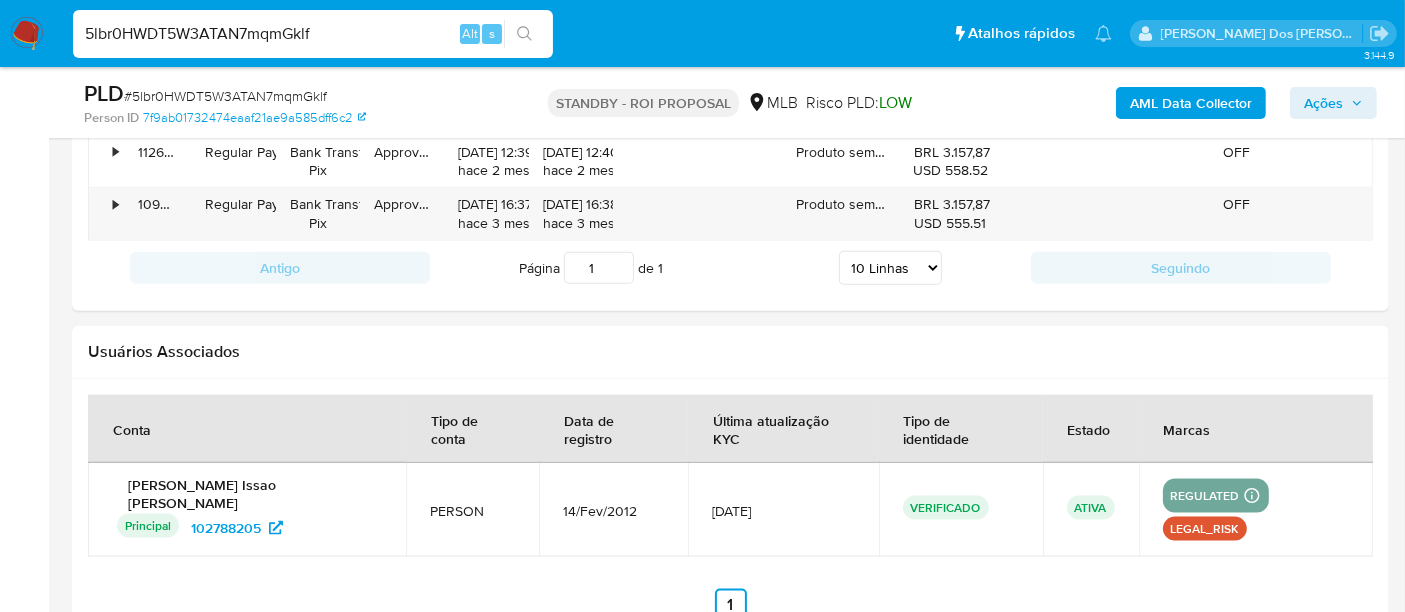 scroll, scrollTop: 2380, scrollLeft: 0, axis: vertical 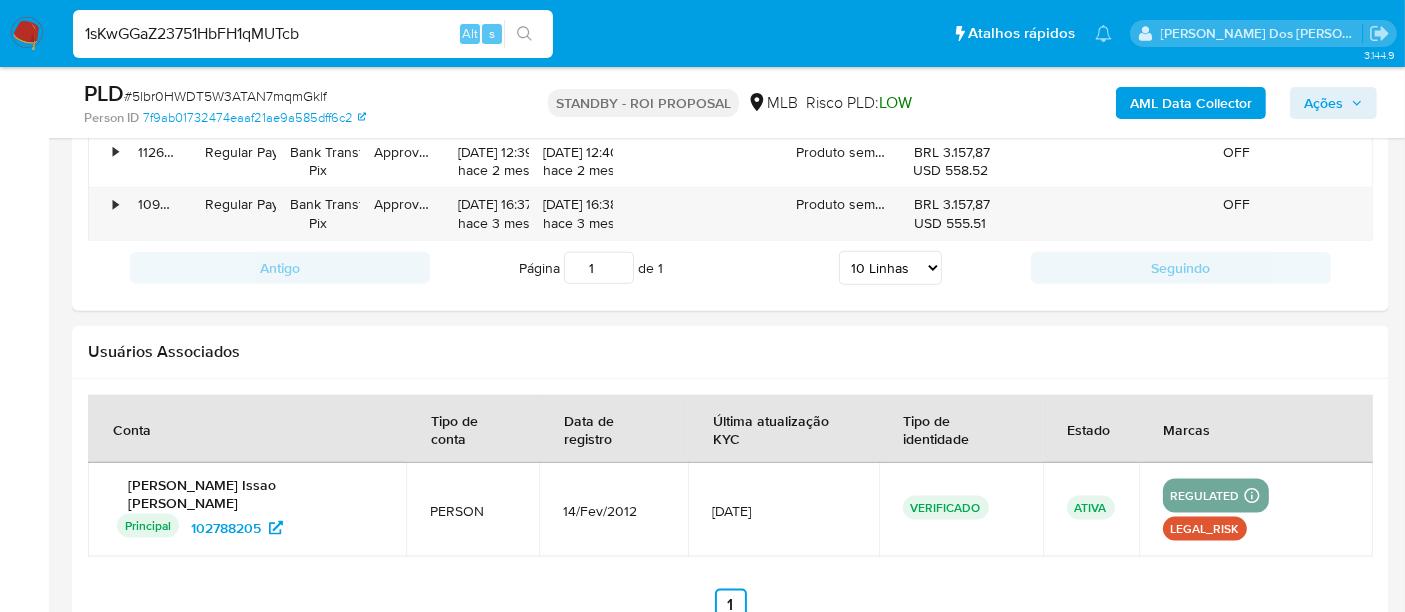 type on "1sKwGGaZ23751HbFH1qMUTcb" 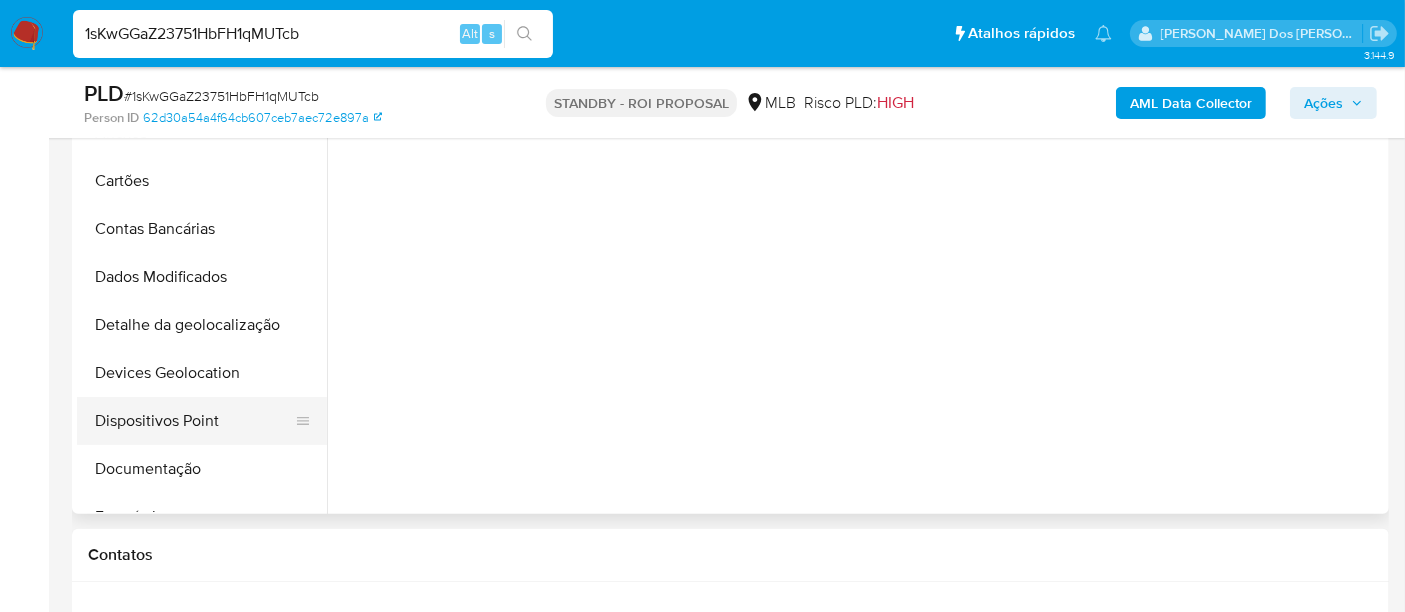 scroll, scrollTop: 666, scrollLeft: 0, axis: vertical 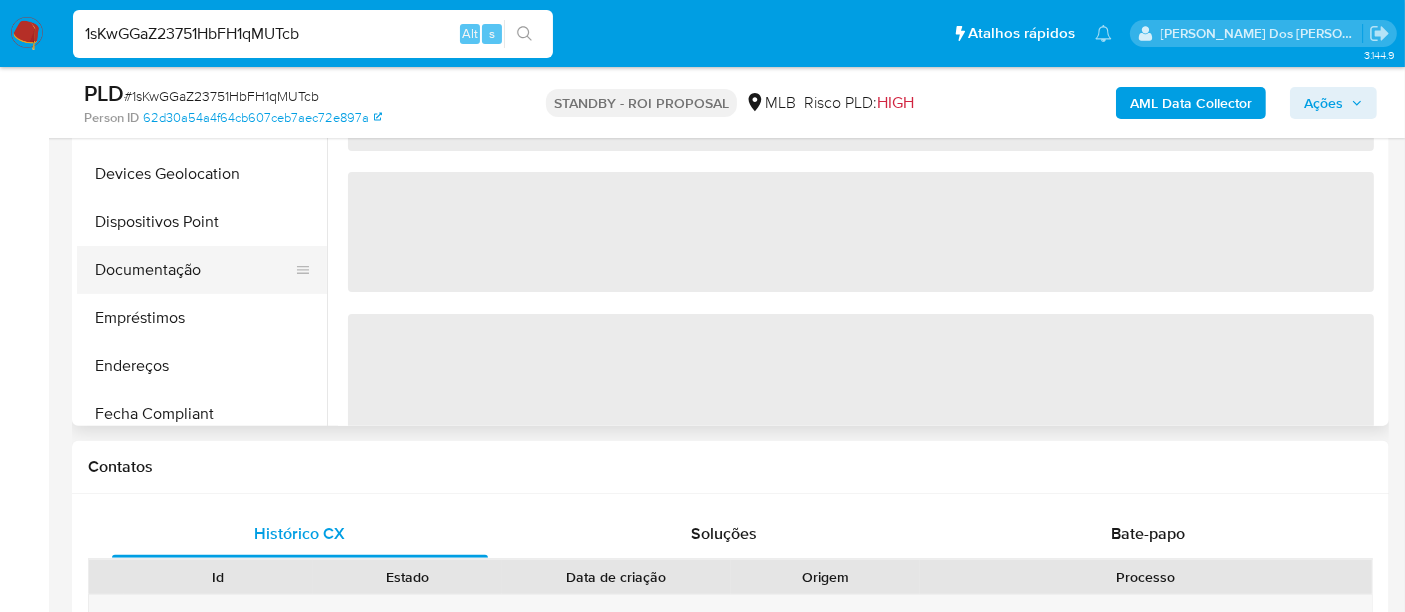 select on "10" 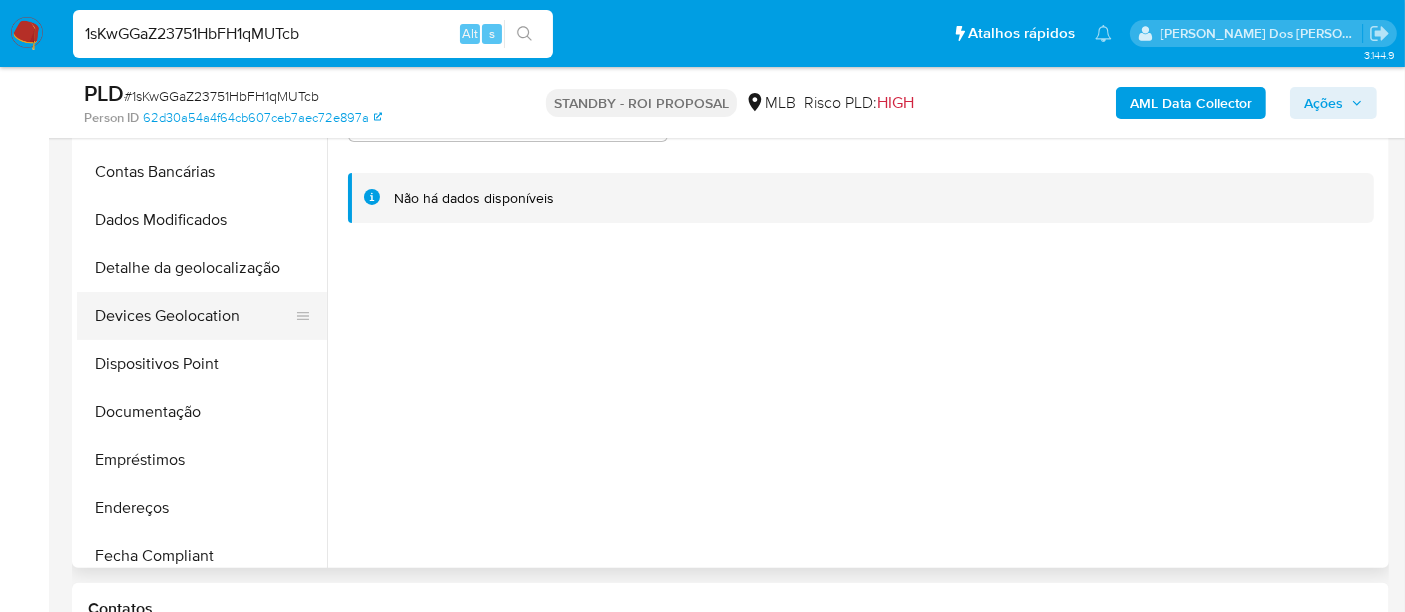 scroll, scrollTop: 444, scrollLeft: 0, axis: vertical 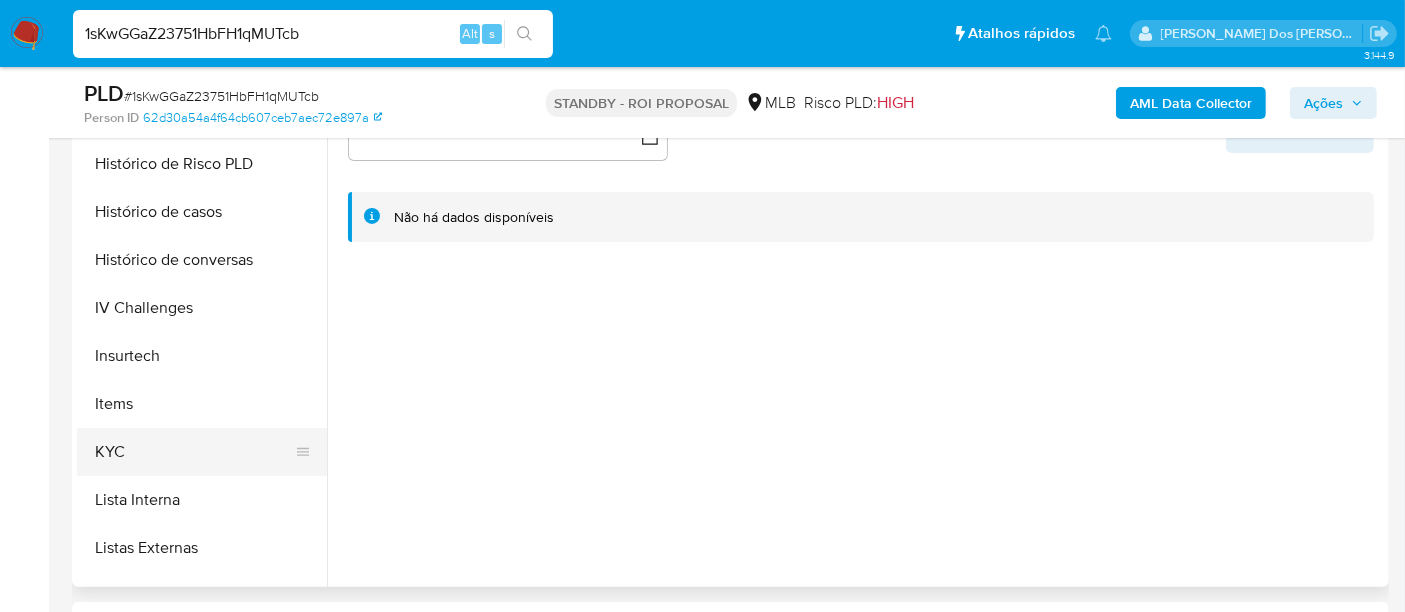 click on "KYC" at bounding box center [194, 452] 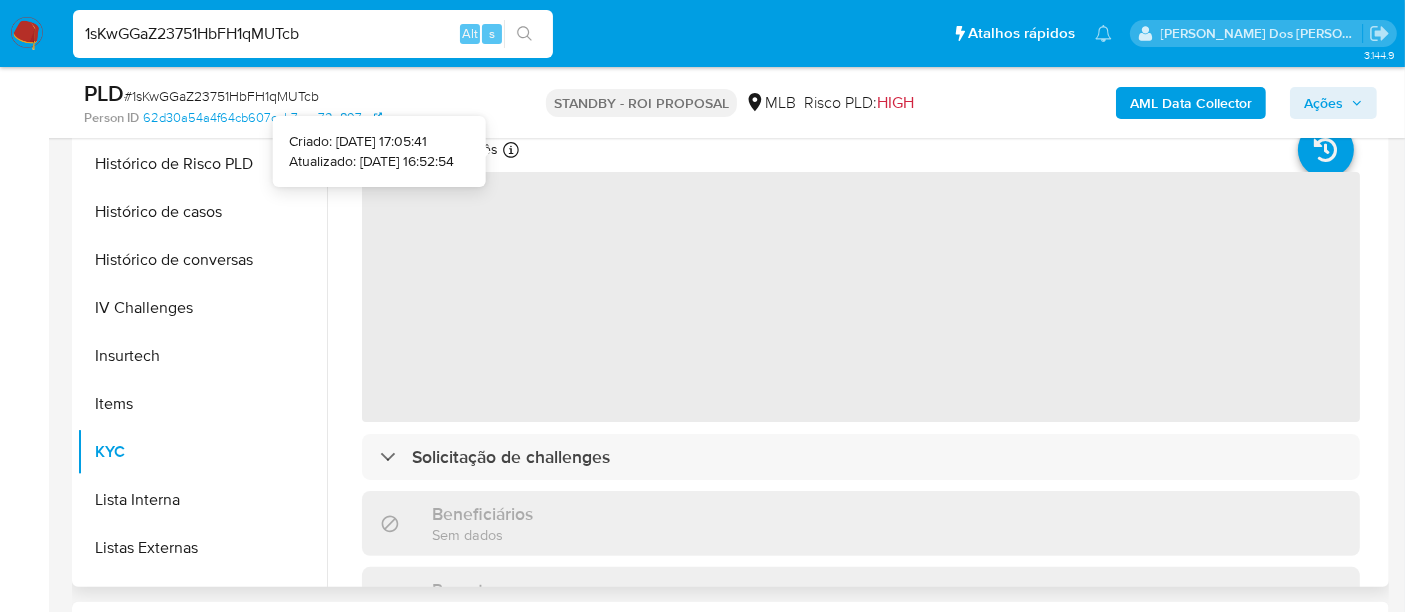type 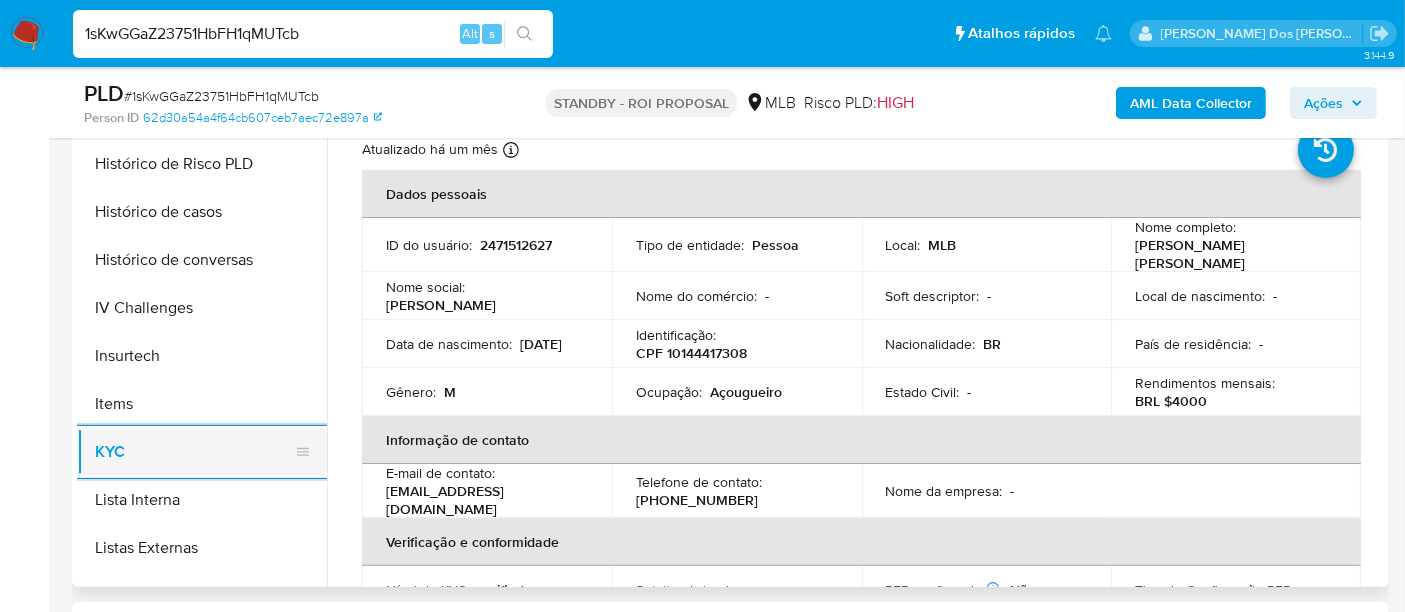 scroll, scrollTop: 555, scrollLeft: 0, axis: vertical 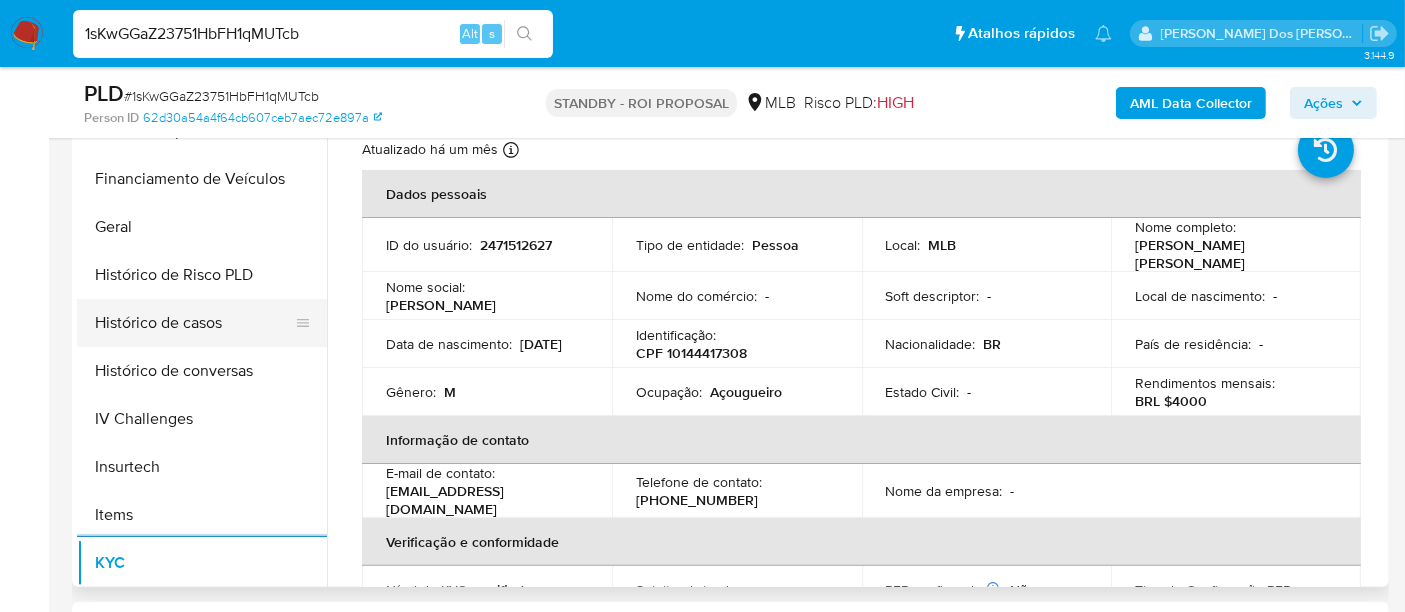click on "Histórico de casos" at bounding box center (194, 323) 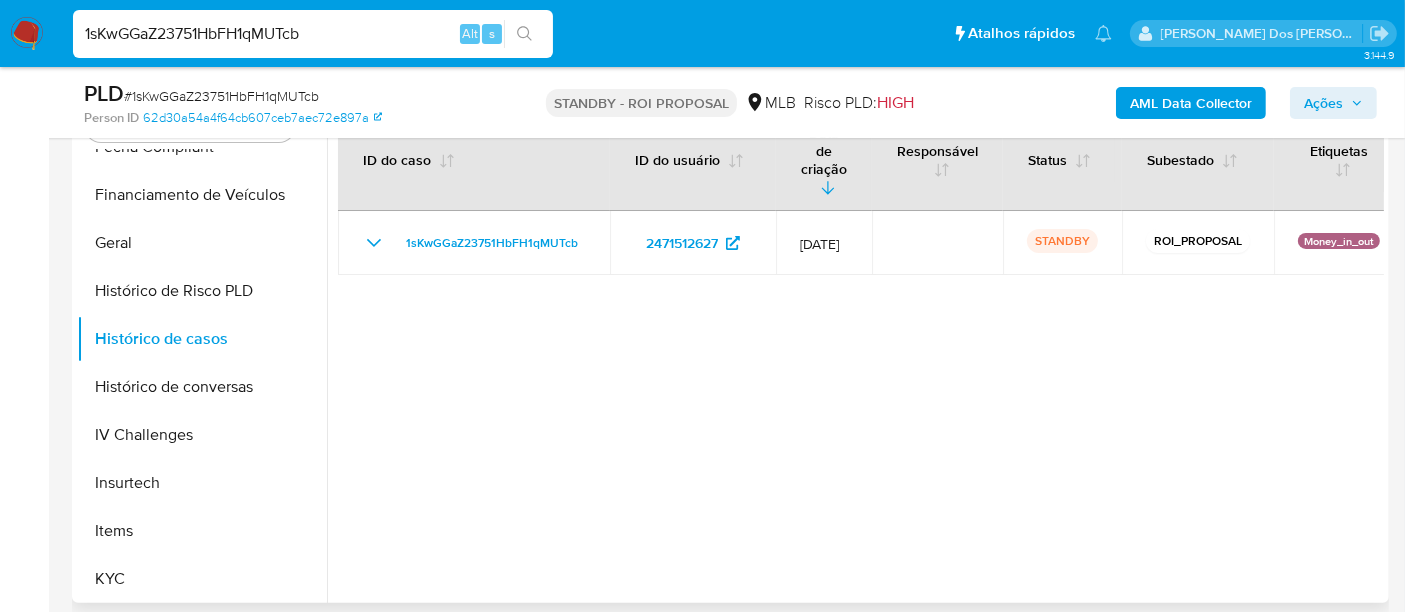 scroll, scrollTop: 333, scrollLeft: 0, axis: vertical 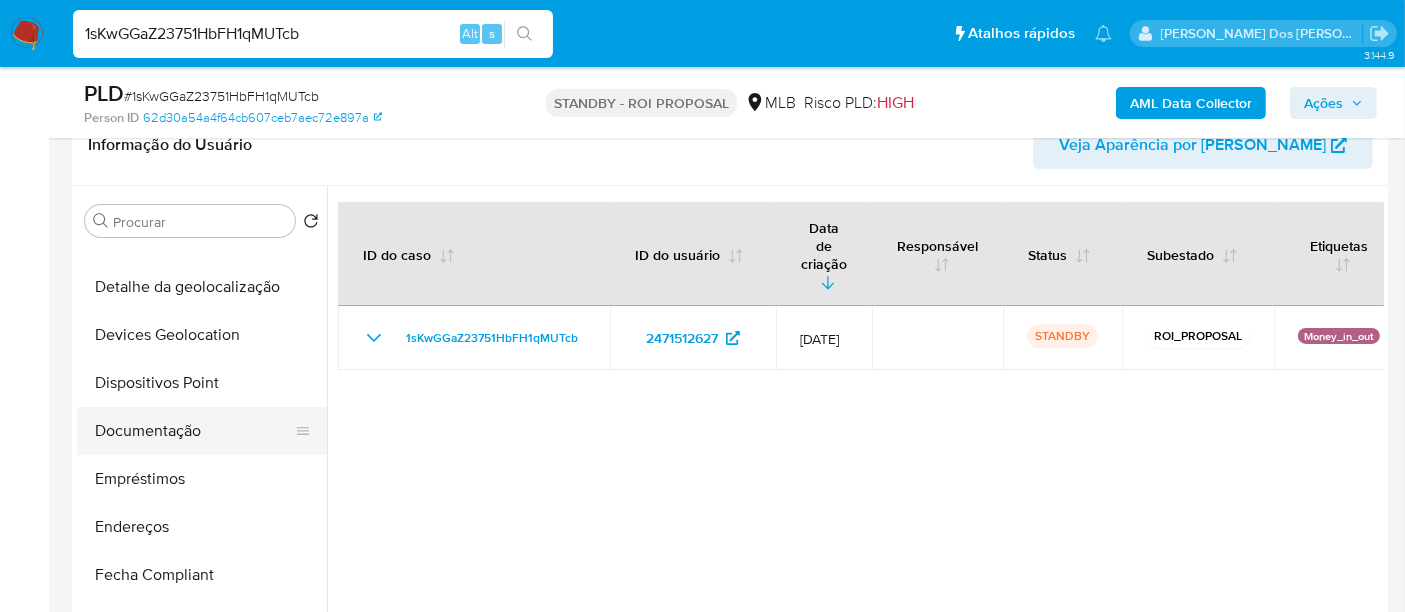 click on "Documentação" at bounding box center [194, 431] 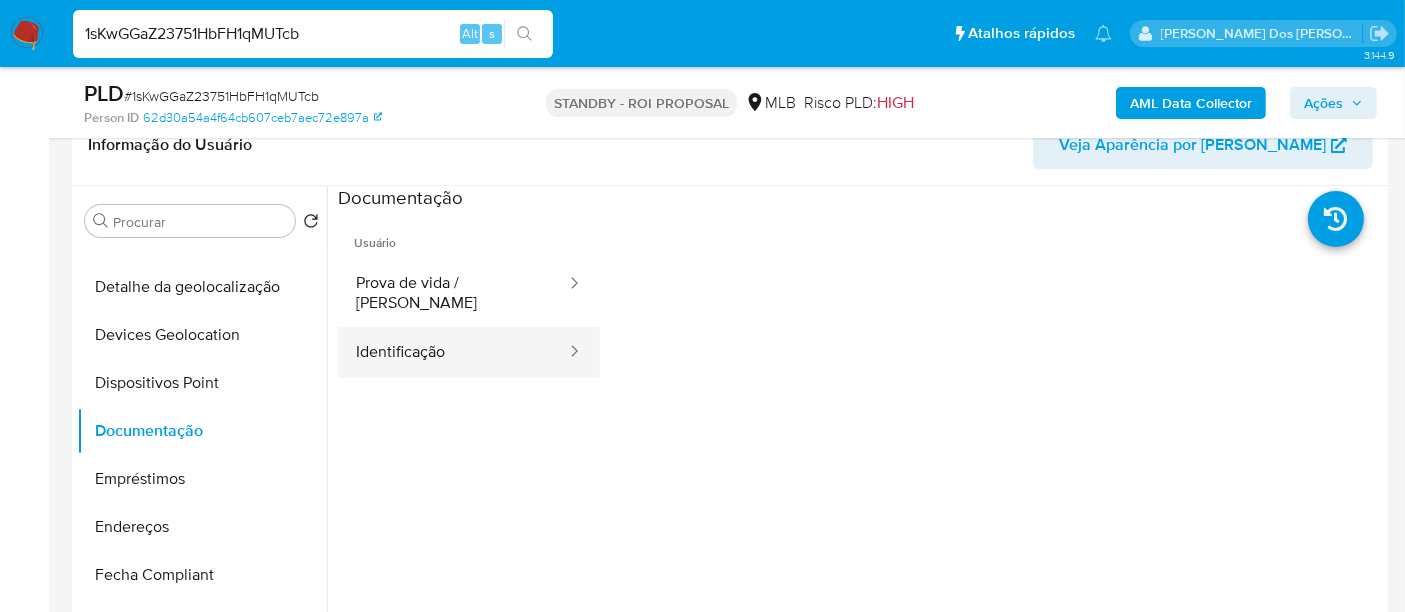 click on "Identificação" at bounding box center (453, 352) 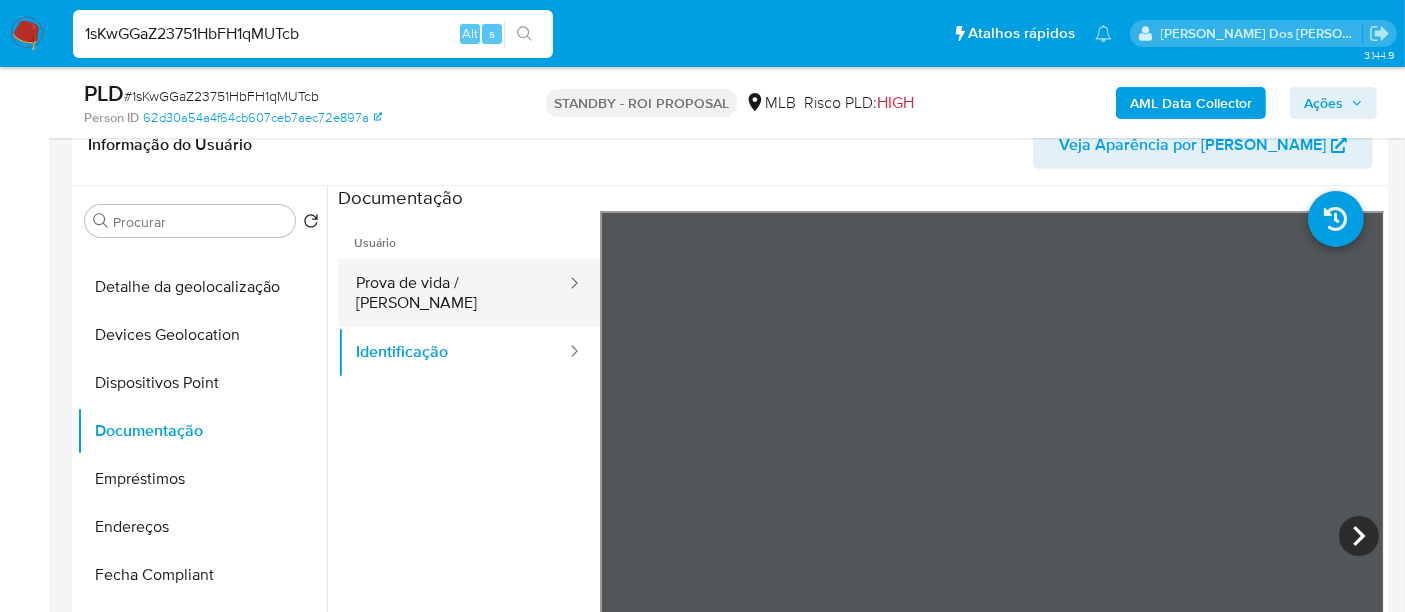 click on "Prova de vida / Selfie" at bounding box center [453, 293] 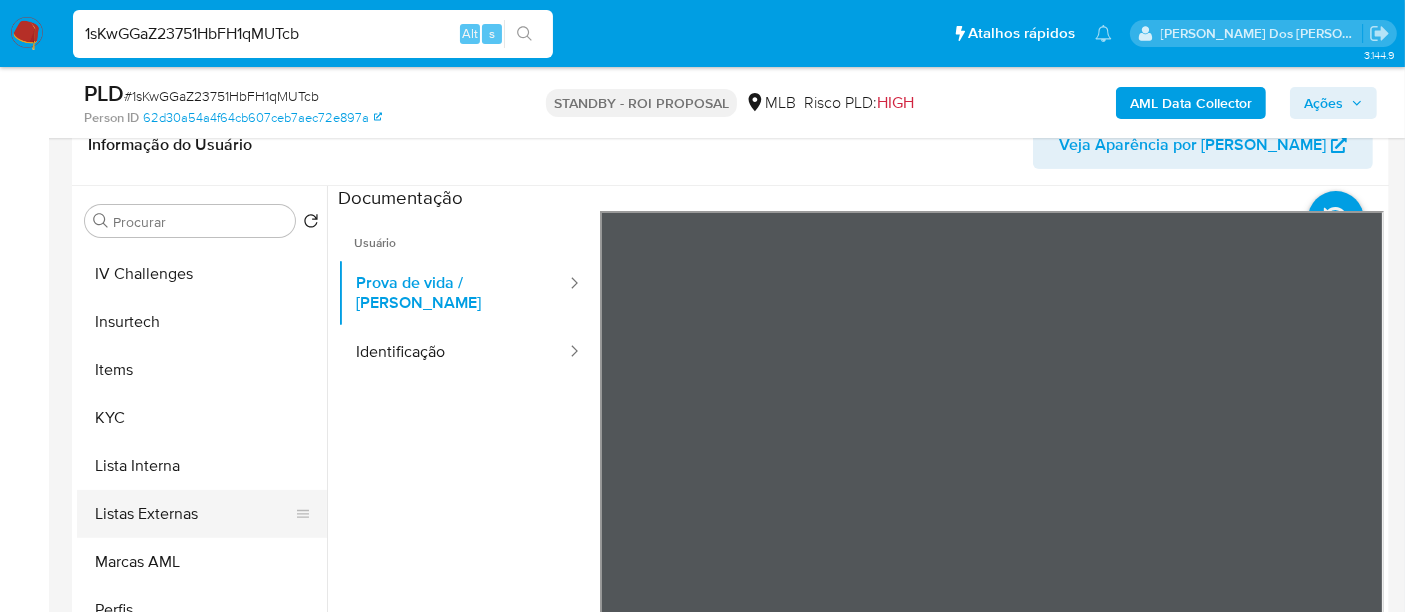 scroll, scrollTop: 844, scrollLeft: 0, axis: vertical 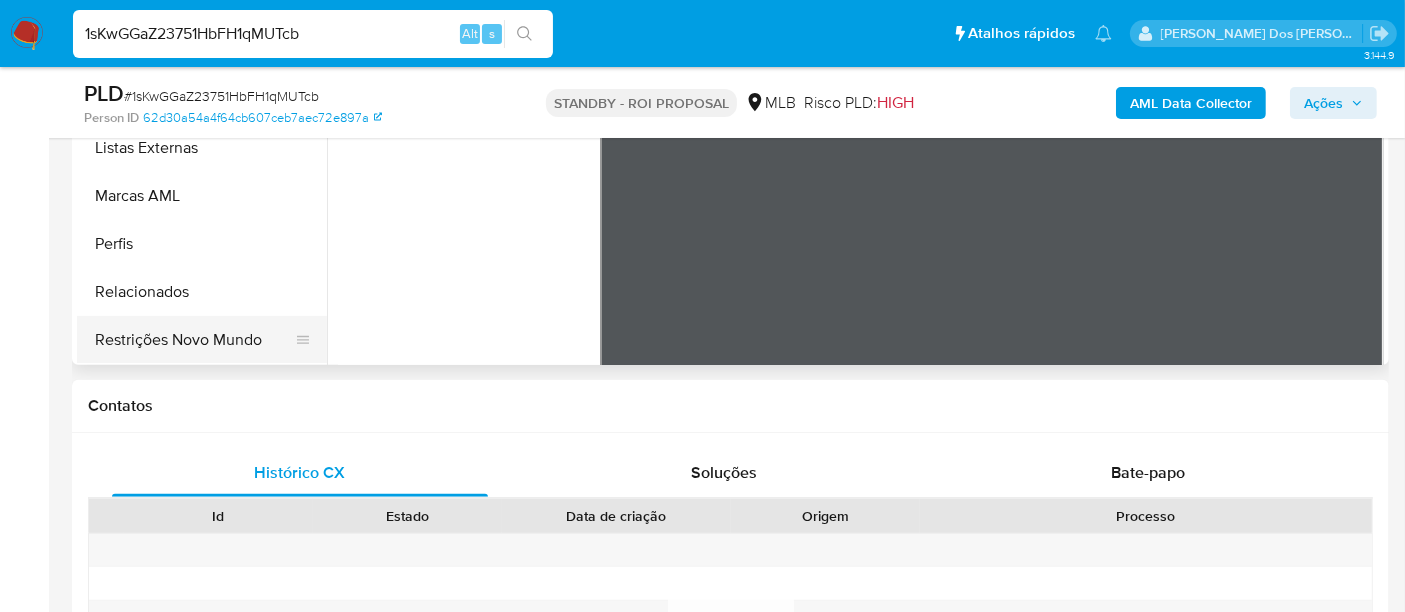 click on "Restrições Novo Mundo" at bounding box center (194, 340) 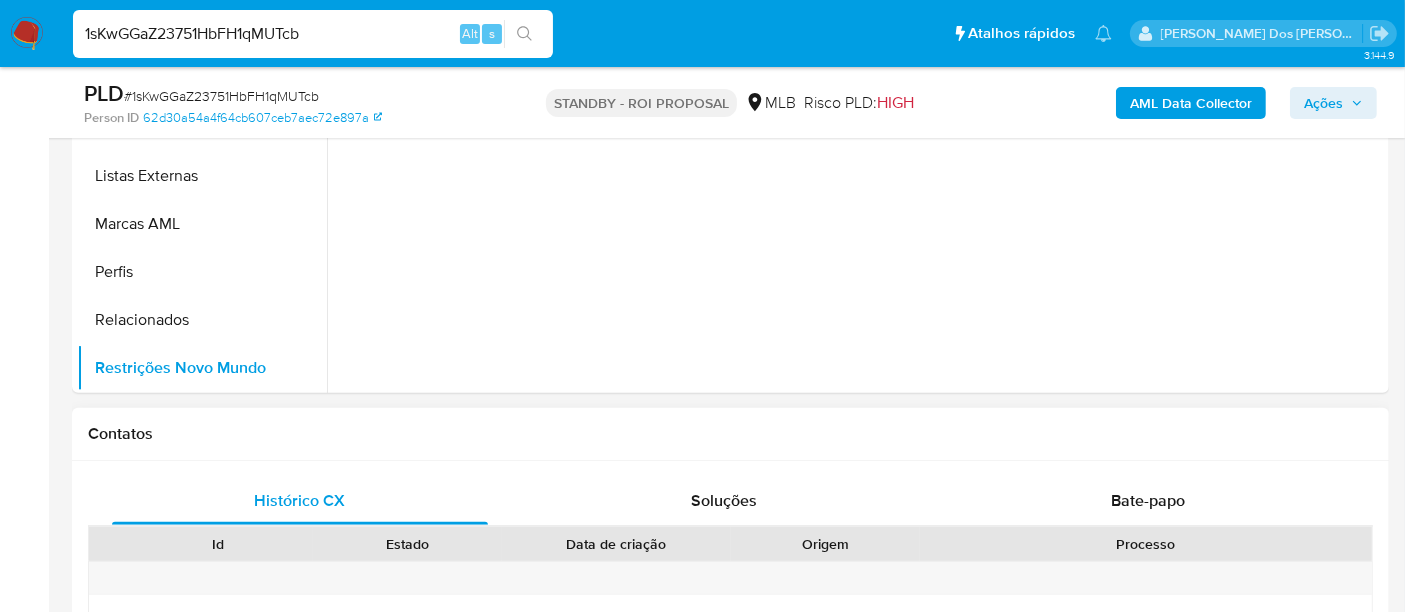 scroll, scrollTop: 444, scrollLeft: 0, axis: vertical 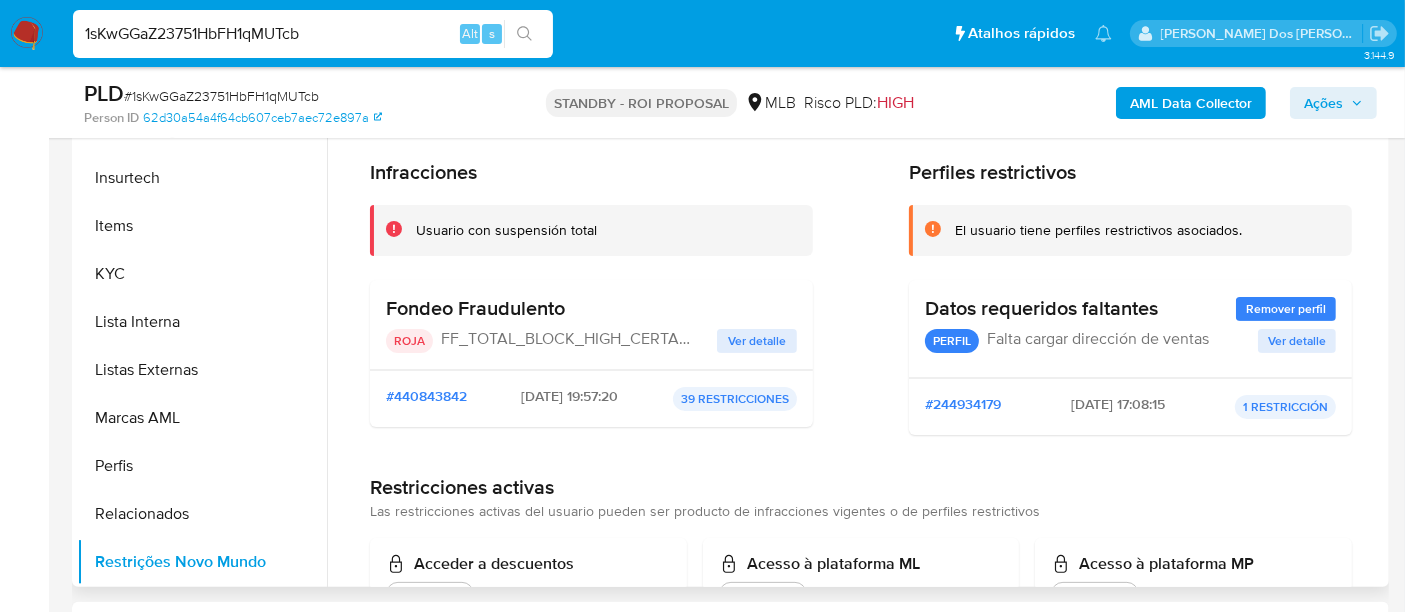click on "Ver detalle" at bounding box center (757, 341) 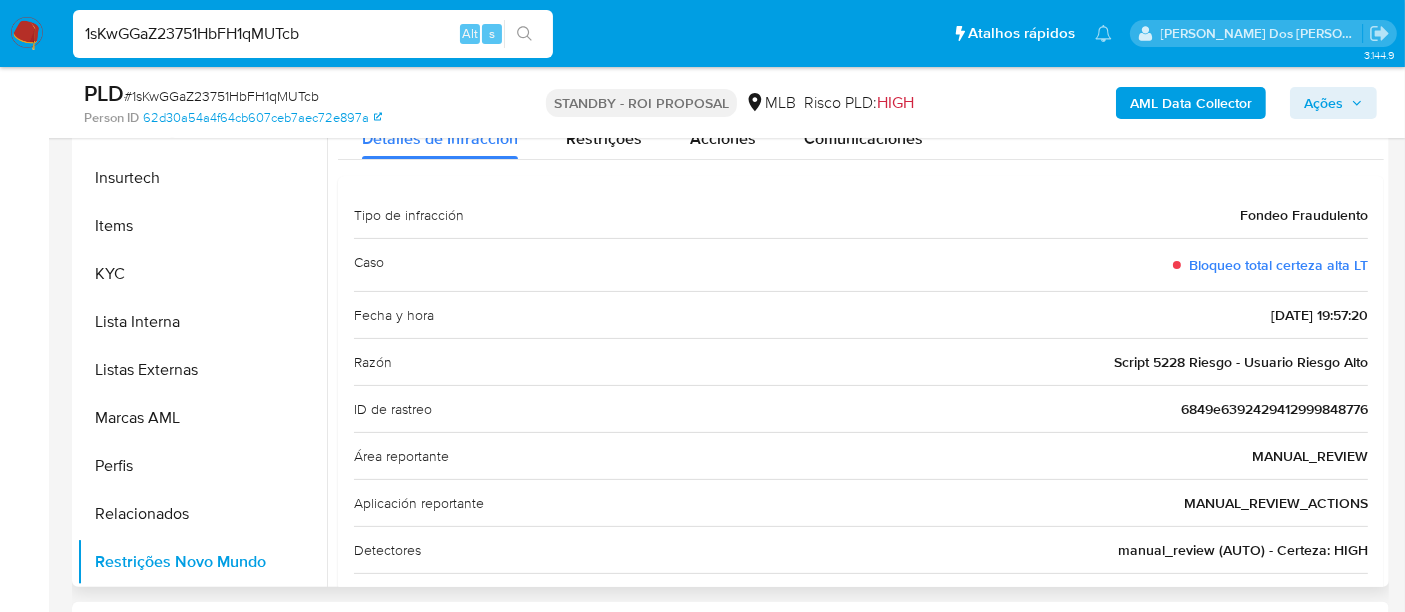 scroll, scrollTop: 333, scrollLeft: 0, axis: vertical 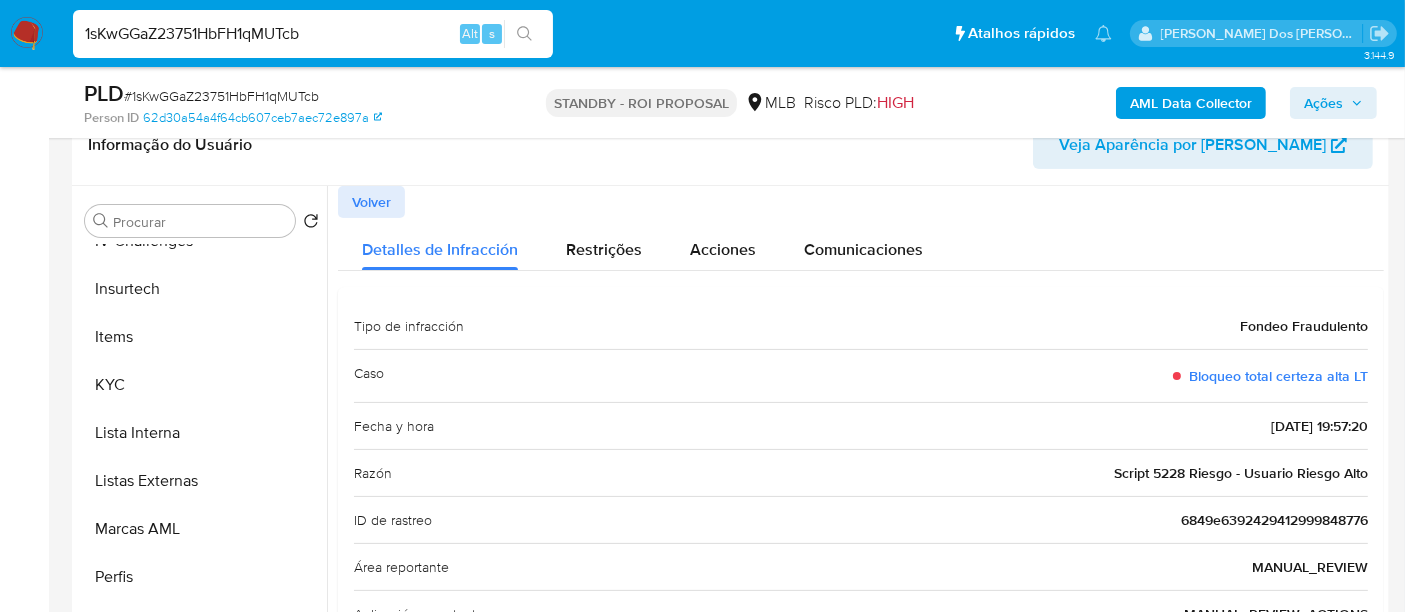 click on "Volver" at bounding box center (371, 202) 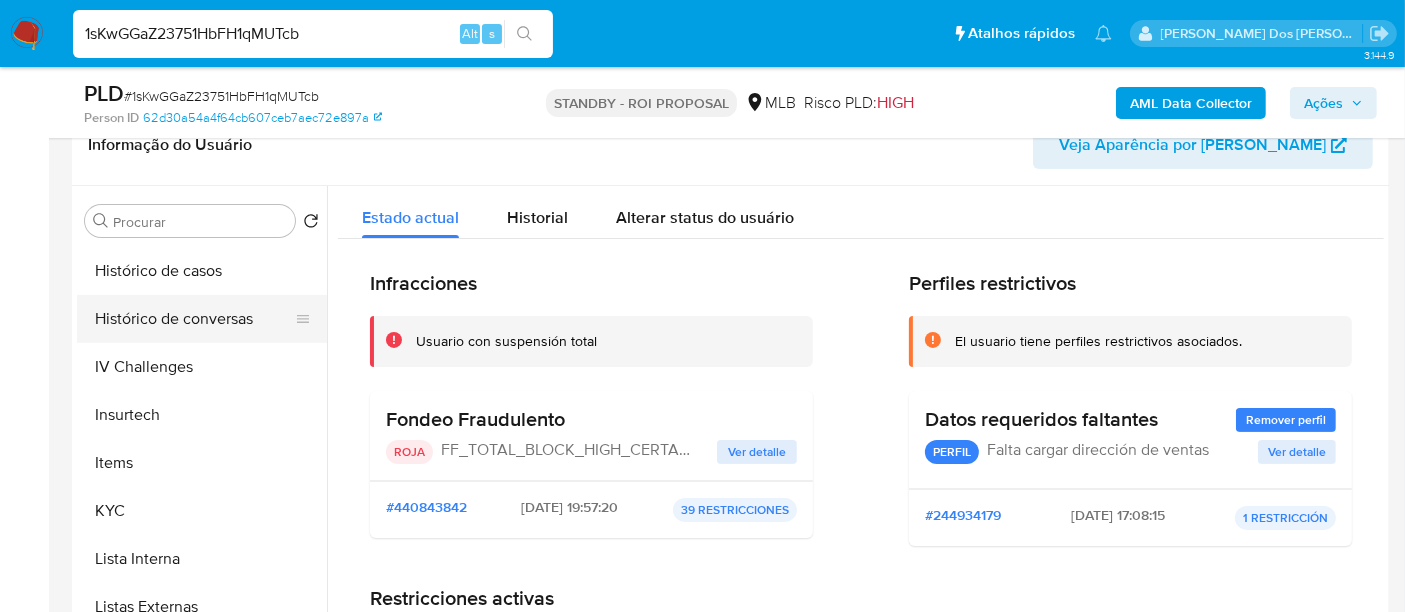 scroll, scrollTop: 622, scrollLeft: 0, axis: vertical 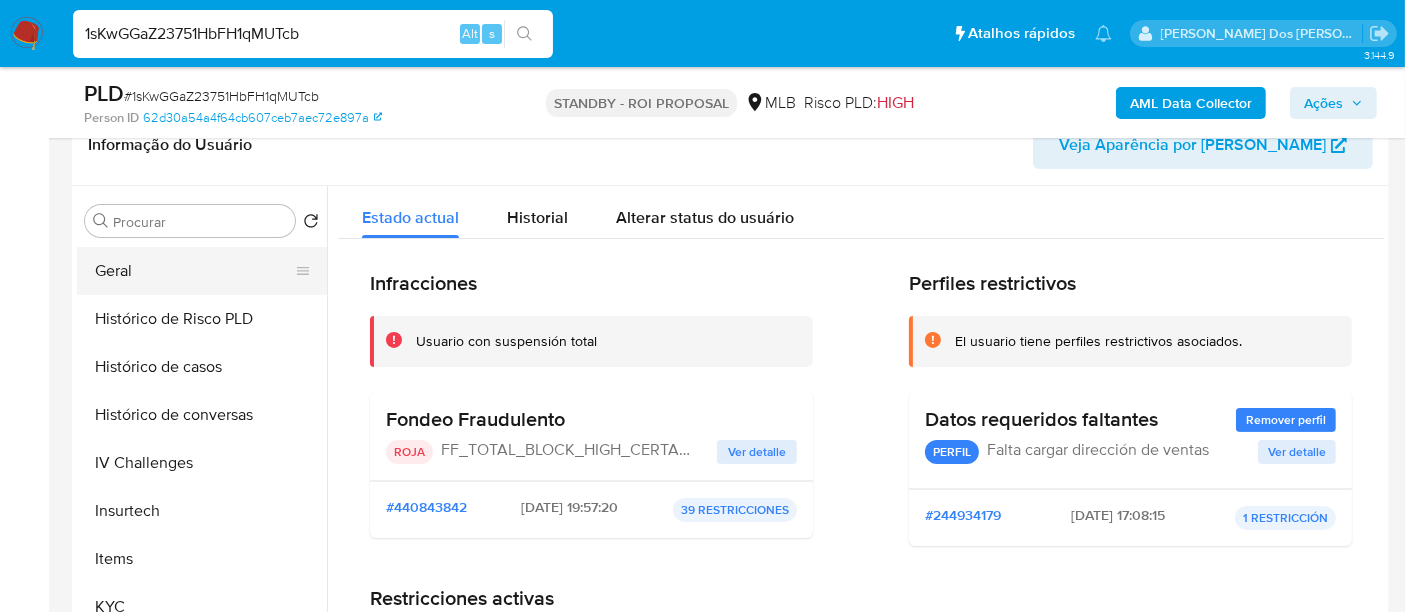 click on "Geral" at bounding box center [194, 271] 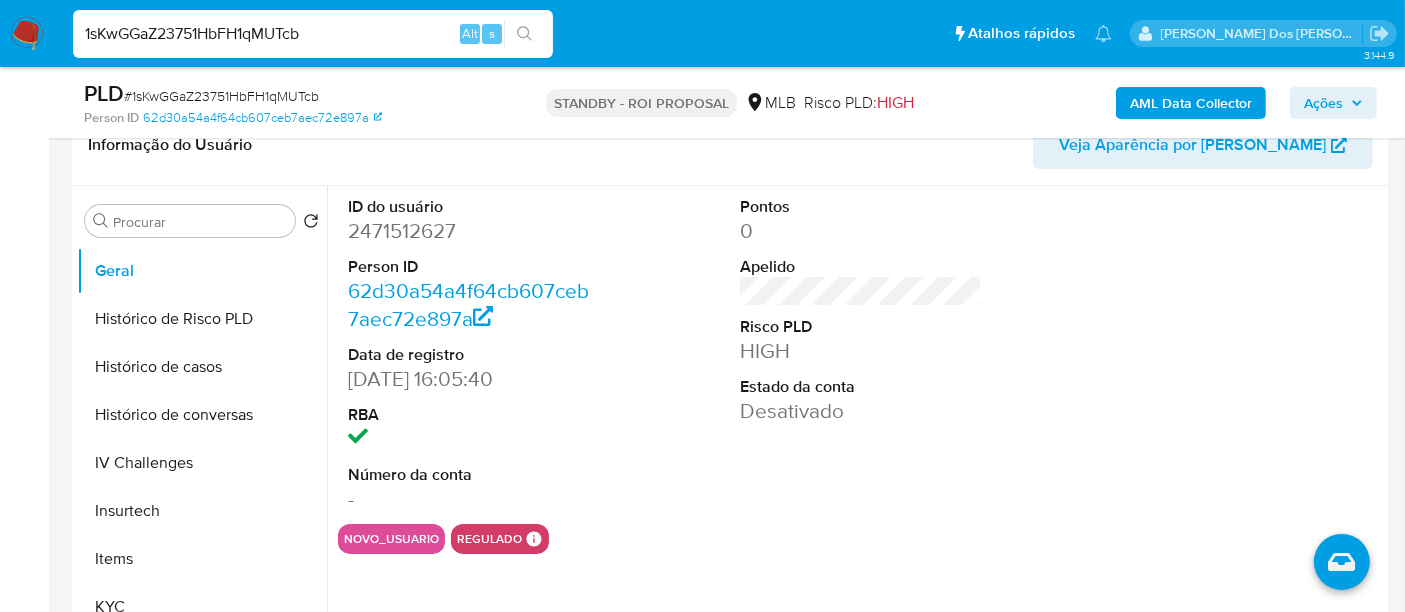 type 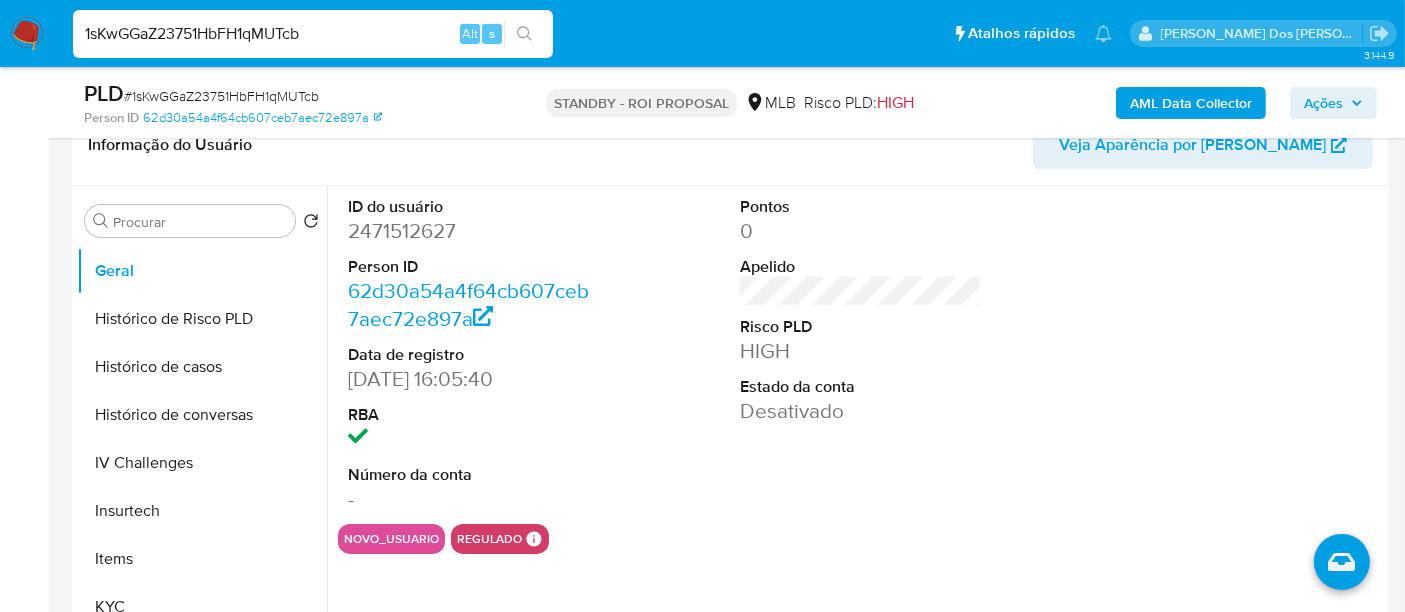 click on "1sKwGGaZ23751HbFH1qMUTcb" at bounding box center [313, 34] 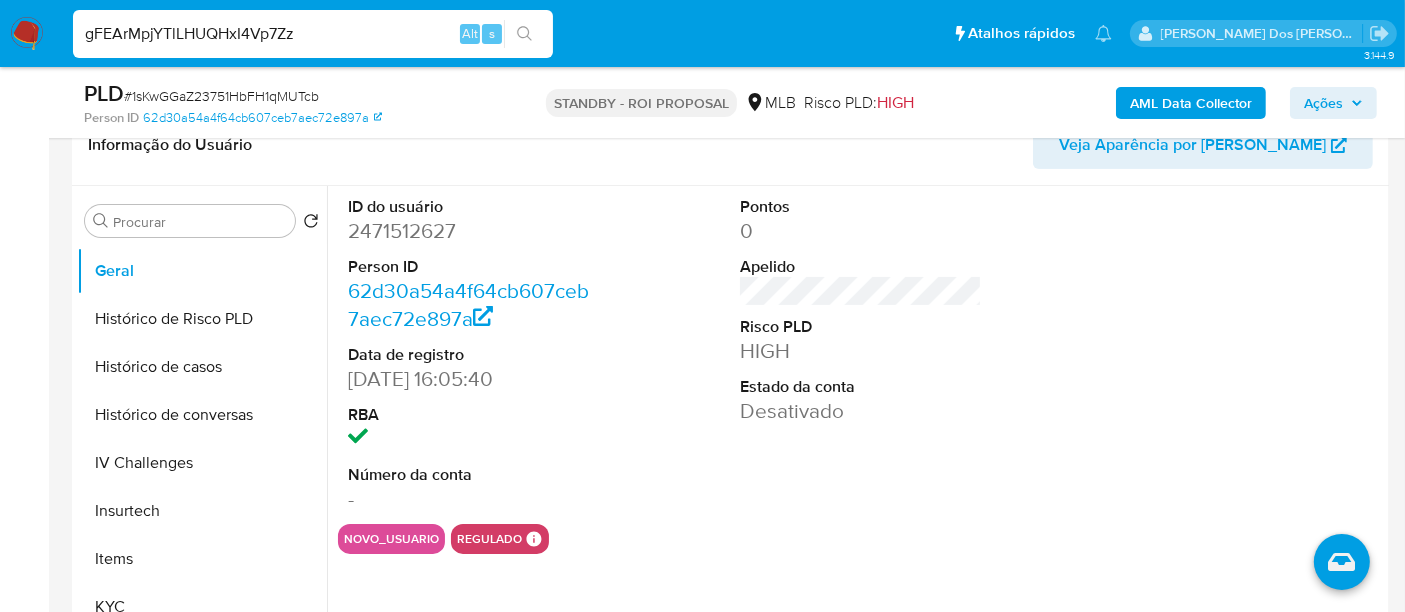 type on "gFEArMpjYTlLHUQHxI4Vp7Zz" 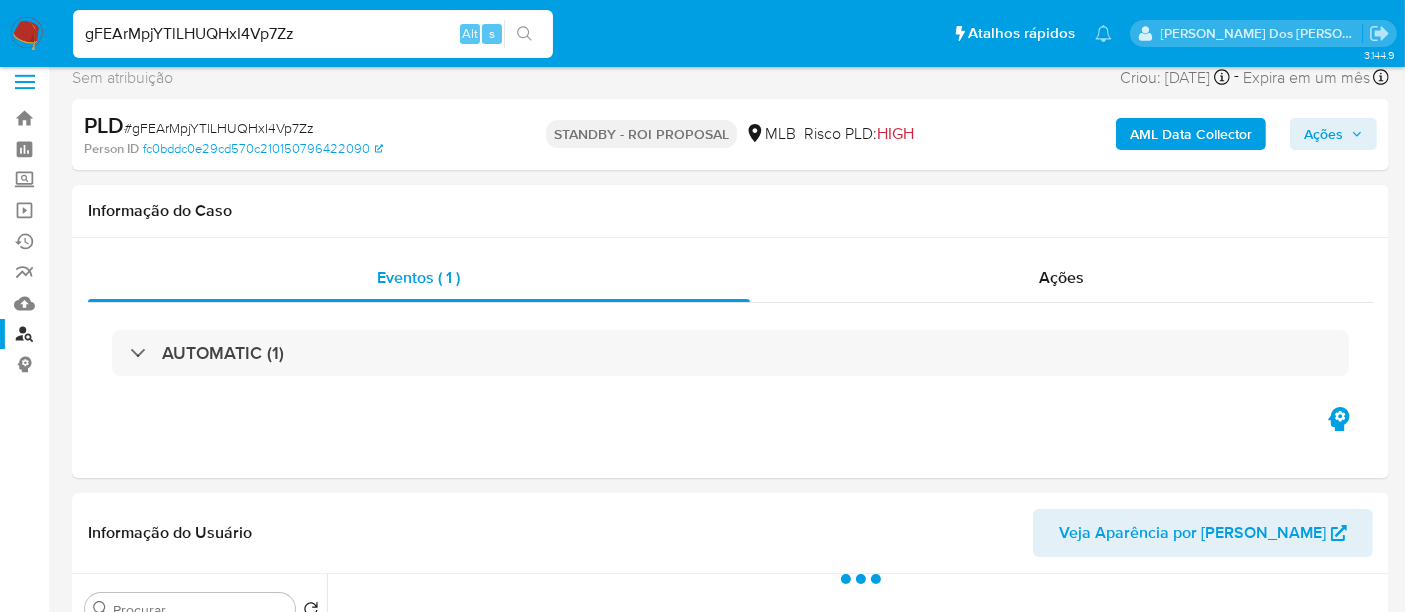 scroll, scrollTop: 333, scrollLeft: 0, axis: vertical 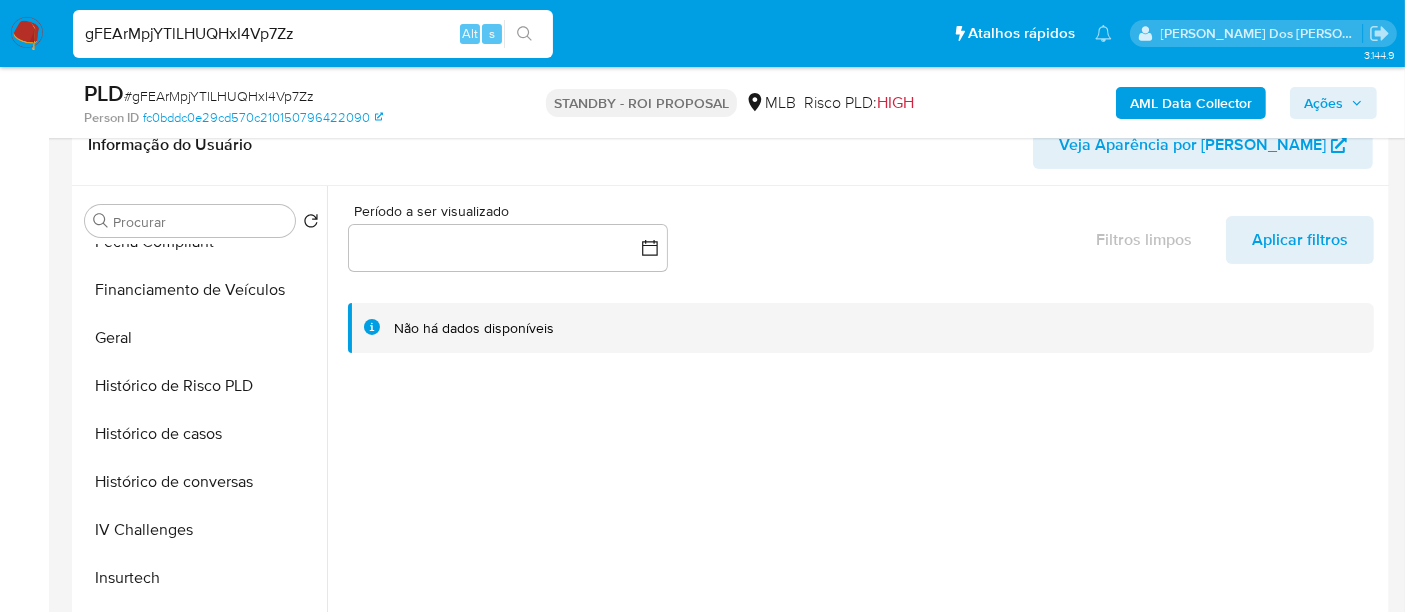 select on "10" 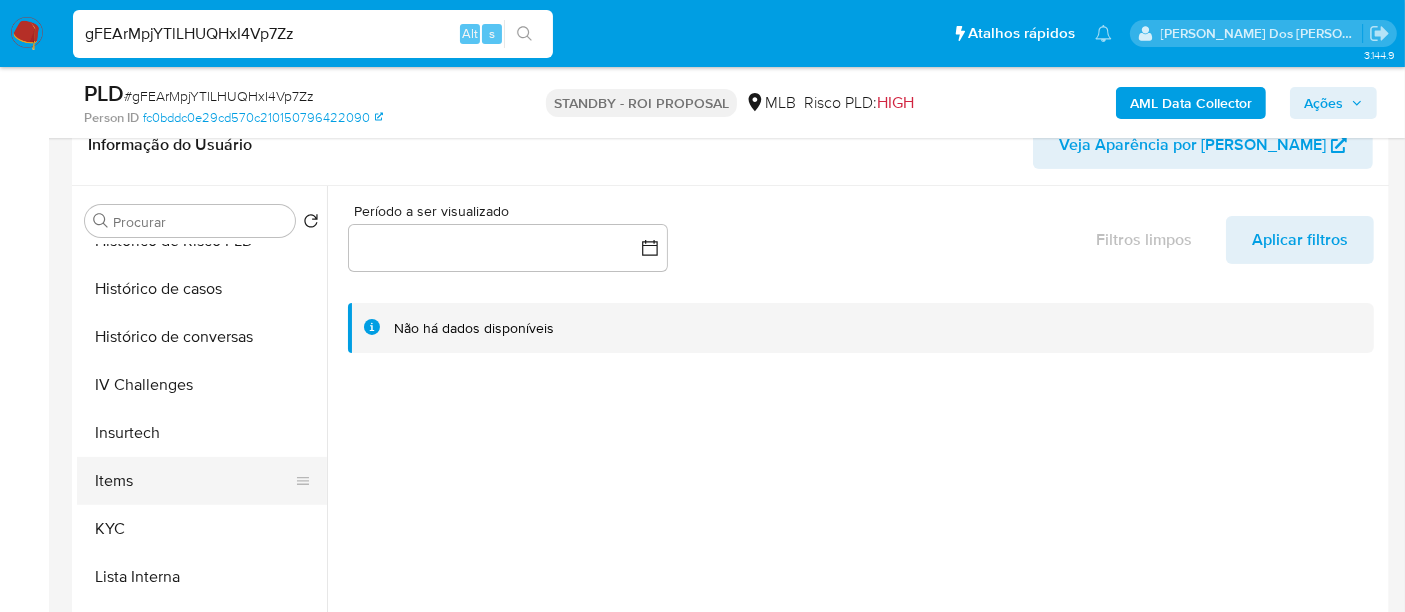 scroll, scrollTop: 844, scrollLeft: 0, axis: vertical 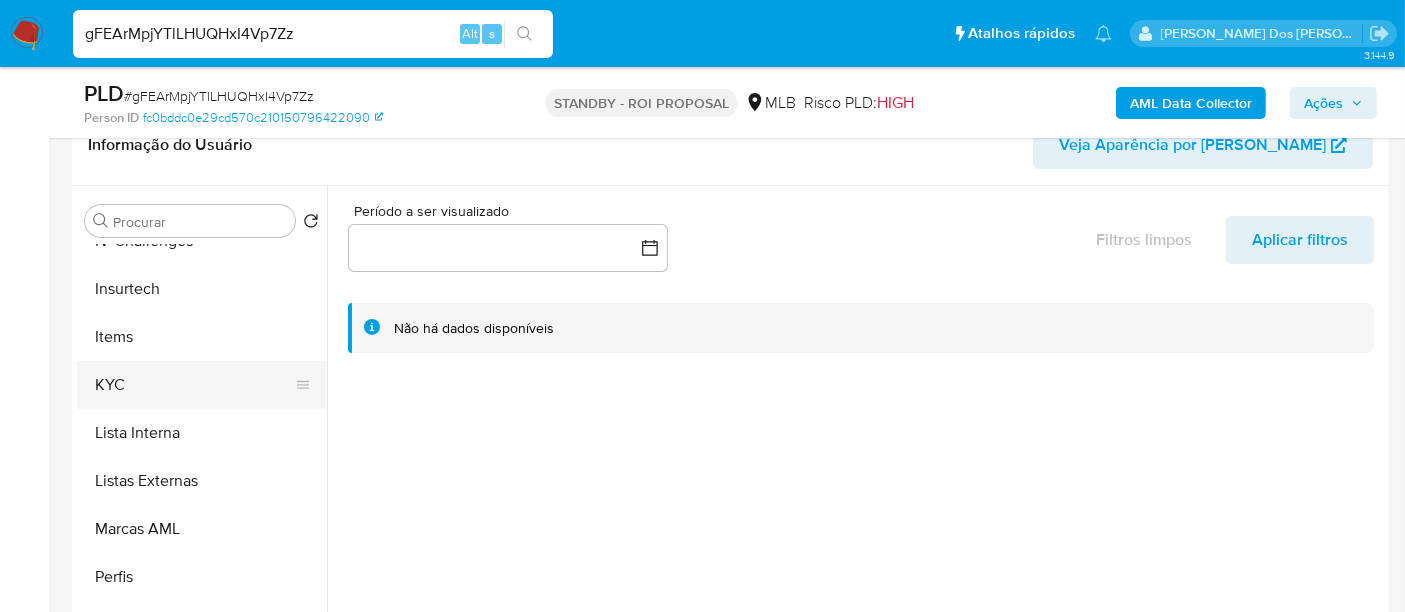 click on "KYC" at bounding box center (194, 385) 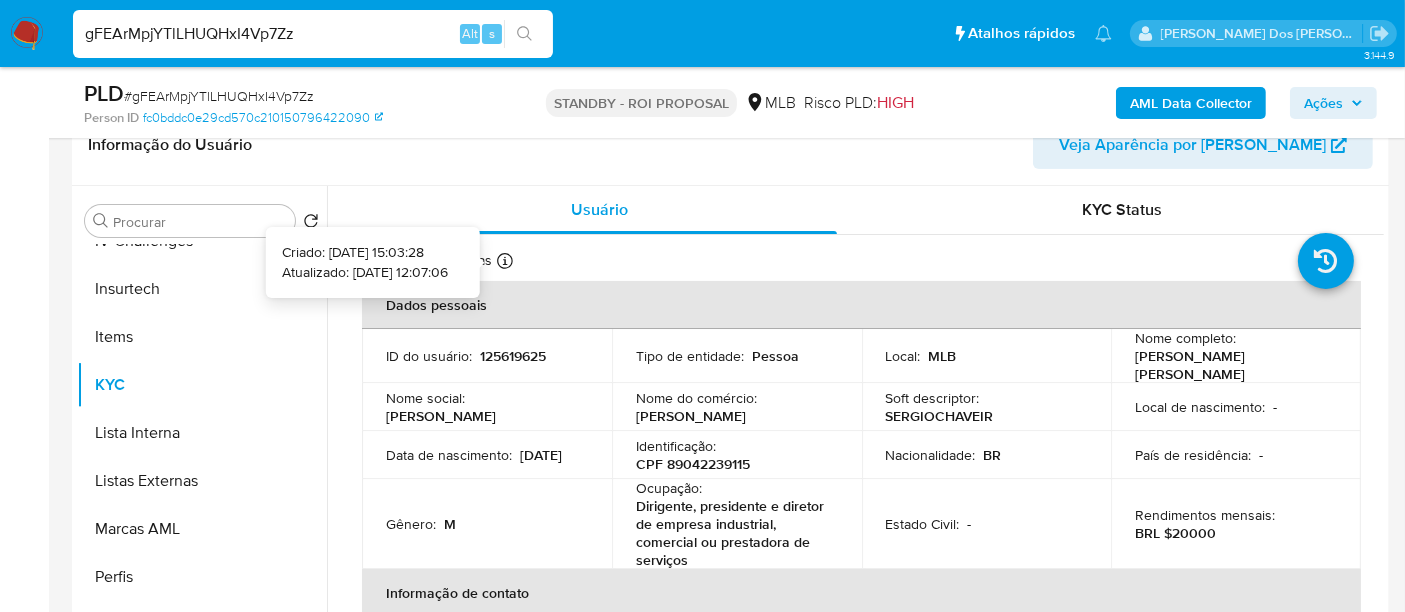 type 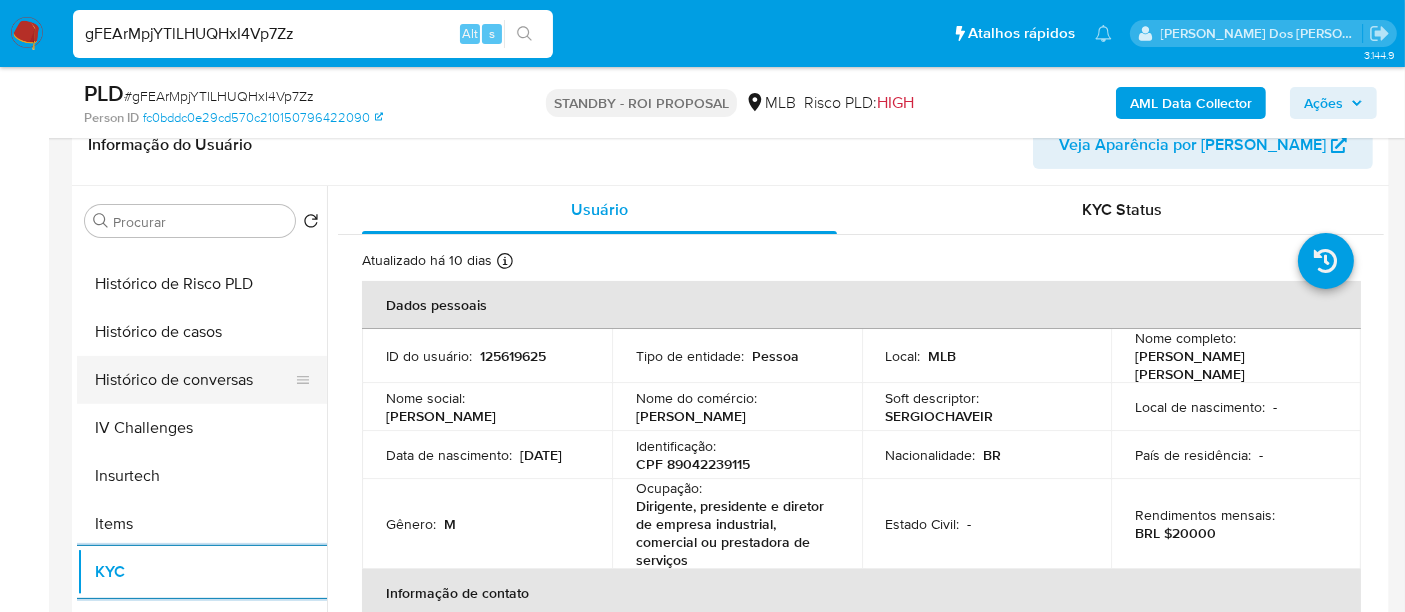 scroll, scrollTop: 622, scrollLeft: 0, axis: vertical 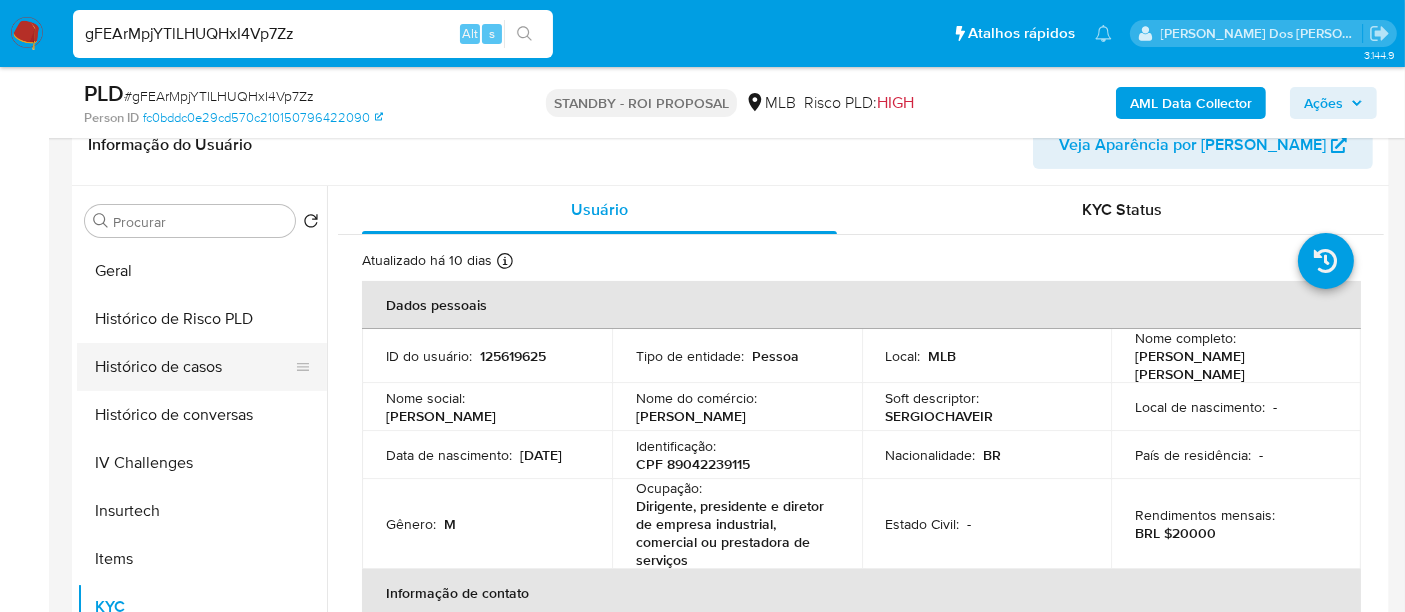 click on "Histórico de casos" at bounding box center (194, 367) 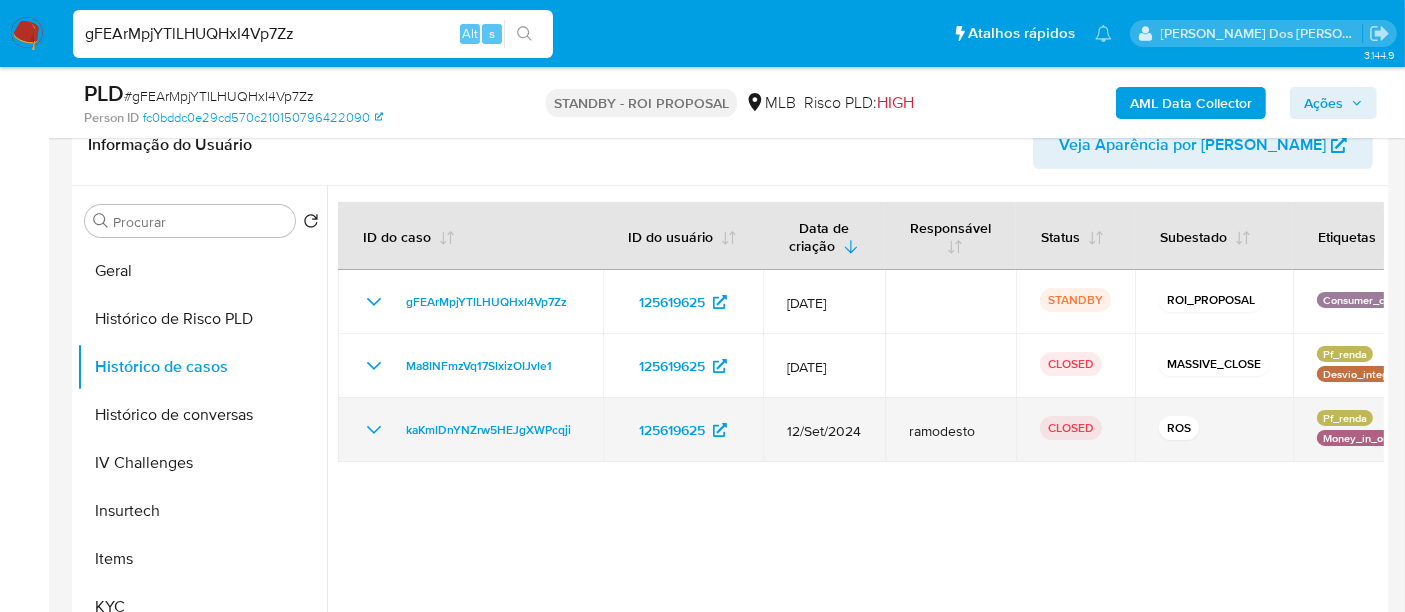 click 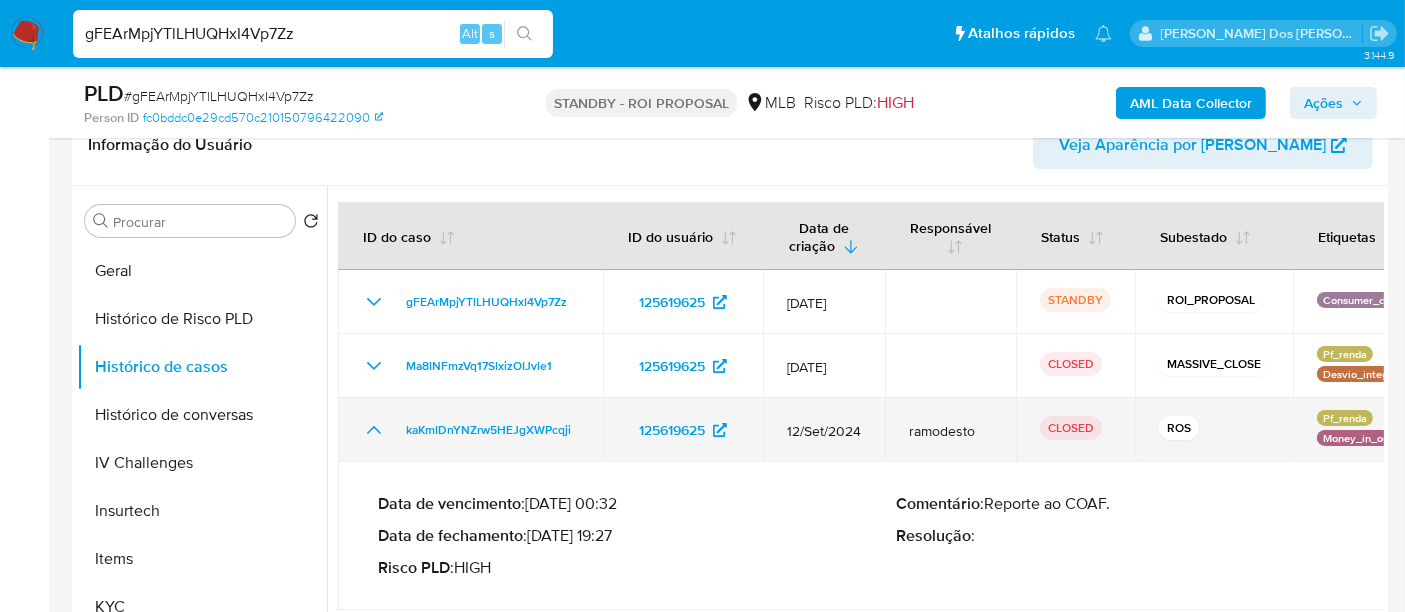 click 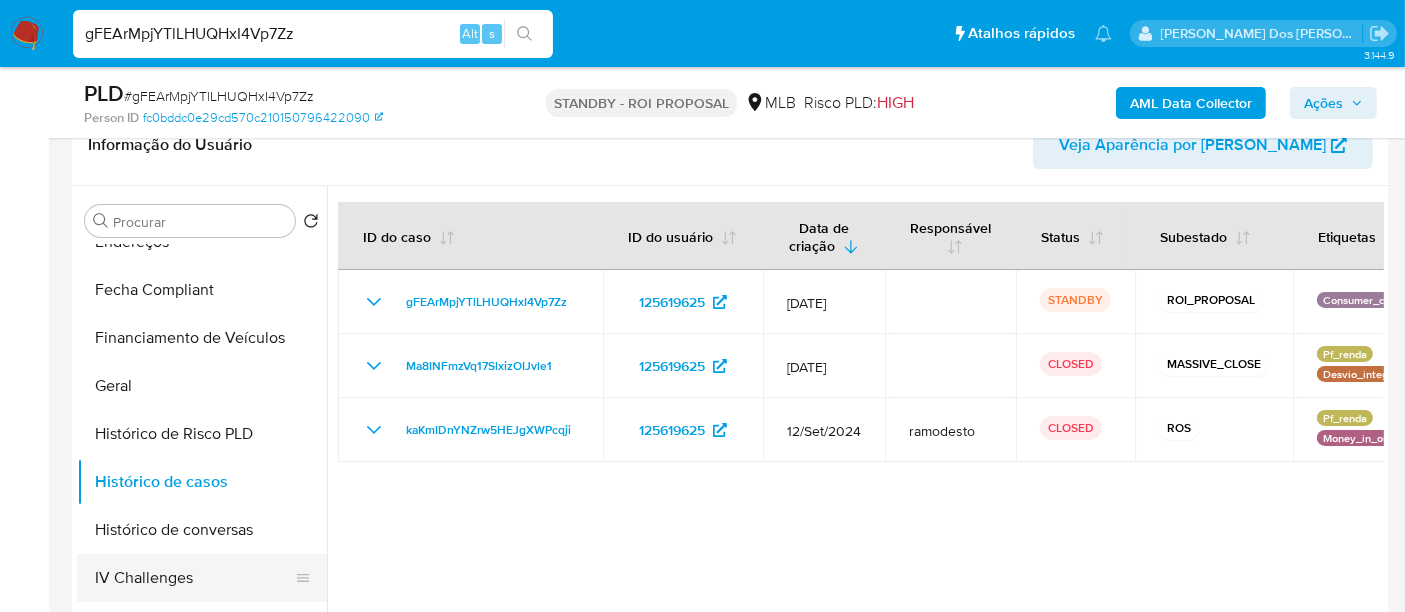 scroll, scrollTop: 288, scrollLeft: 0, axis: vertical 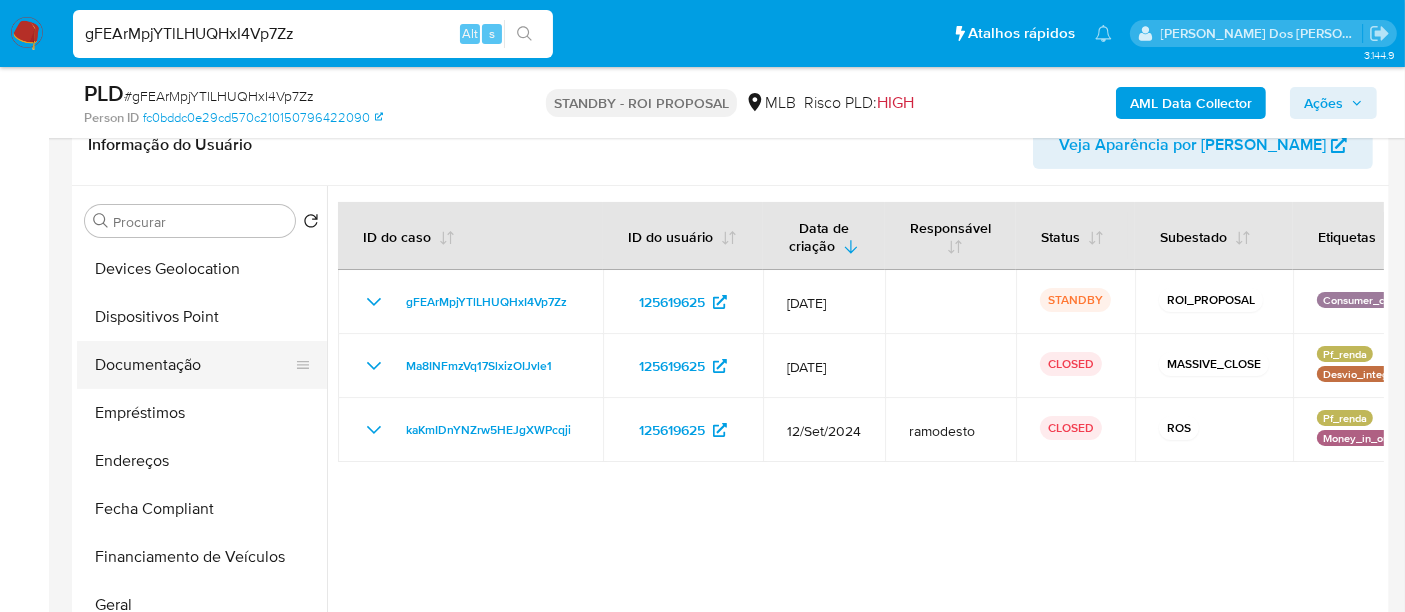 click on "Documentação" at bounding box center [194, 365] 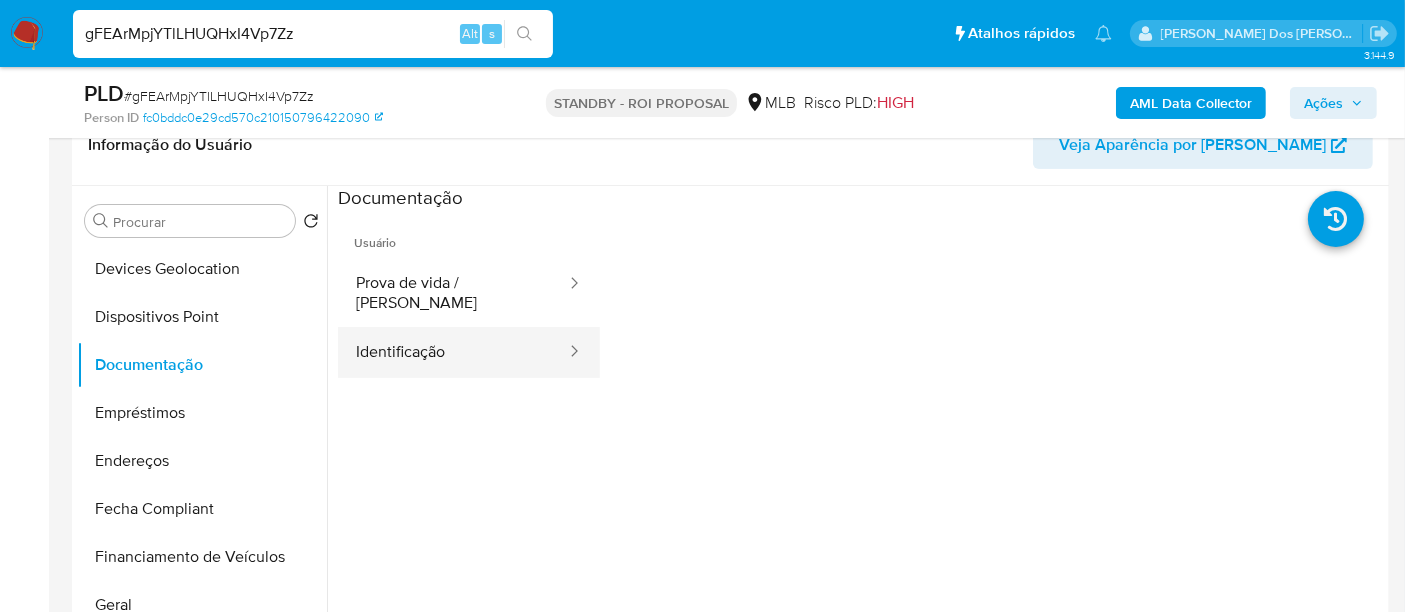click on "Identificação" at bounding box center (453, 352) 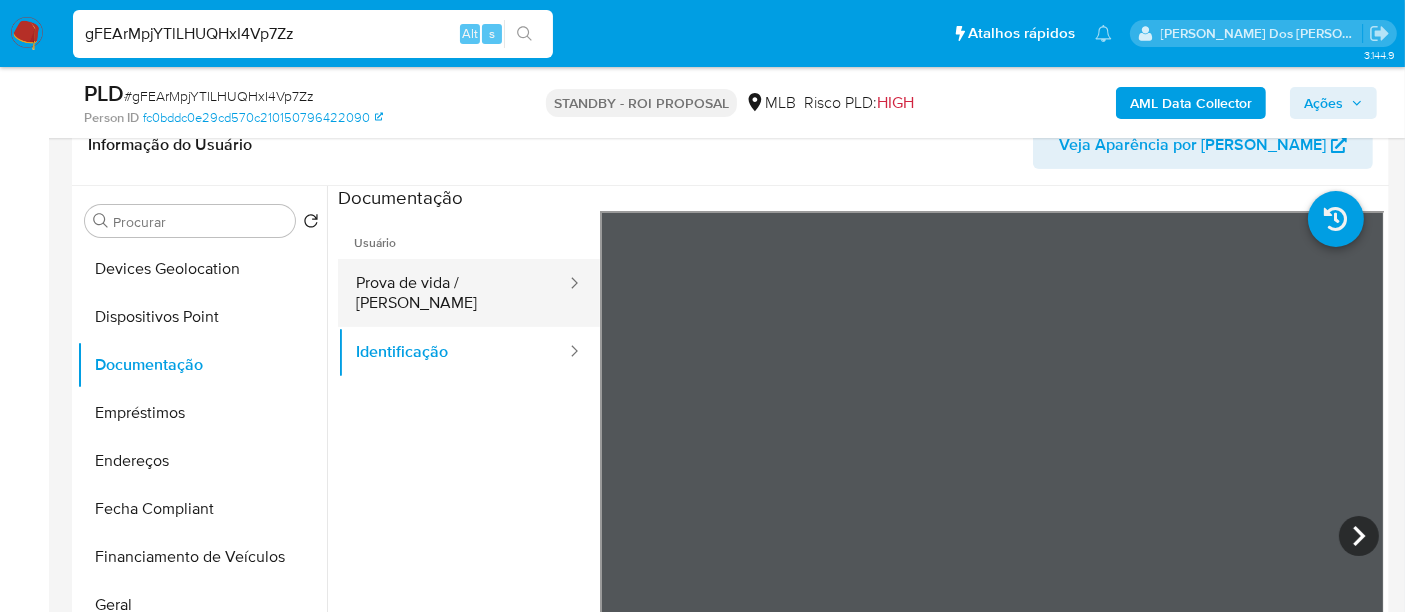 click on "Prova de vida / [PERSON_NAME]" at bounding box center (453, 293) 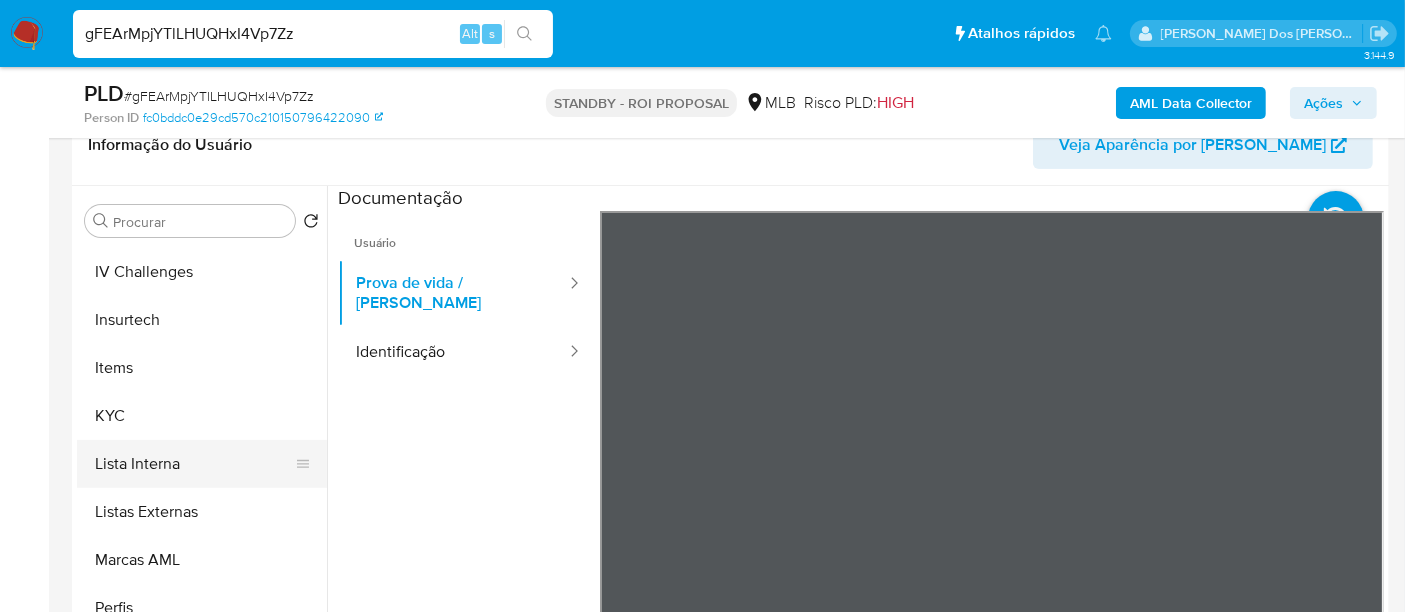 scroll, scrollTop: 844, scrollLeft: 0, axis: vertical 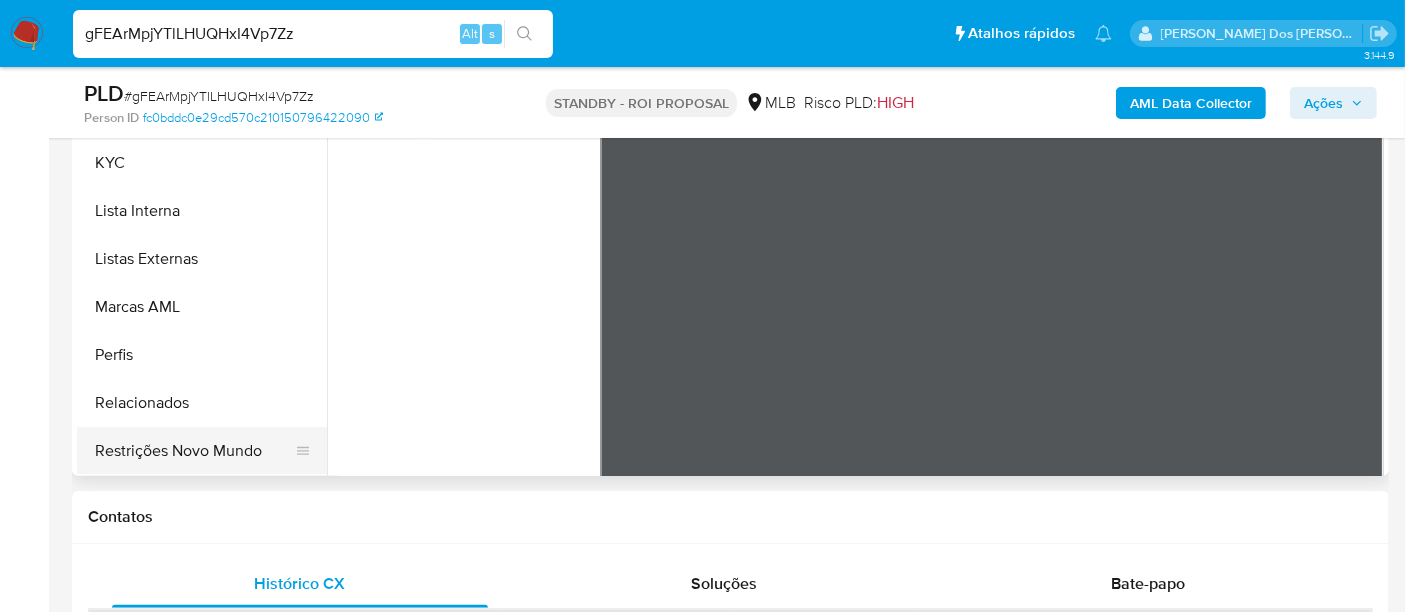 click on "Restrições Novo Mundo" at bounding box center [194, 451] 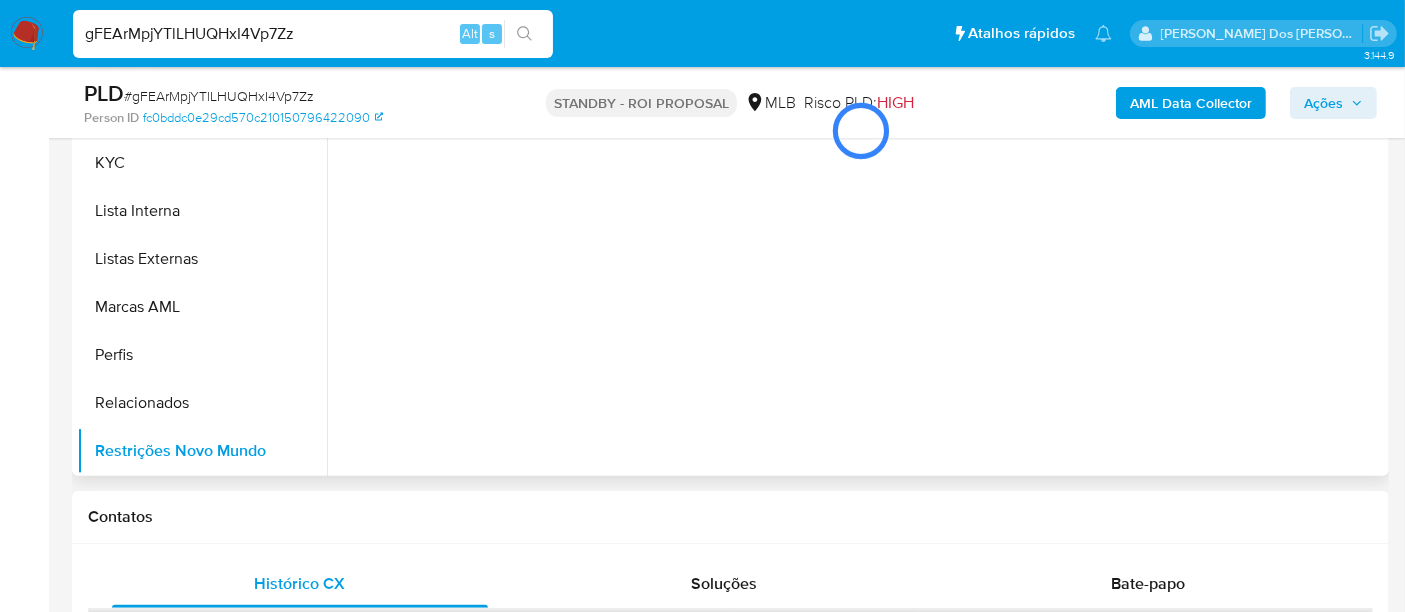 scroll, scrollTop: 444, scrollLeft: 0, axis: vertical 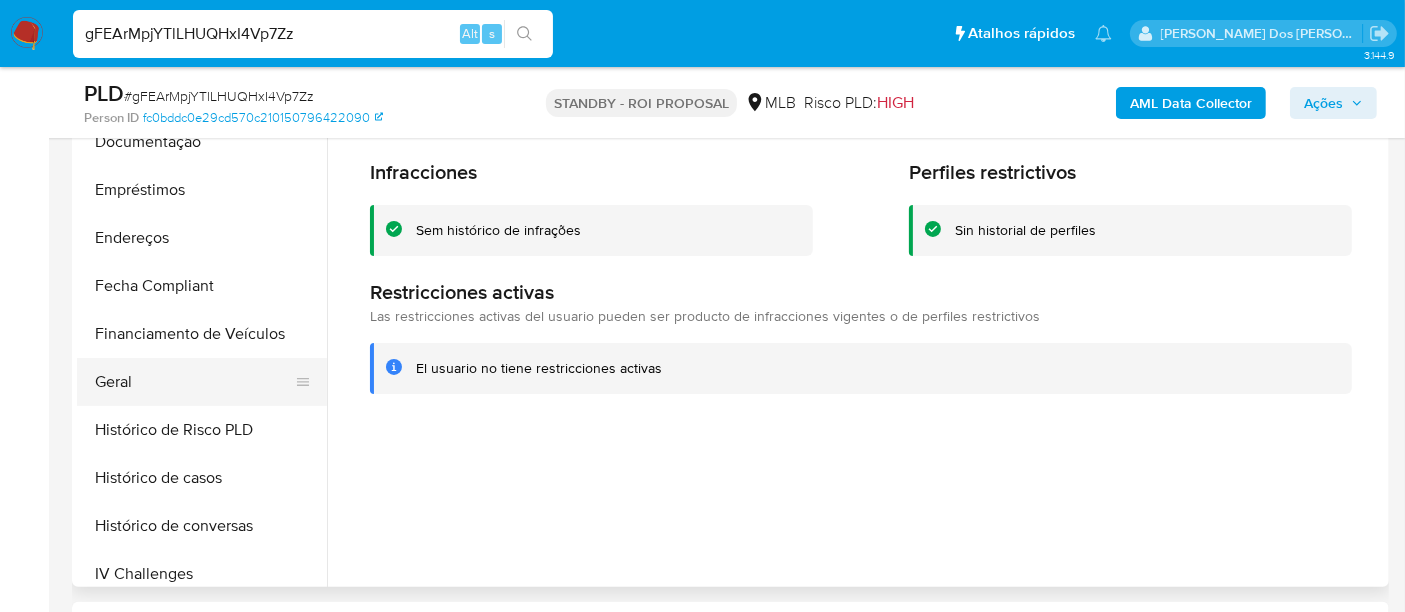 click on "Geral" at bounding box center [194, 382] 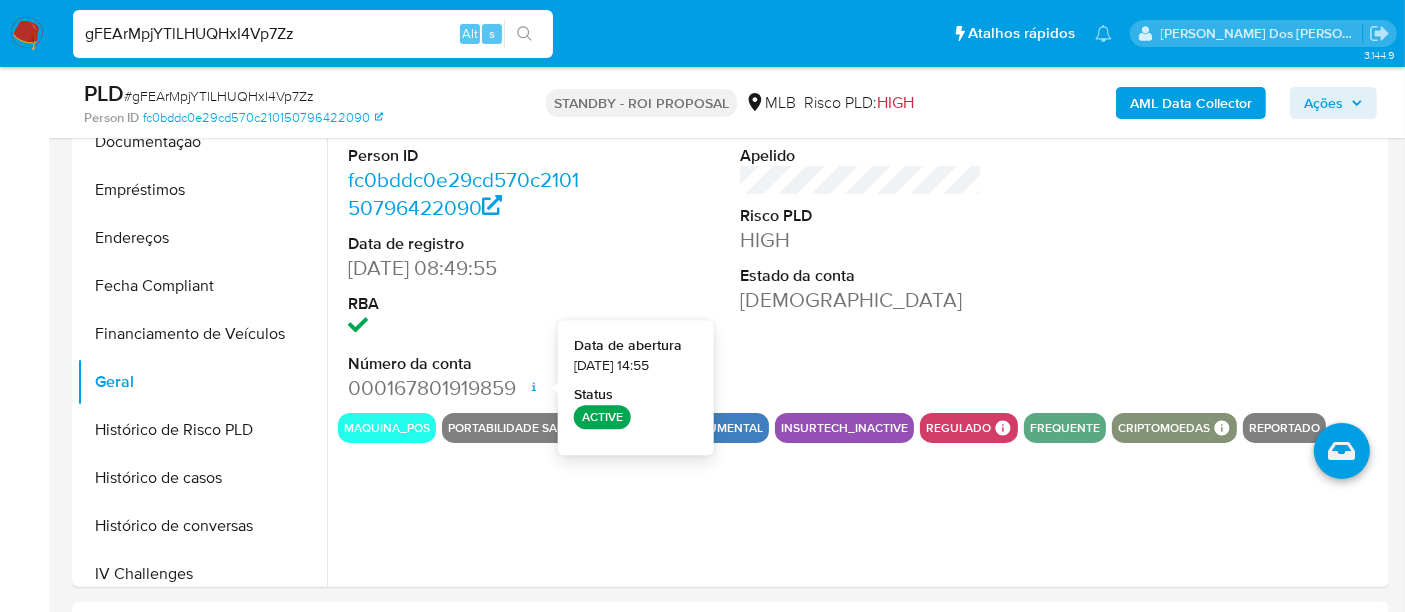 type 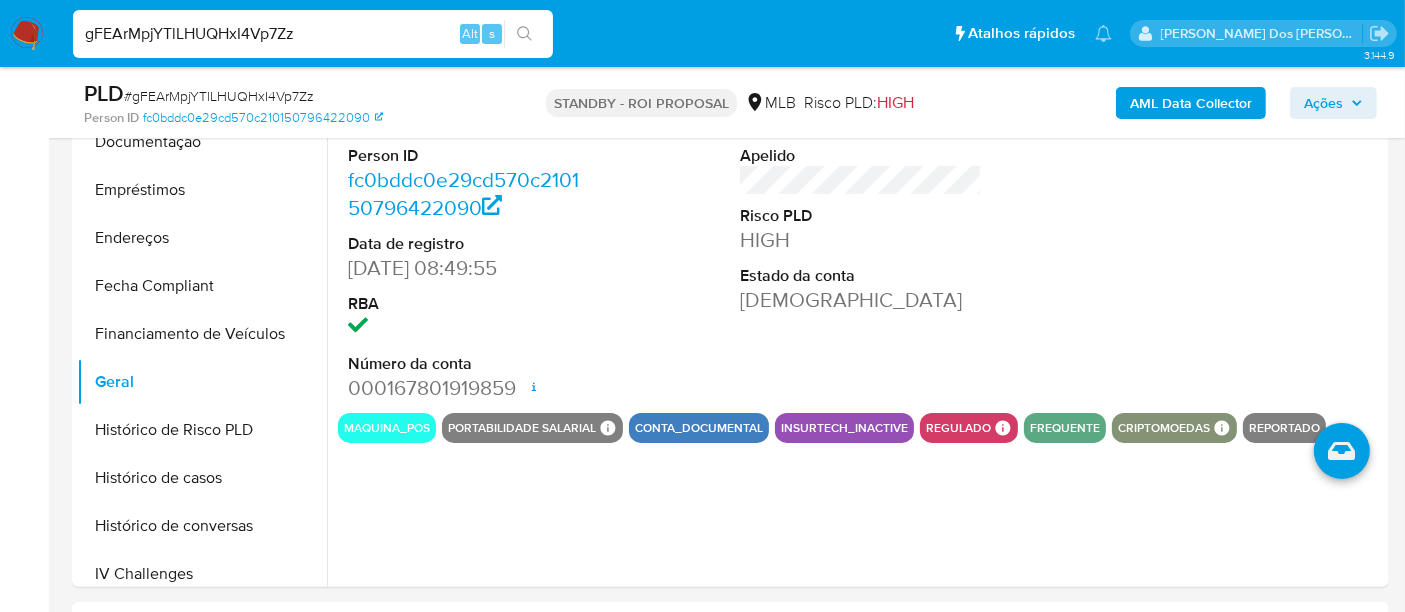 click on "gFEArMpjYTlLHUQHxI4Vp7Zz" at bounding box center [313, 34] 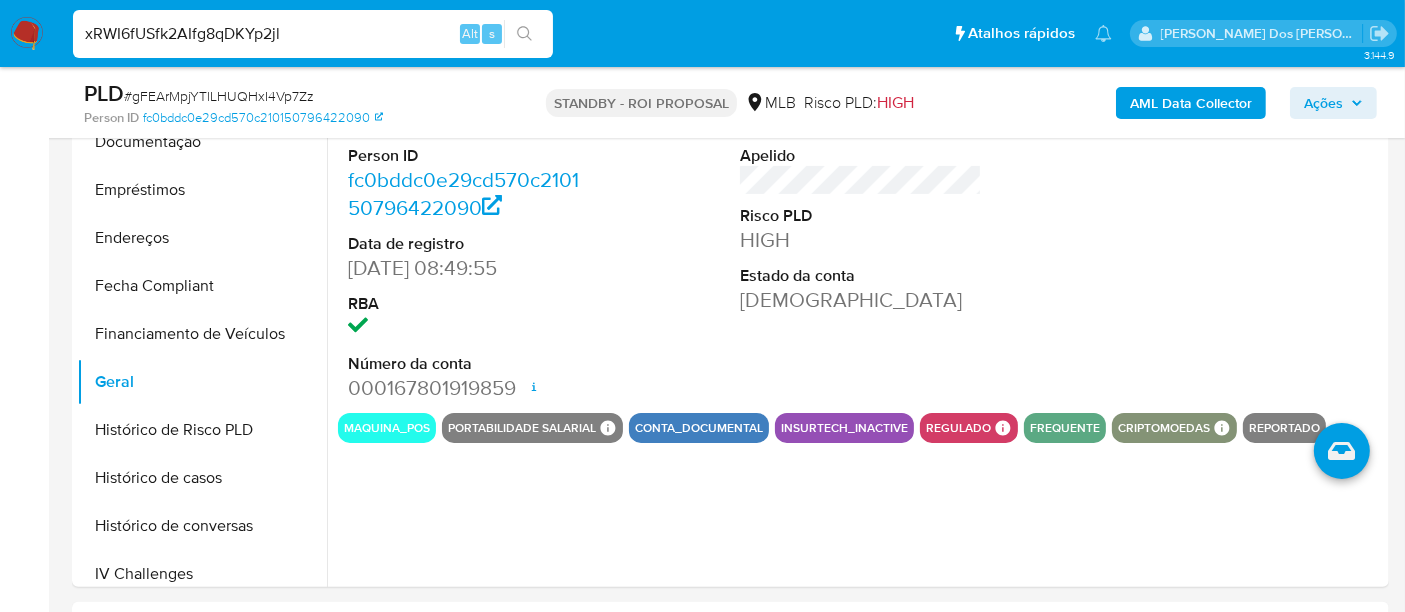 type on "xRWI6fUSfk2AIfg8qDKYp2jl" 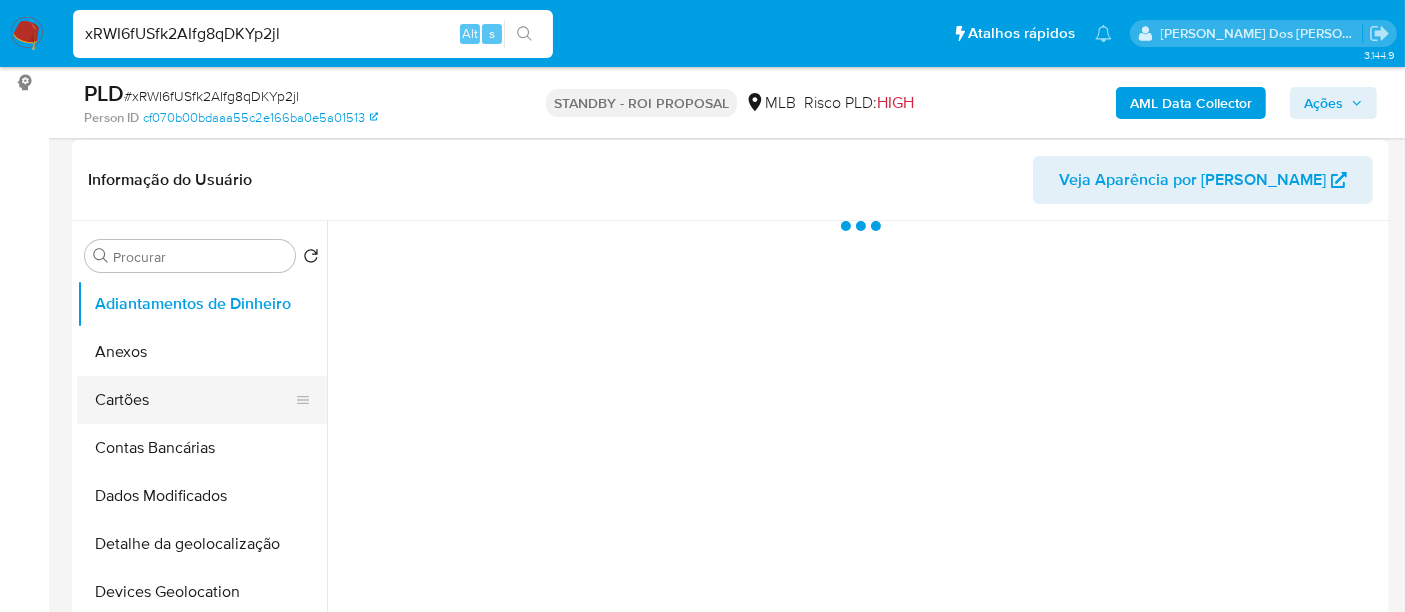 scroll, scrollTop: 333, scrollLeft: 0, axis: vertical 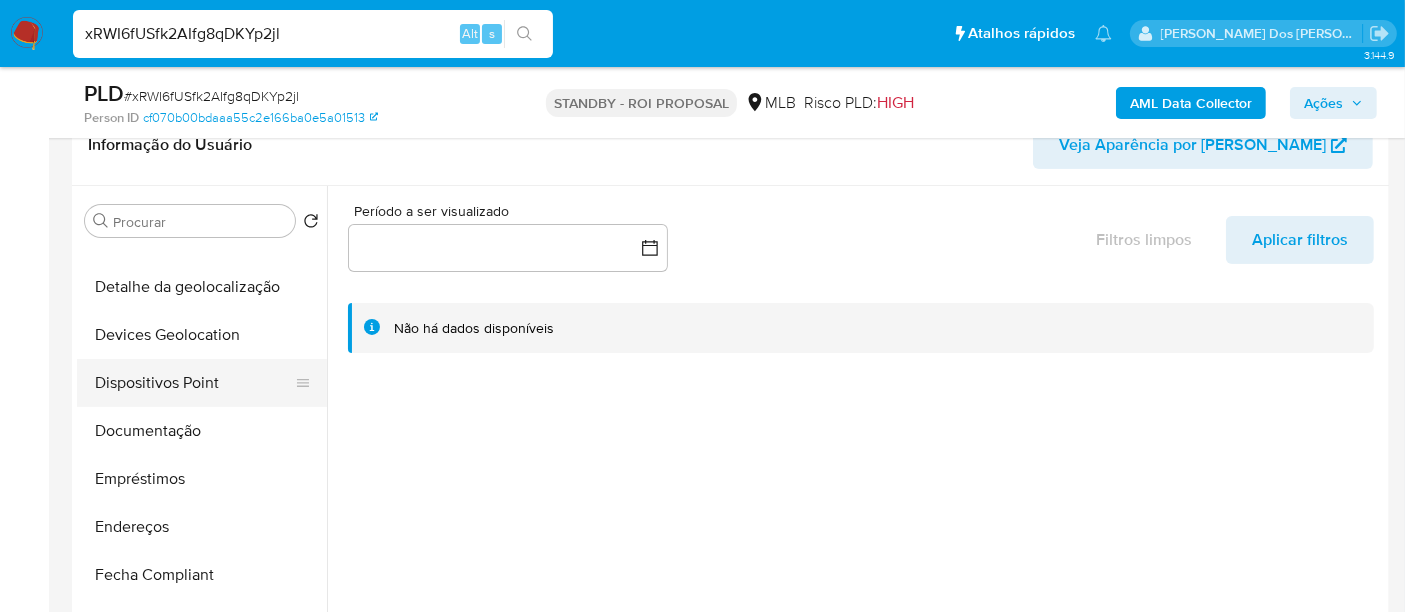 select on "10" 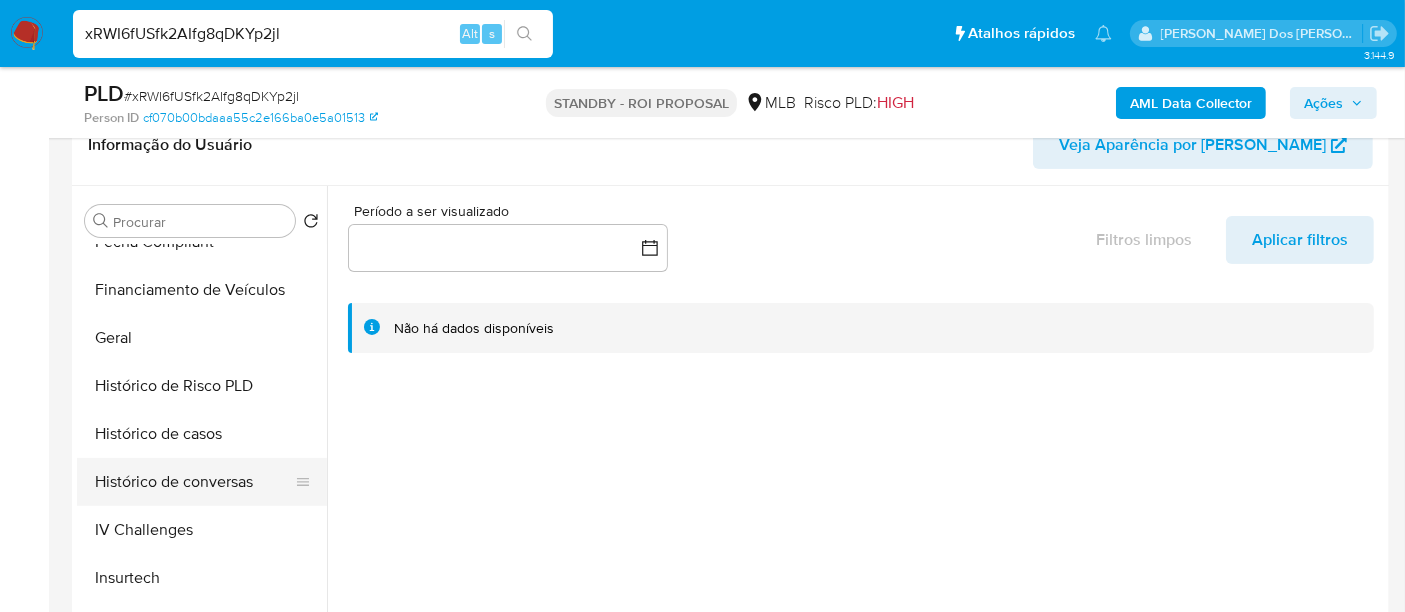 scroll, scrollTop: 666, scrollLeft: 0, axis: vertical 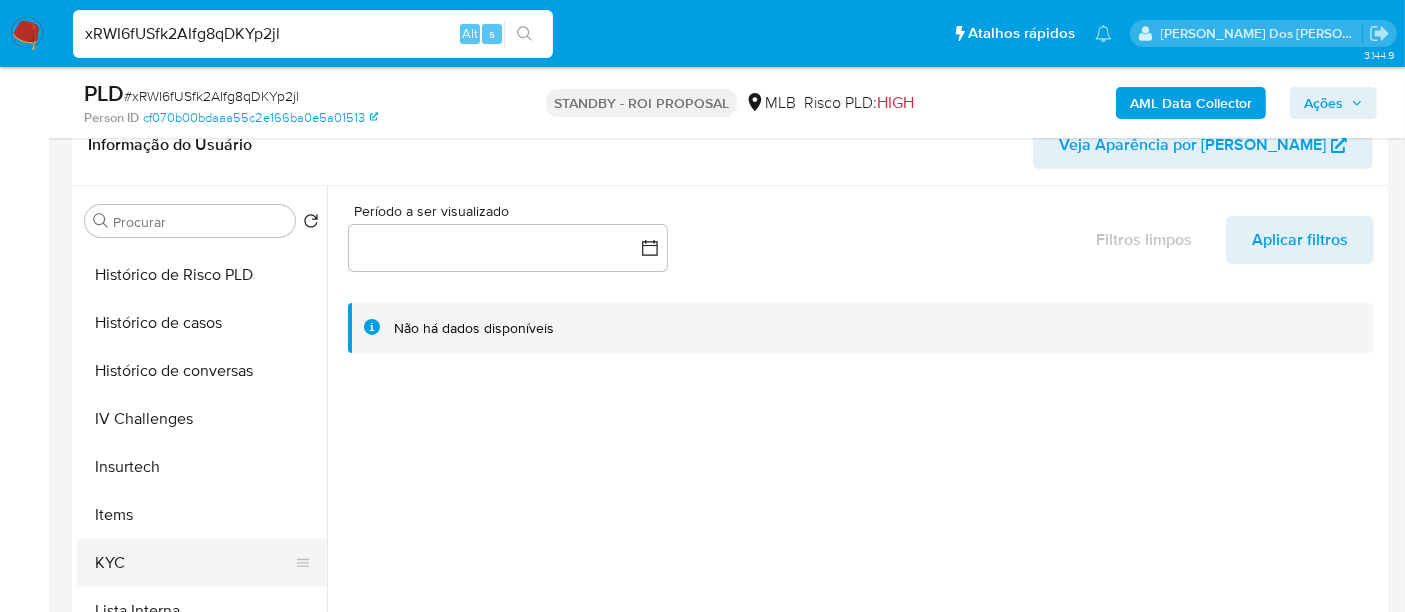 click on "KYC" at bounding box center (194, 563) 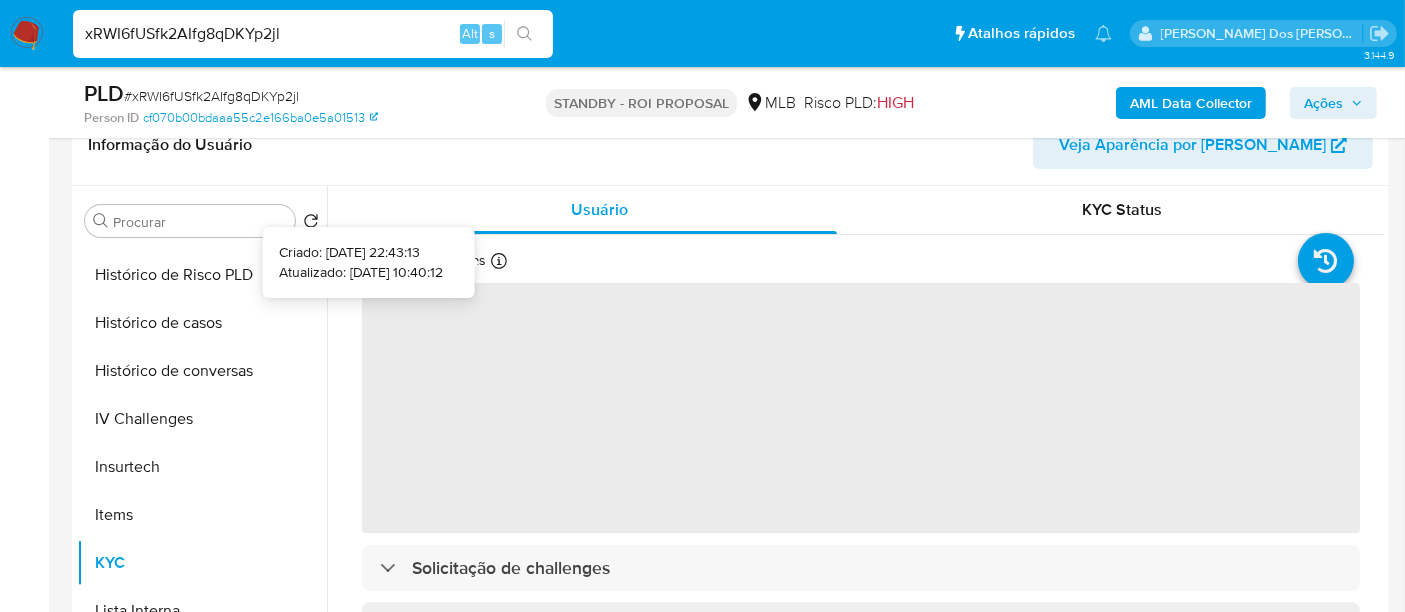 type 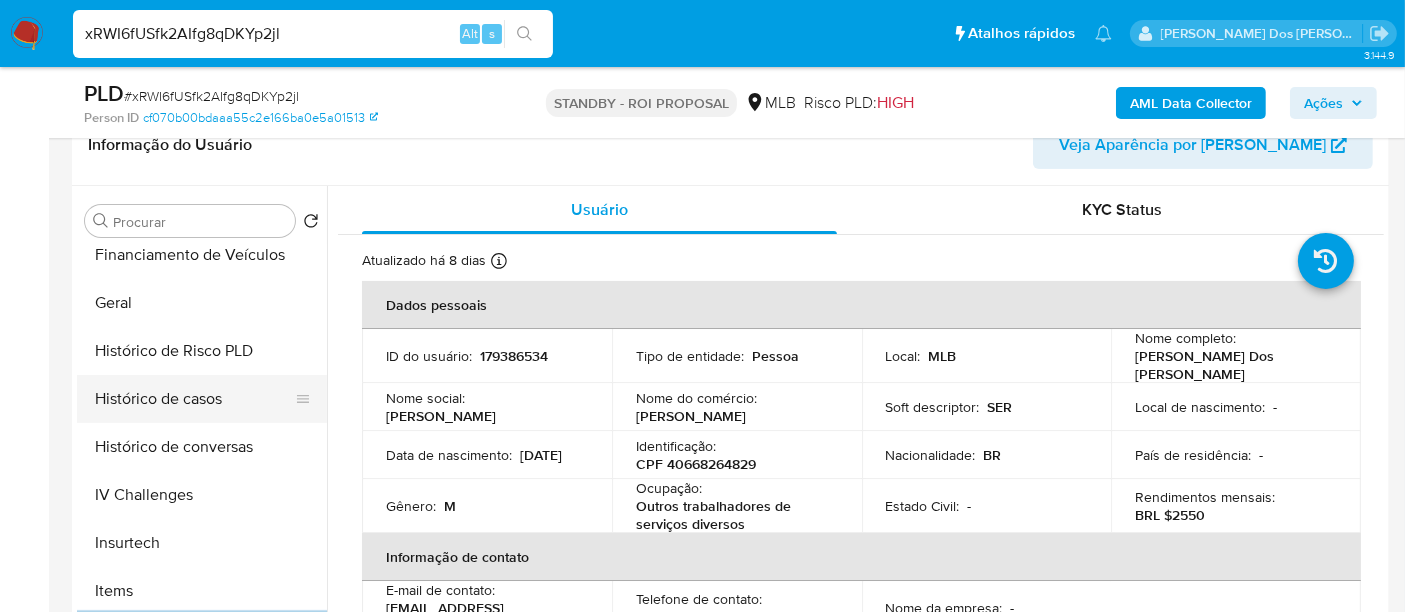 scroll, scrollTop: 555, scrollLeft: 0, axis: vertical 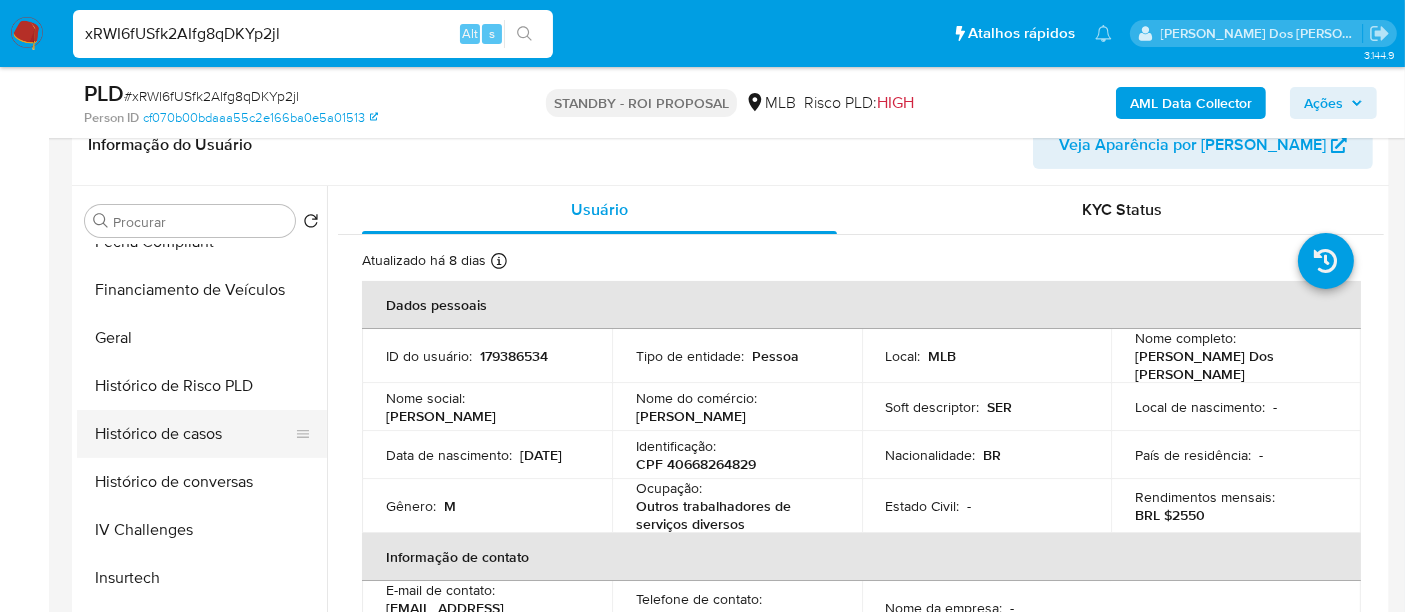 click on "Histórico de casos" at bounding box center (194, 434) 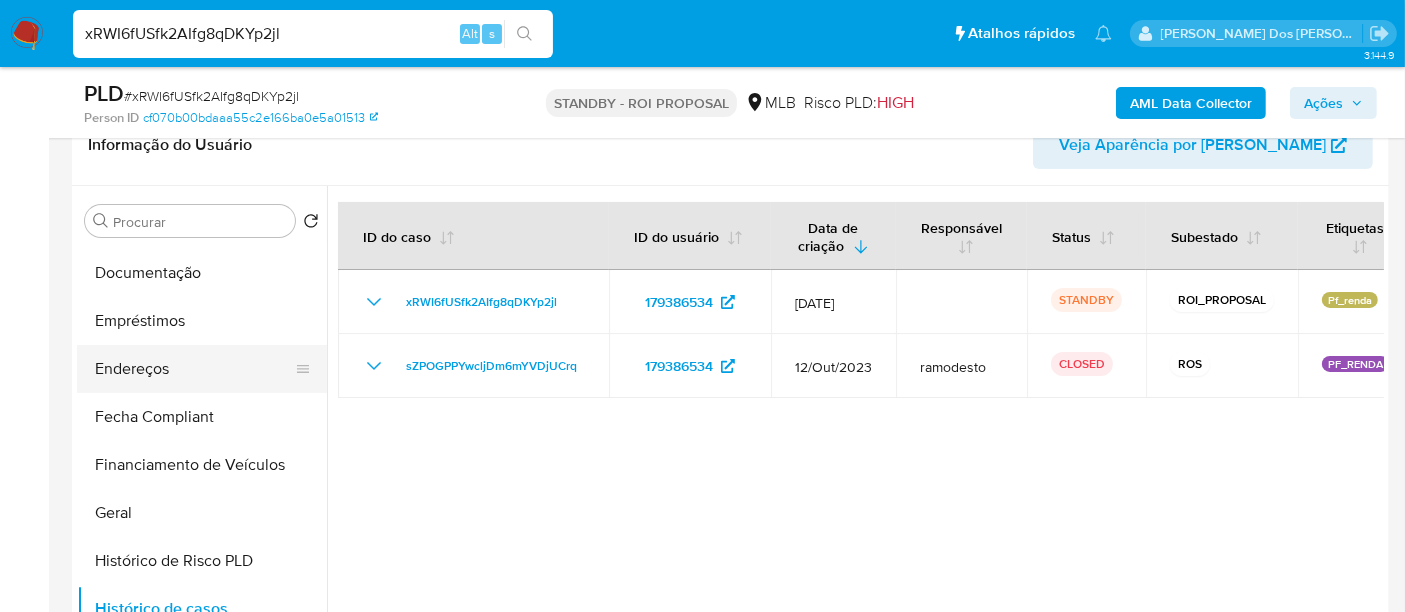 scroll, scrollTop: 333, scrollLeft: 0, axis: vertical 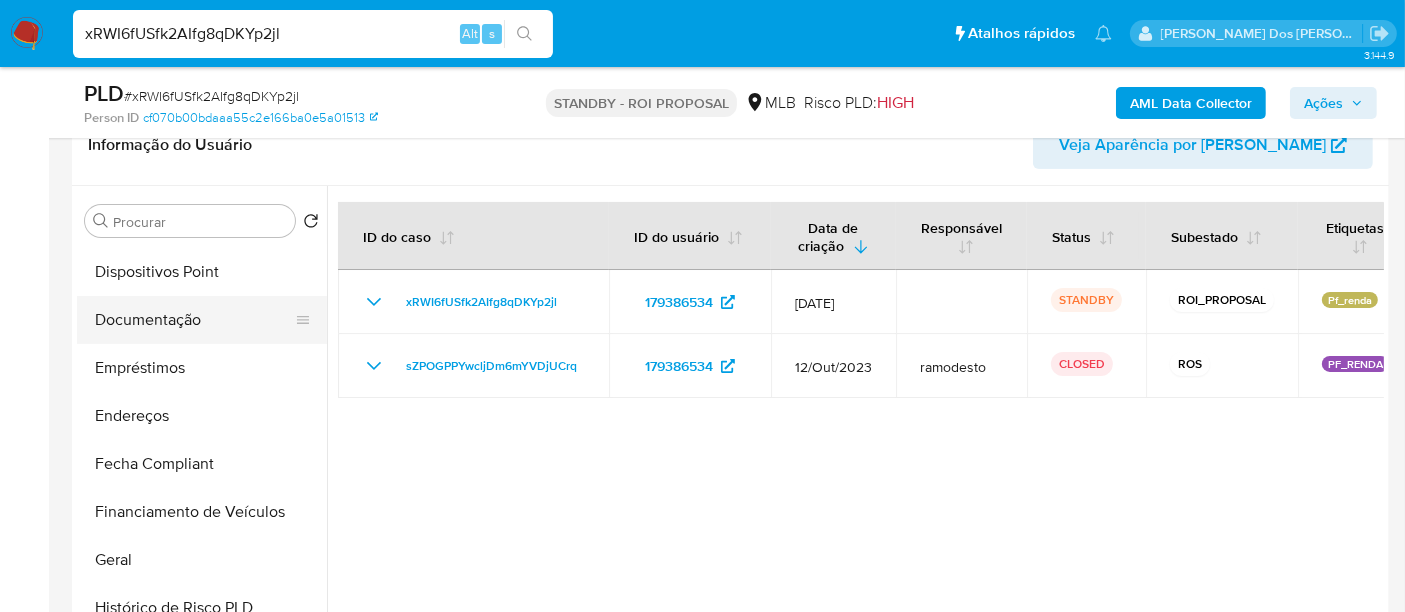 type 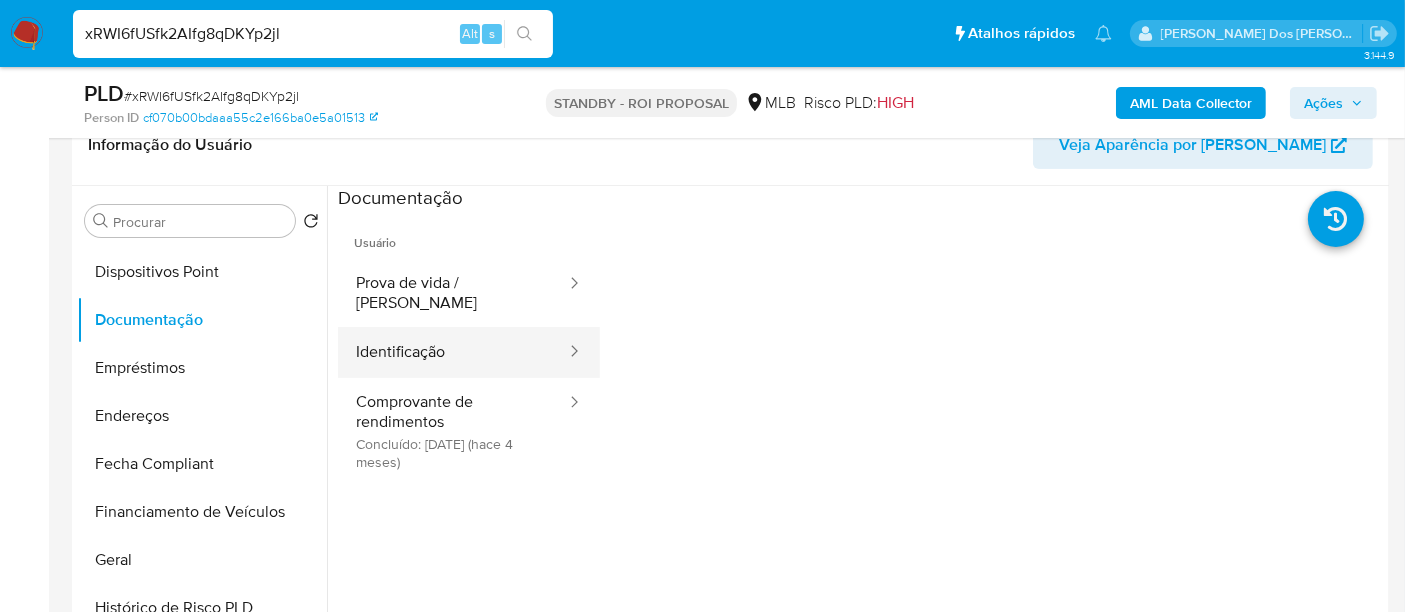 click on "Identificação" at bounding box center (453, 352) 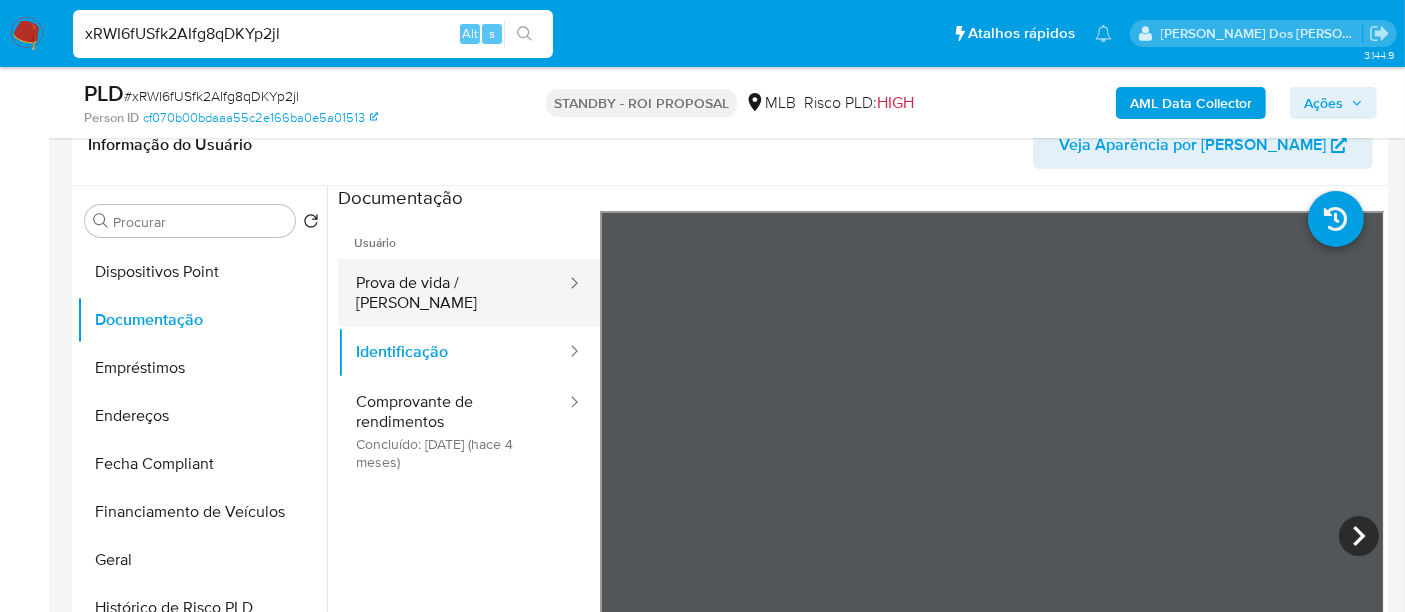click on "Prova de vida / [PERSON_NAME]" at bounding box center [453, 293] 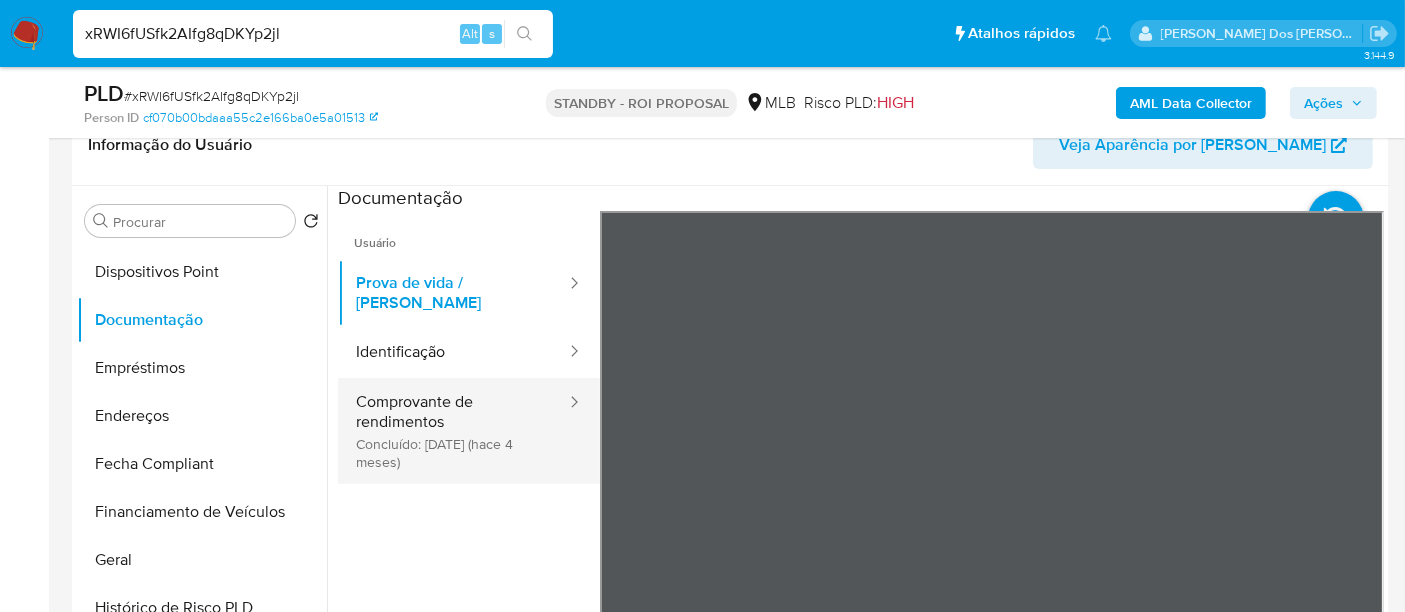 click on "Comprovante de rendimentos Concluído: 01/04/2025 (hace 4 meses)" at bounding box center [453, 431] 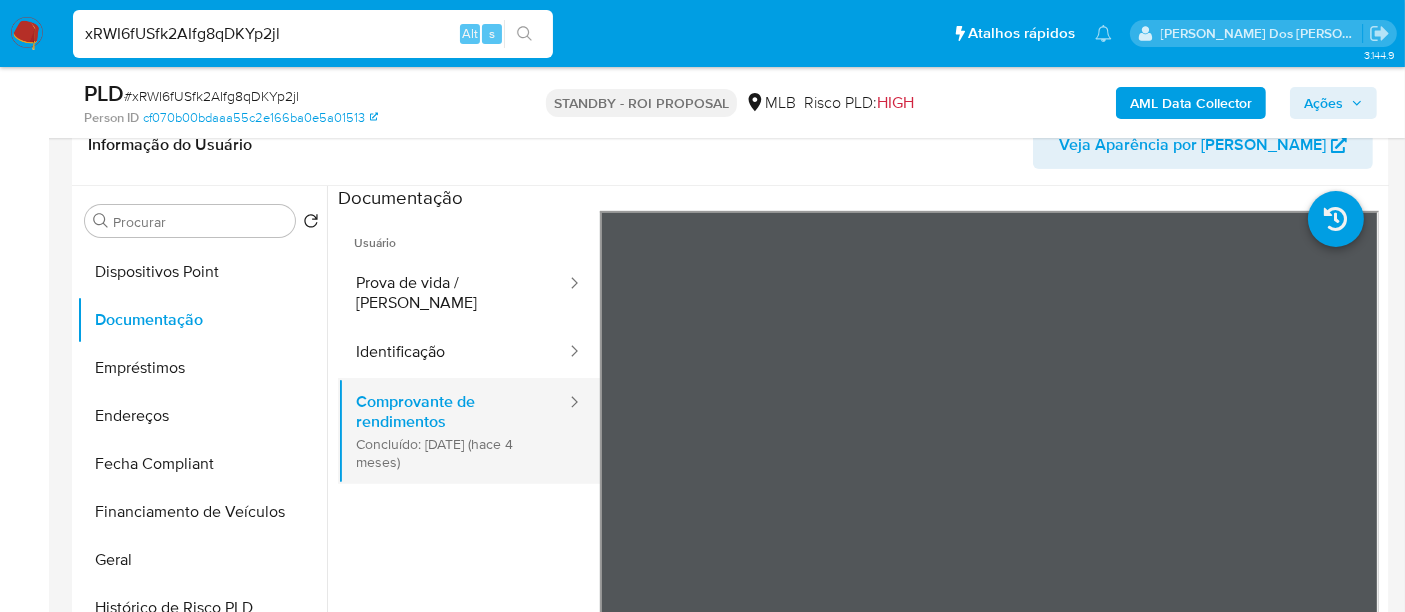 type 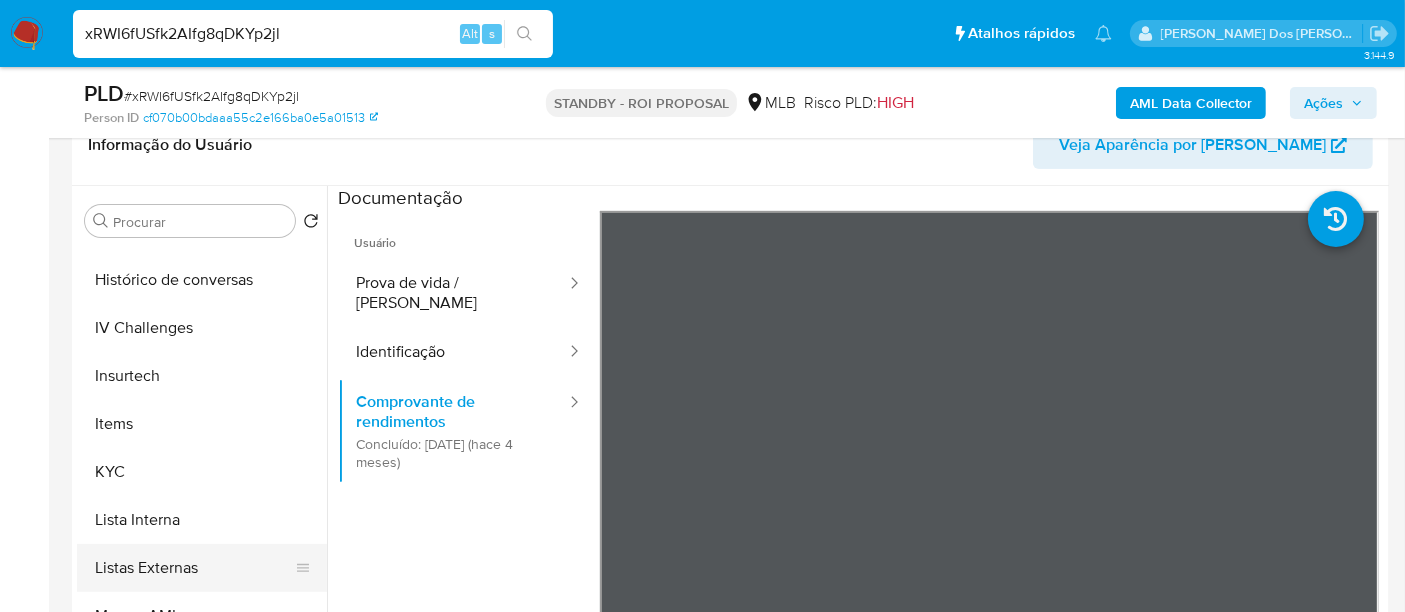 scroll, scrollTop: 844, scrollLeft: 0, axis: vertical 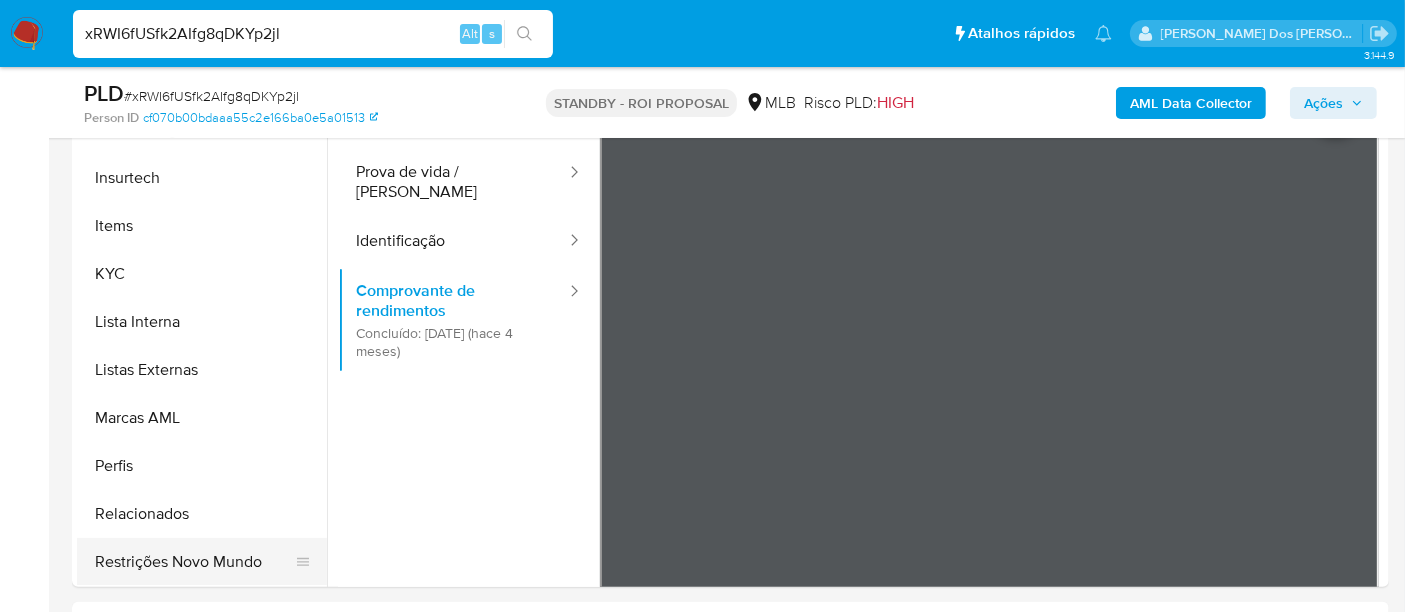 click on "Restrições Novo Mundo" at bounding box center (194, 562) 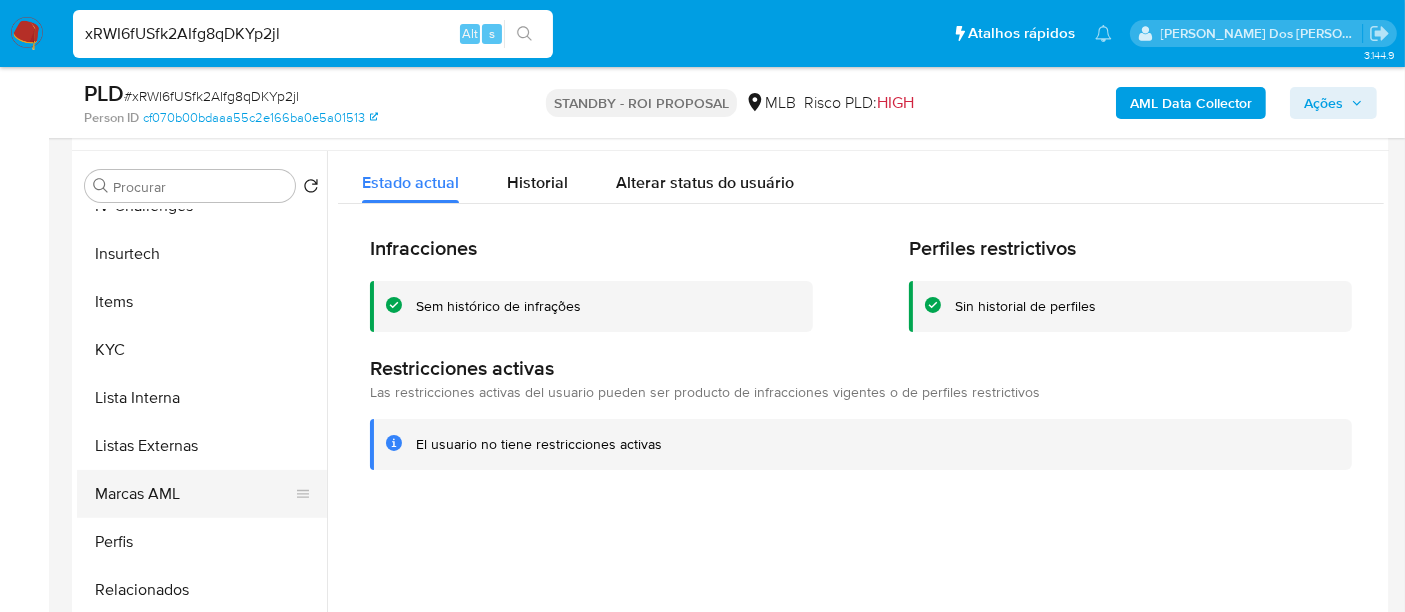 scroll, scrollTop: 333, scrollLeft: 0, axis: vertical 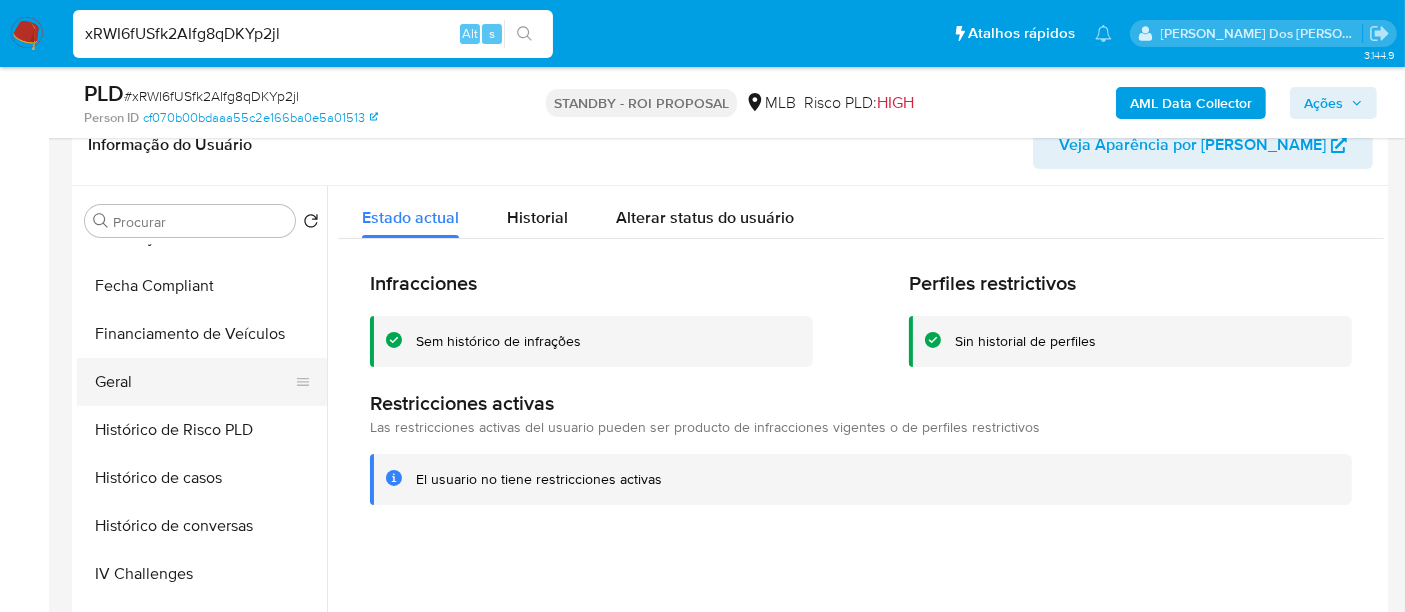 click on "Geral" at bounding box center [194, 382] 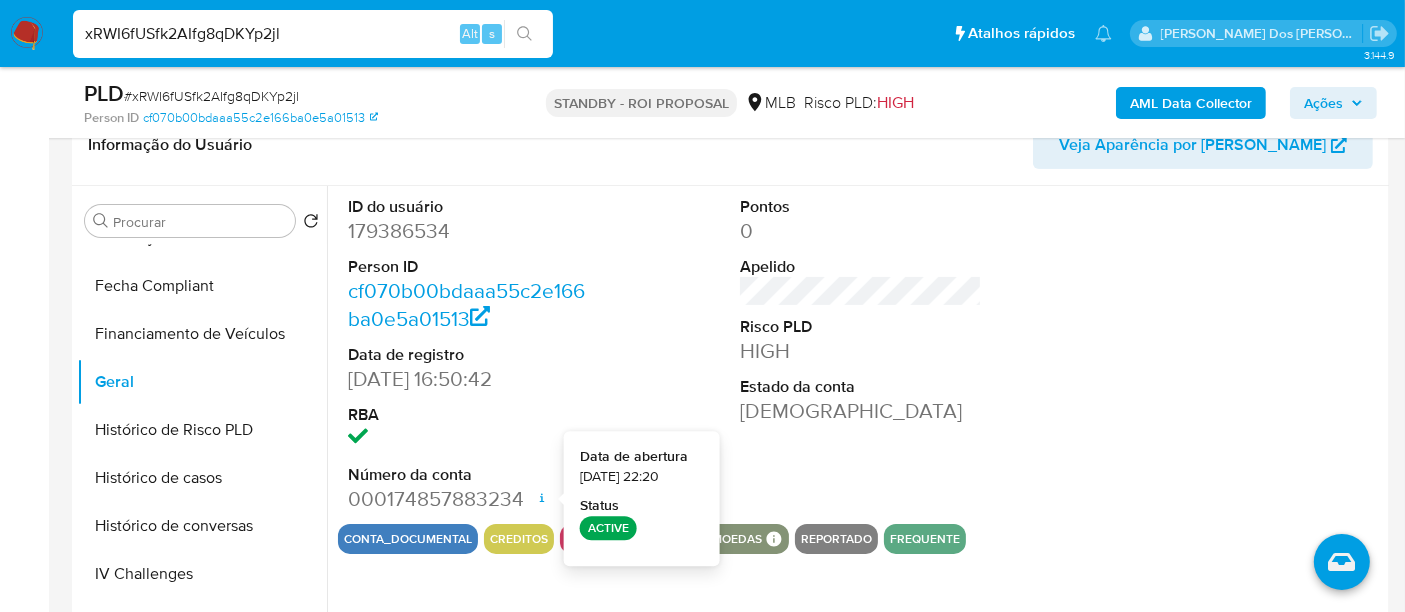 type 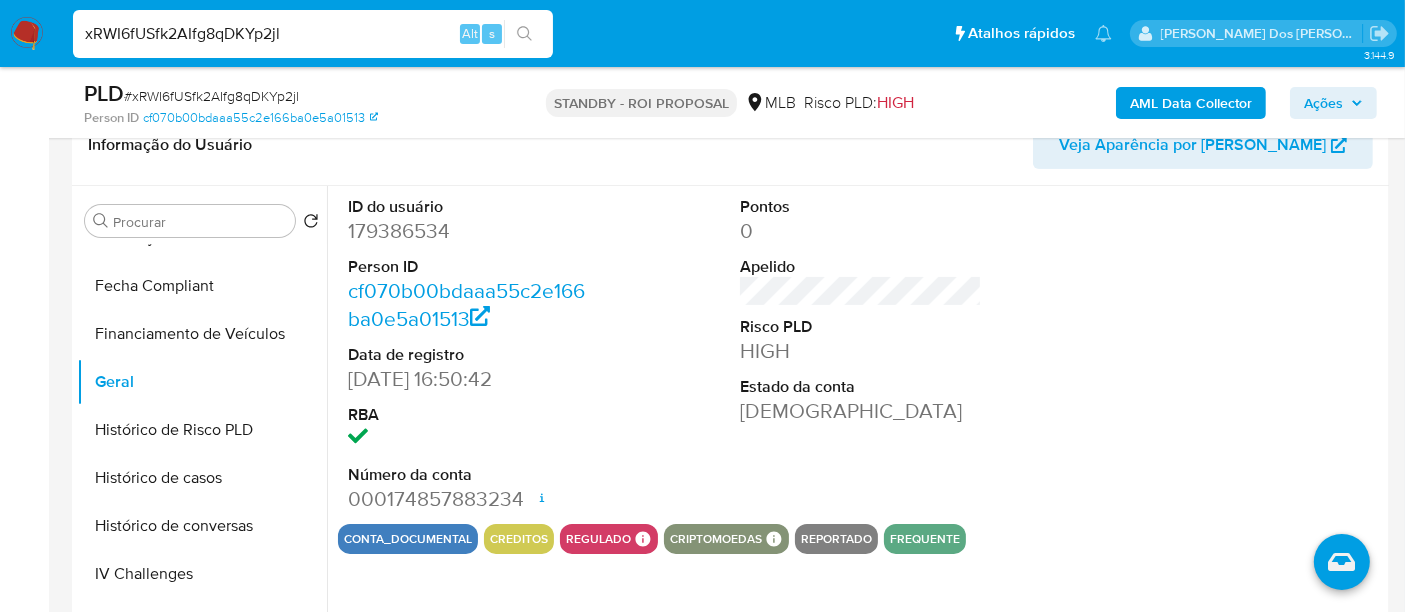 click on "xRWI6fUSfk2AIfg8qDKYp2jl" at bounding box center (313, 34) 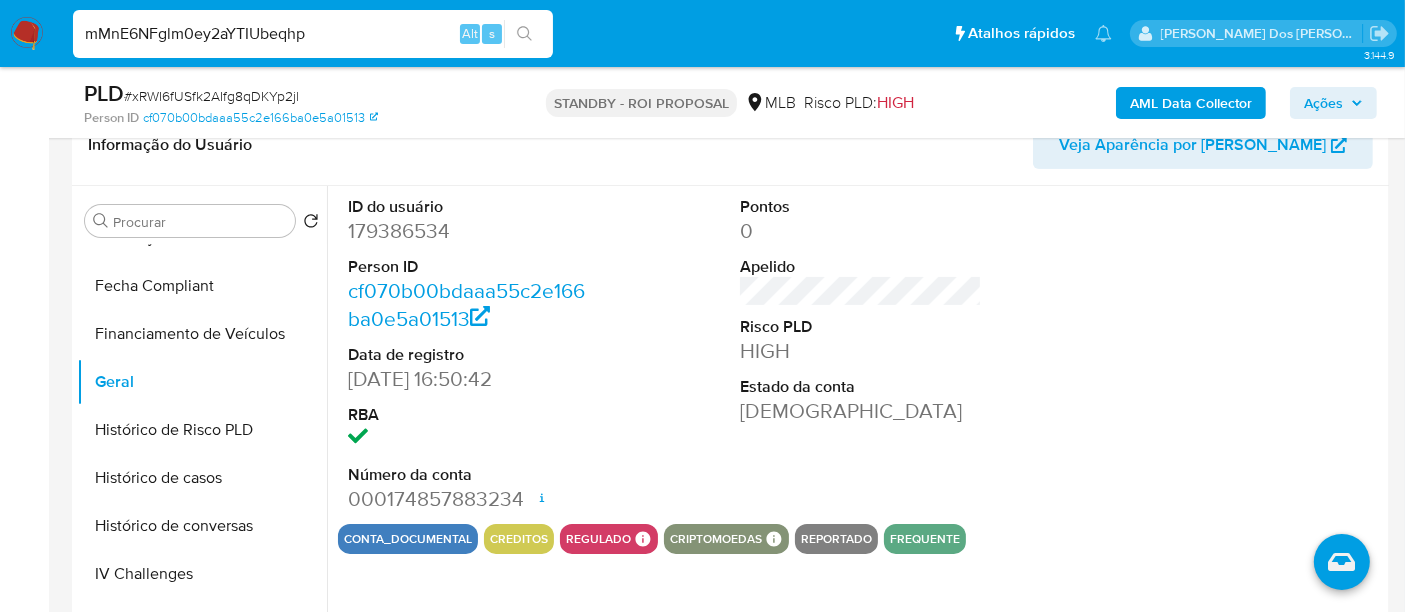 type on "mMnE6NFglm0ey2aYTIUbeqhp" 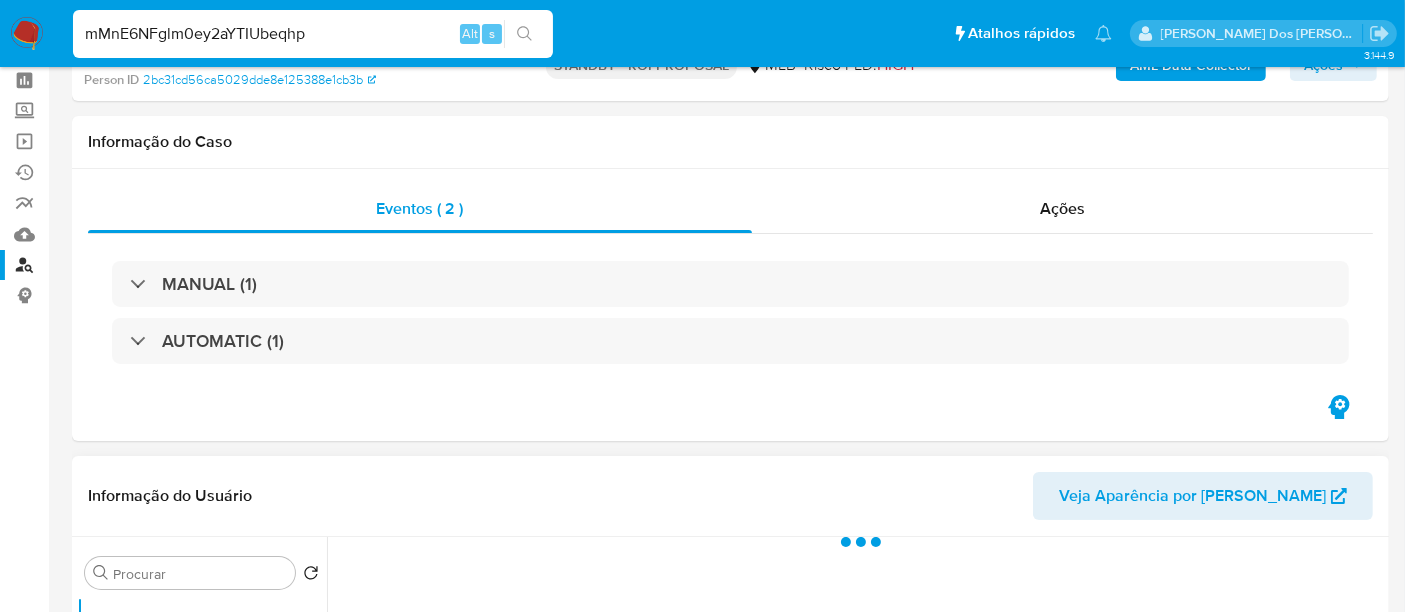 scroll, scrollTop: 333, scrollLeft: 0, axis: vertical 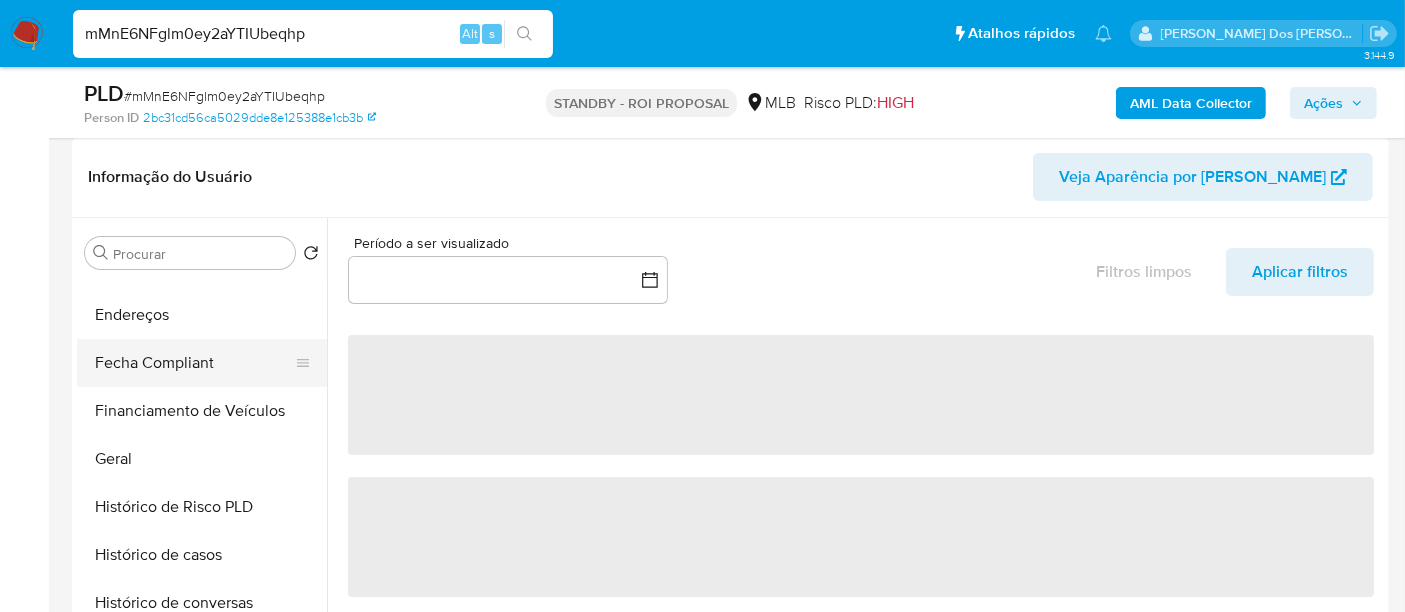 select on "10" 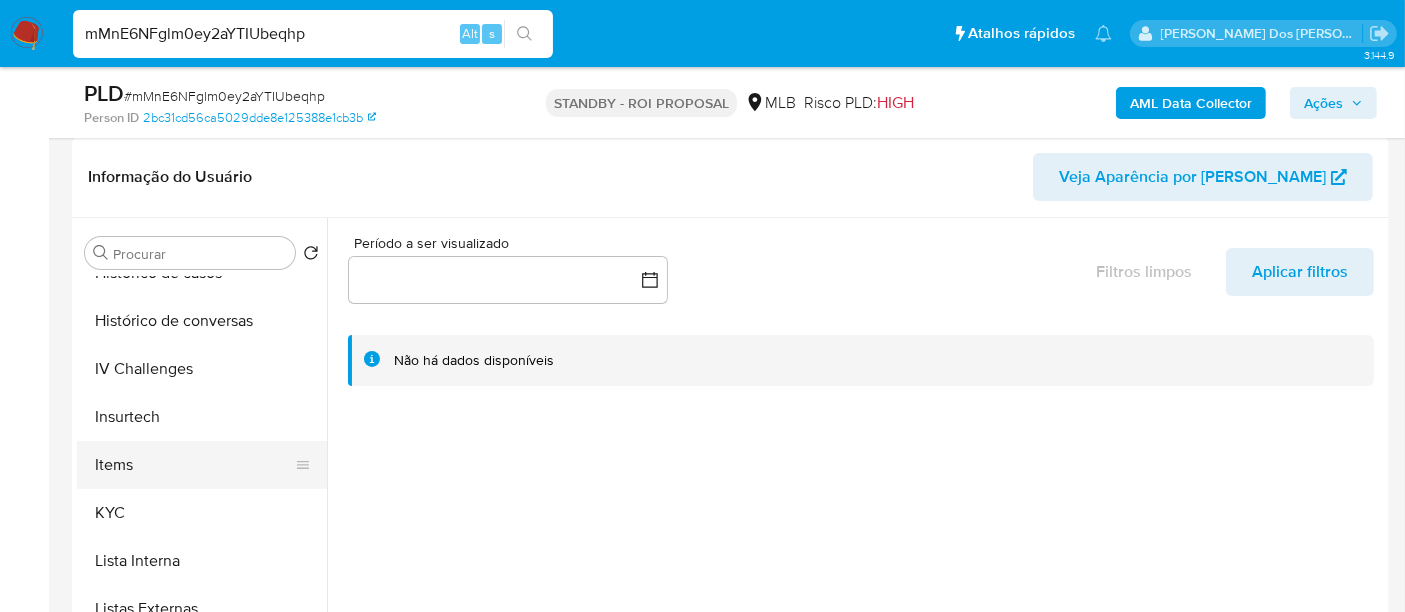 scroll, scrollTop: 777, scrollLeft: 0, axis: vertical 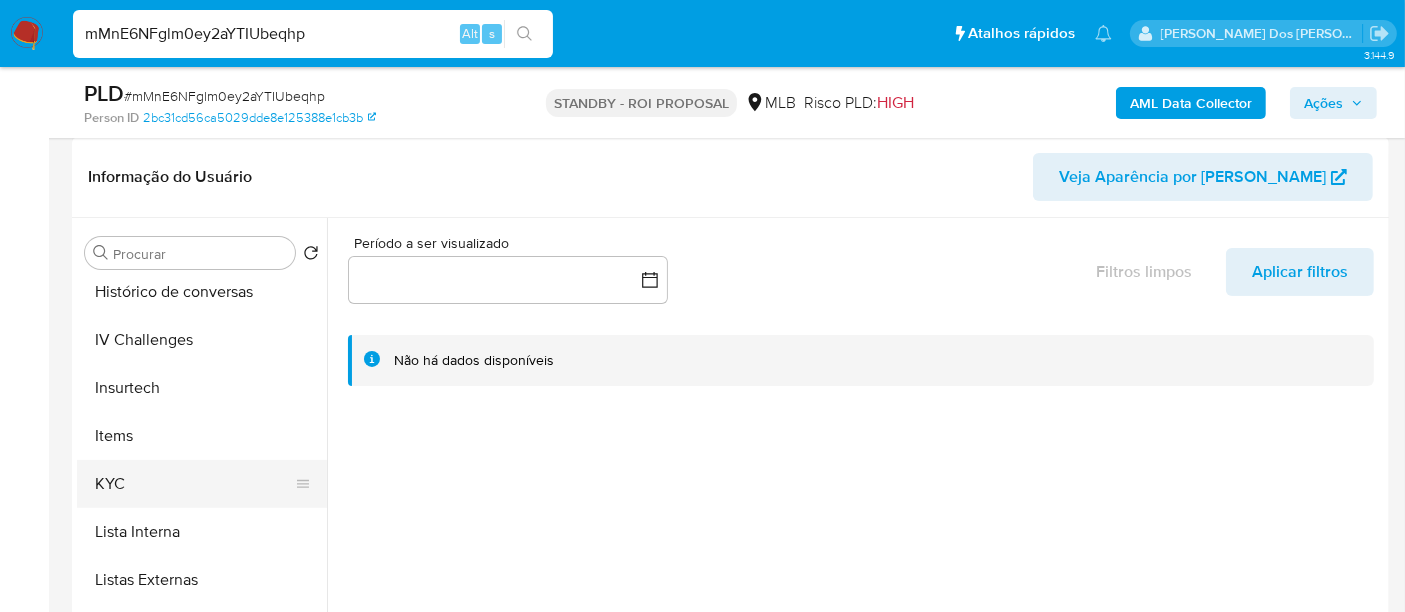 click on "KYC" at bounding box center [194, 484] 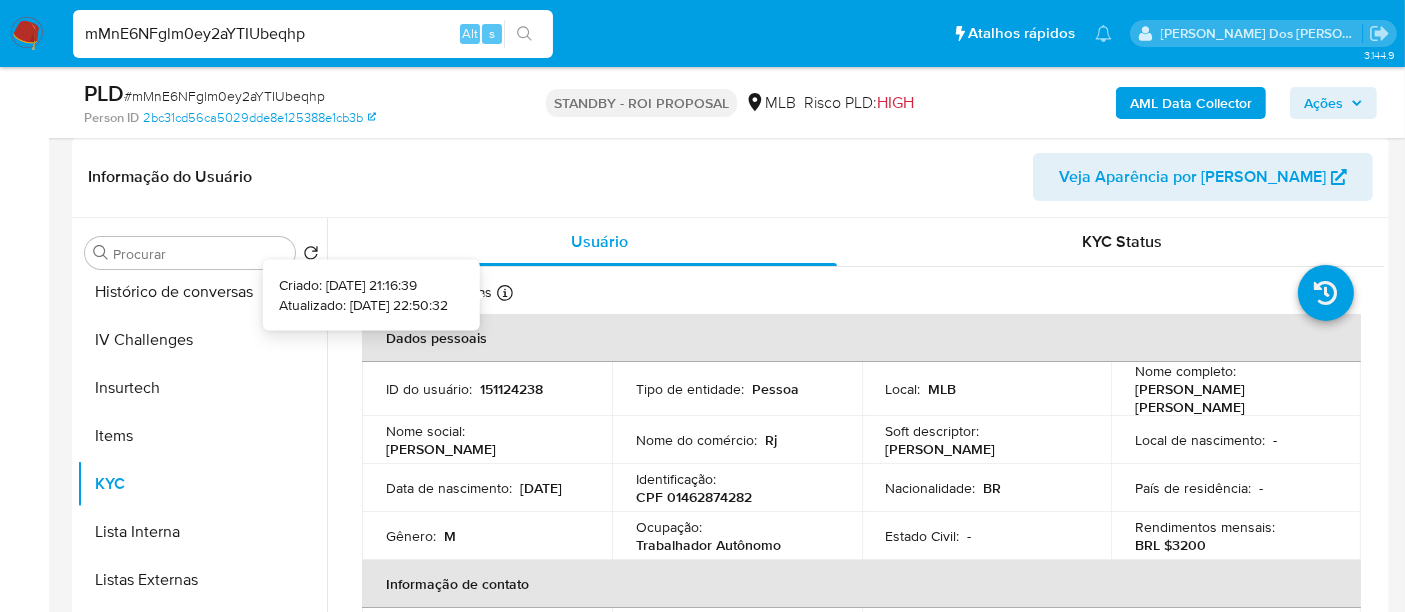 type 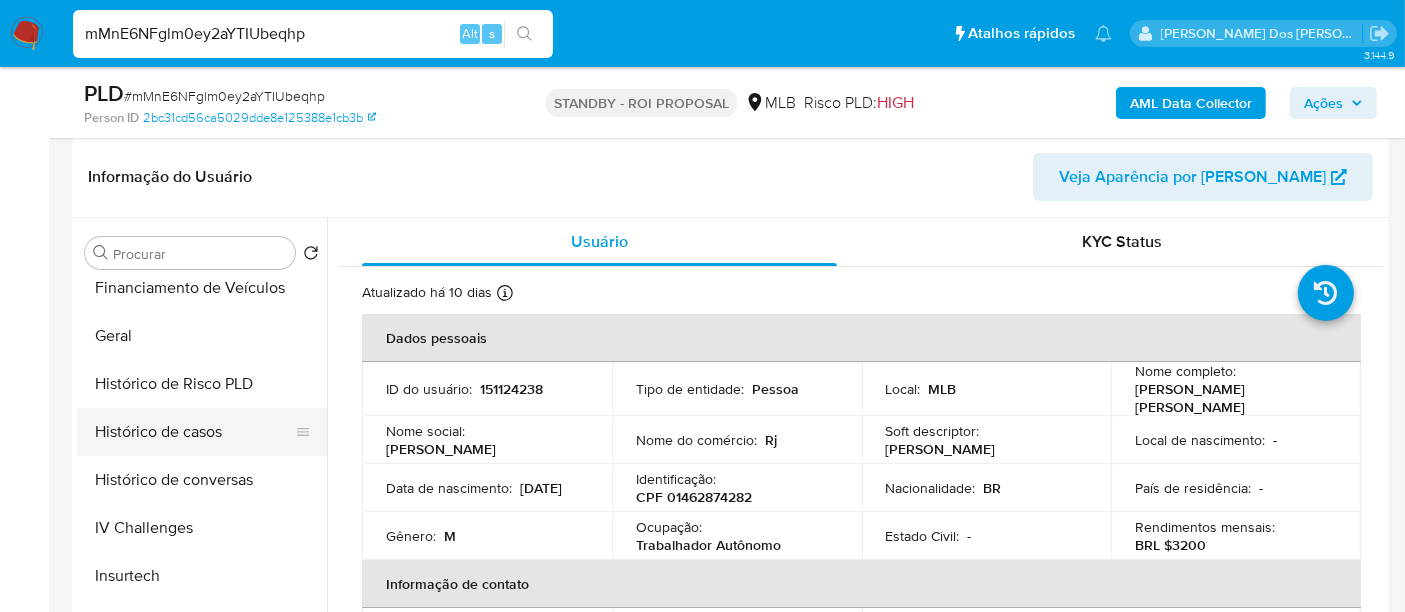 scroll, scrollTop: 555, scrollLeft: 0, axis: vertical 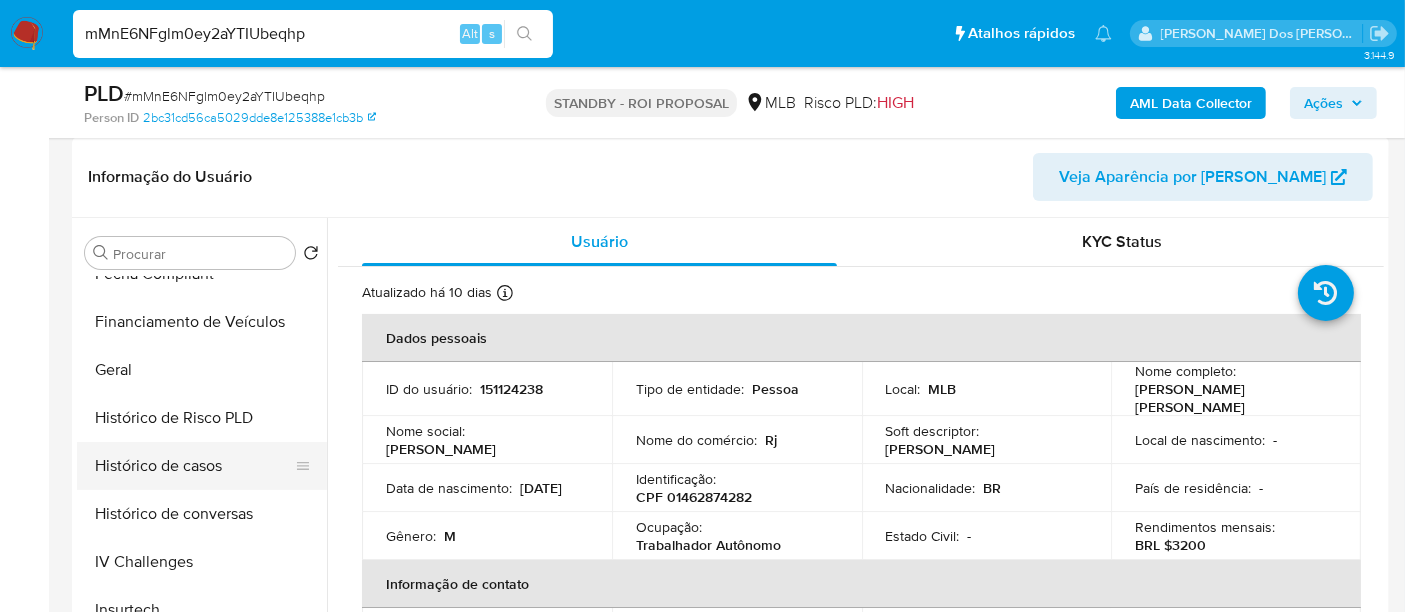 click on "Histórico de casos" at bounding box center [194, 466] 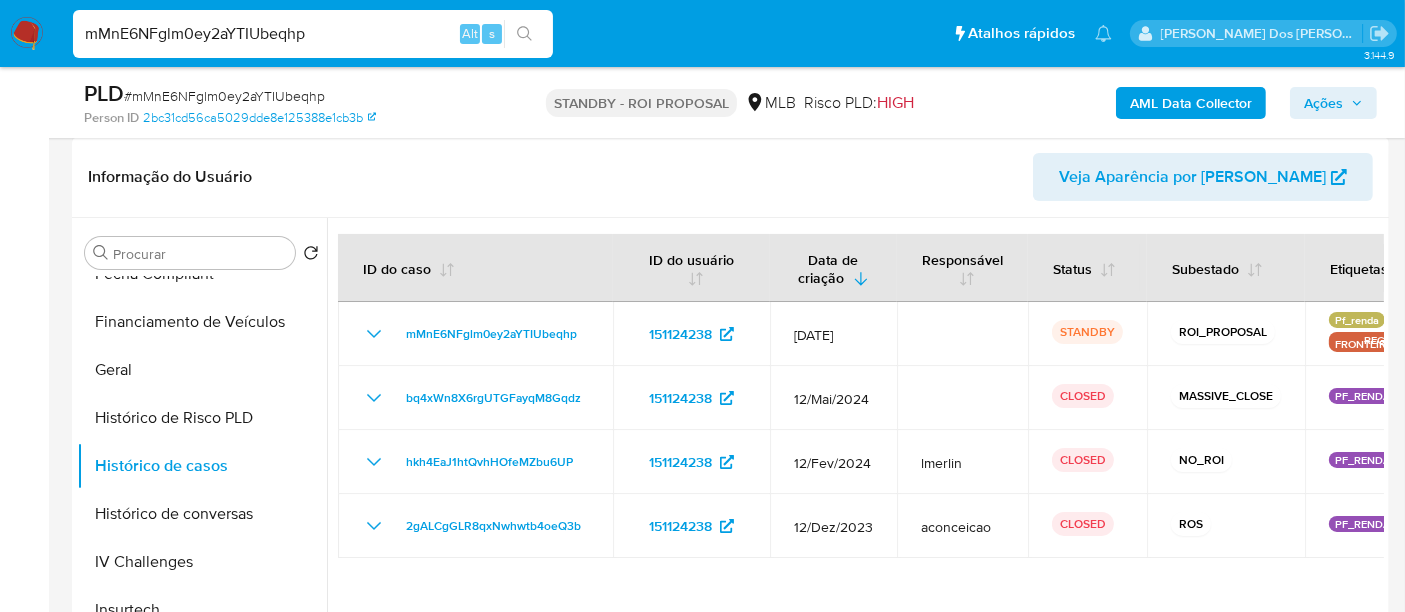 type 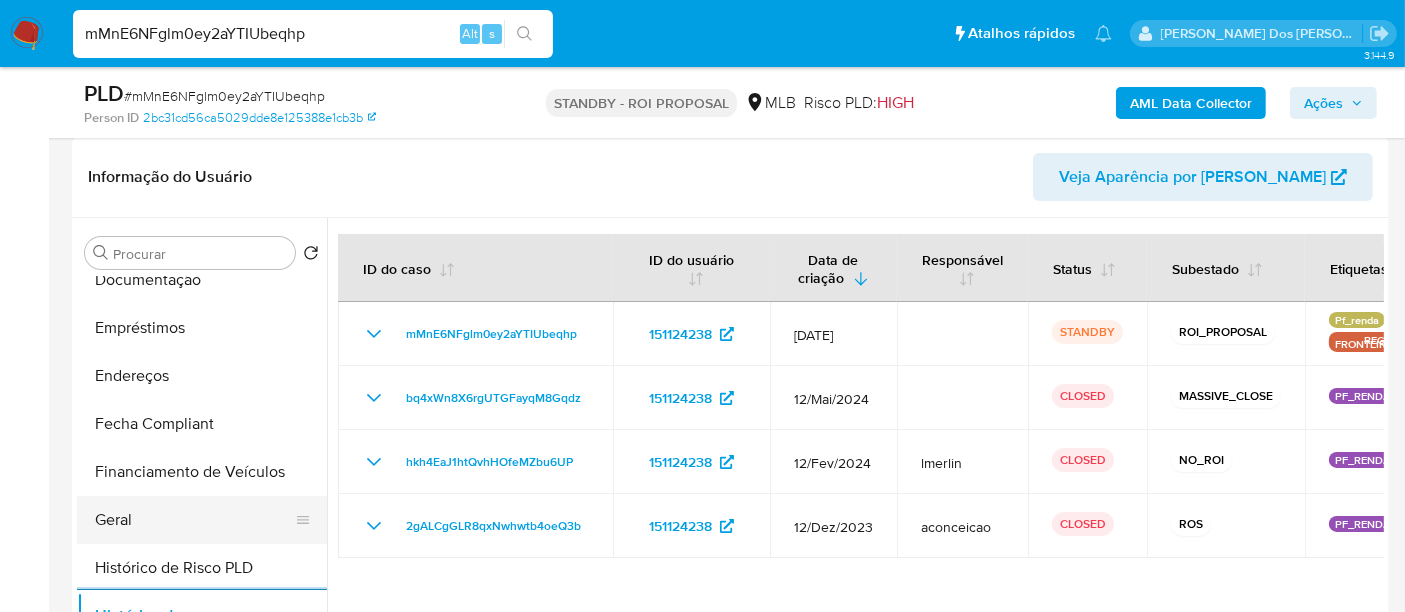 scroll, scrollTop: 333, scrollLeft: 0, axis: vertical 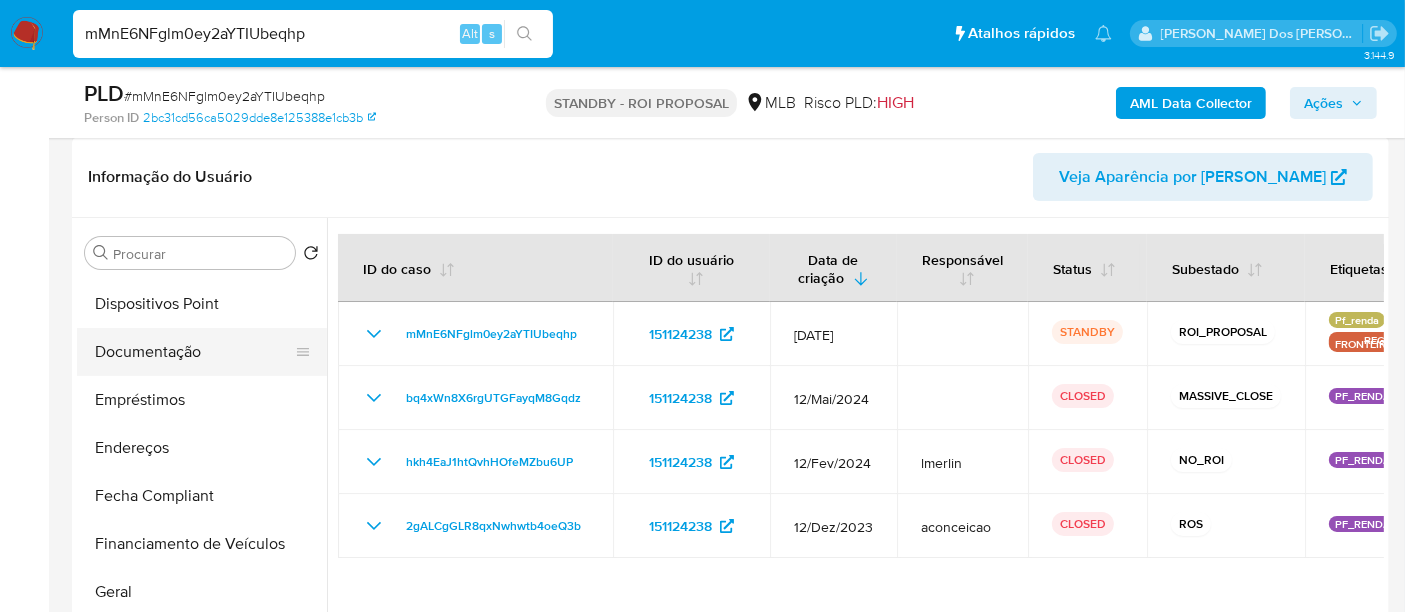 click on "Documentação" at bounding box center [194, 352] 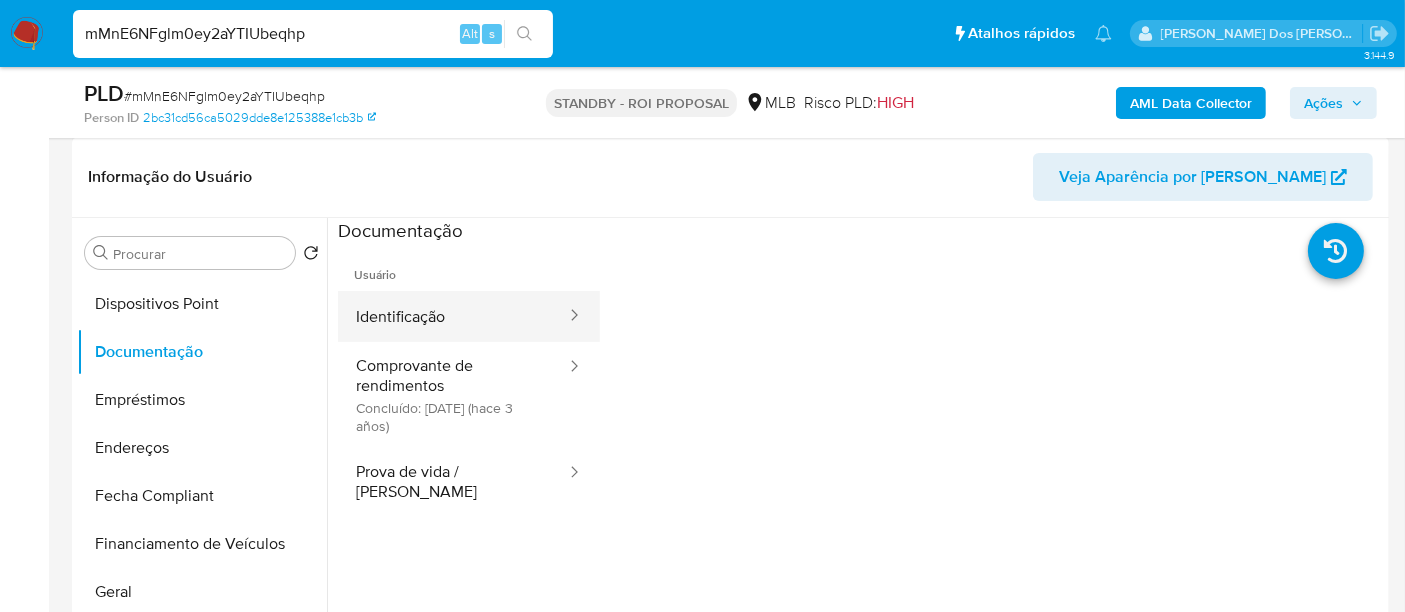 click on "Identificação" at bounding box center (453, 316) 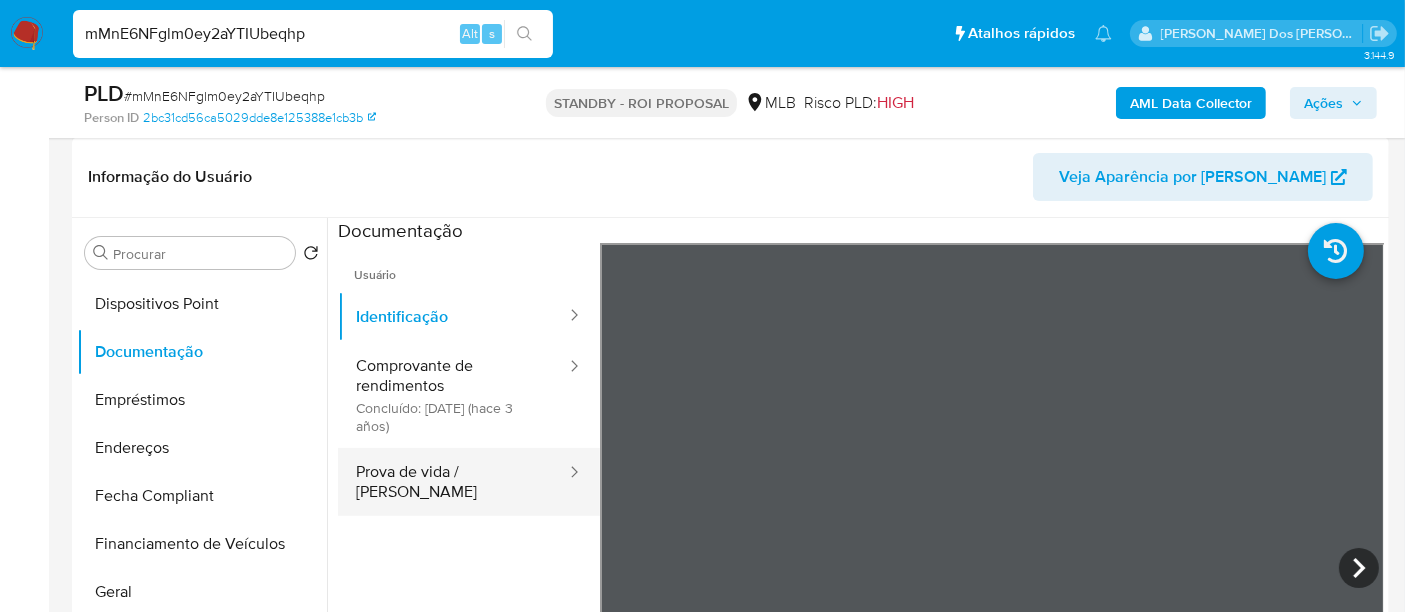 click on "Prova de vida / [PERSON_NAME]" at bounding box center [453, 482] 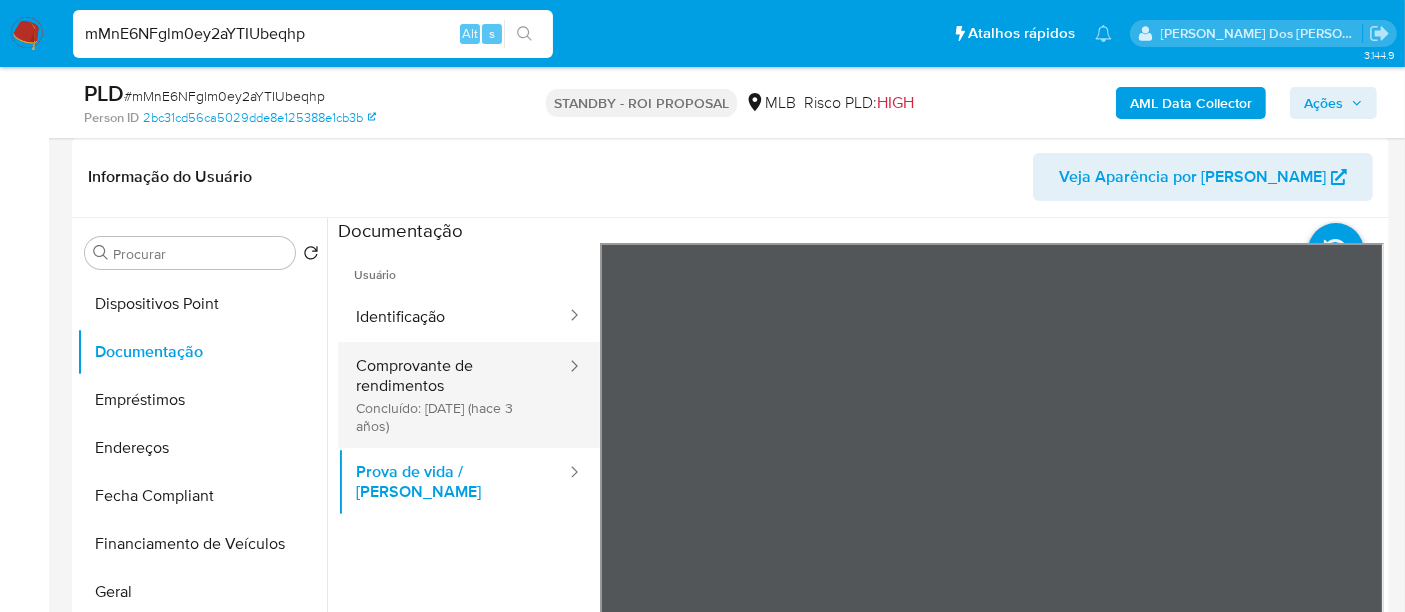 drag, startPoint x: 426, startPoint y: 385, endPoint x: 474, endPoint y: 385, distance: 48 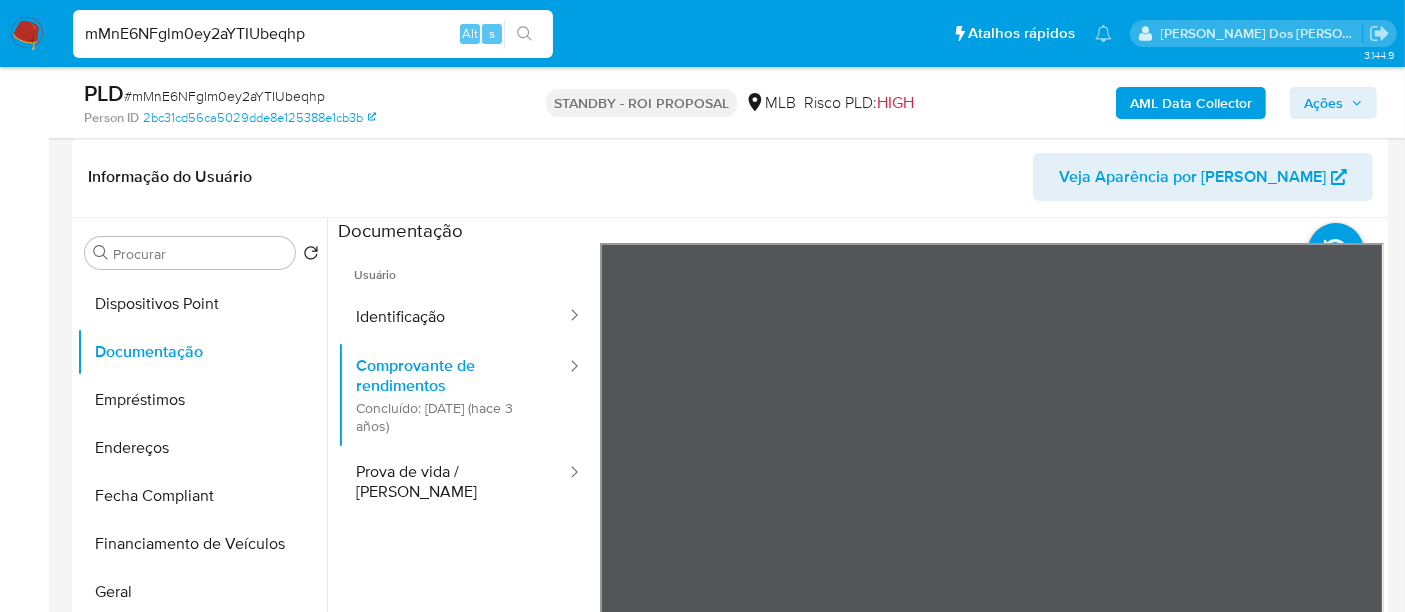 click on "Pausado Ver notificaciones mMnE6NFglm0ey2aYTIUbeqhp Alt s Atalhos rápidos   Presiona las siguientes teclas para acceder a algunas de las funciones Pesquisar caso ou usuário Alt s Voltar para casa Alt h Adicione um comentário Alt c Adicionar um anexo Alt a Renato Lopes Dos Santos Bandeja Painel Screening Pesquisa em Listas Watchlist Ferramentas Operações em massa Ejecuções automáticas relatórios Mulan Localizador de pessoas Consolidado 3.144.9 Sem atribuição   Asignado el: 14/07/2025 15:26:05 Criou: 12/07/2025   Criou: 12/07/2025 01:08:07 - Expira em um mês   Expira em 26/08/2025 01:08:08 PLD # mMnE6NFglm0ey2aYTIUbeqhp Person ID 2bc31cd56ca5029dde8e125388e1cb3b STANDBY - ROI PROPOSAL  MLB Risco PLD:  HIGH AML Data Collector Ações Informação do Caso Eventos ( 2 ) Ações MANUAL (1) AUTOMATIC (1) Informação do Usuário Veja Aparência por Pessoa Procurar   Retornar ao pedido padrão Adiantamentos de Dinheiro Anexos Cartões Contas Bancárias Dados Modificados Detalhe da geolocalização Geral" at bounding box center [702, 1443] 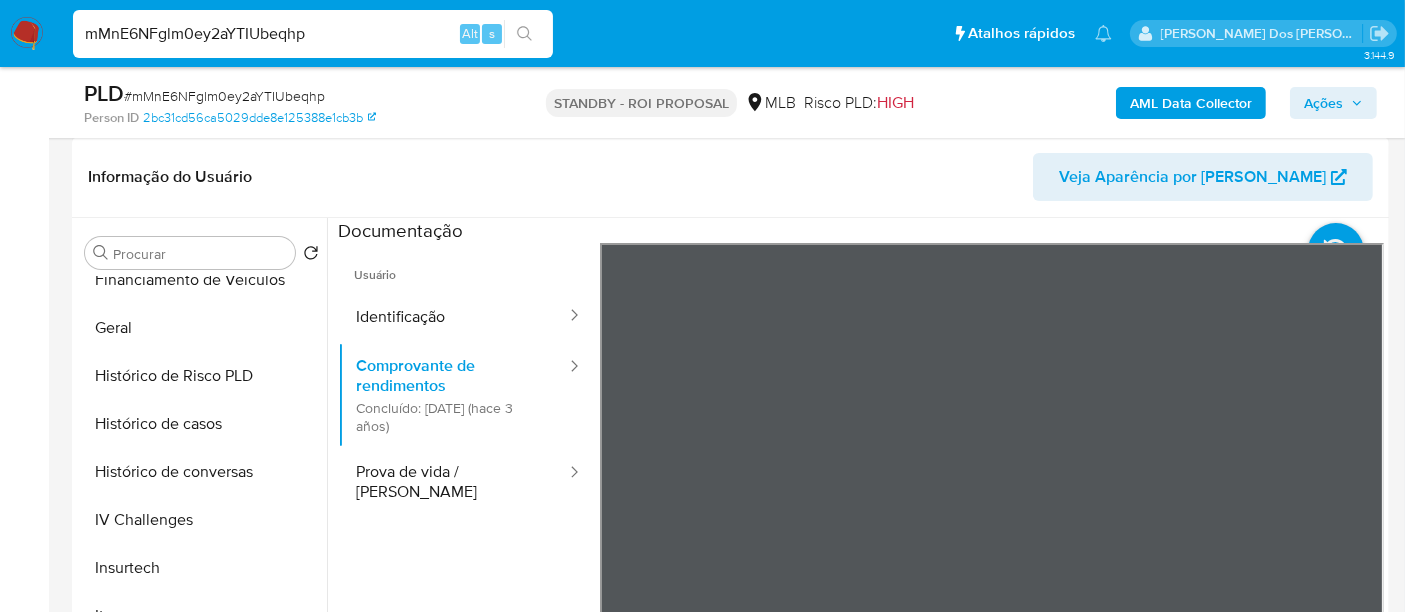 scroll, scrollTop: 844, scrollLeft: 0, axis: vertical 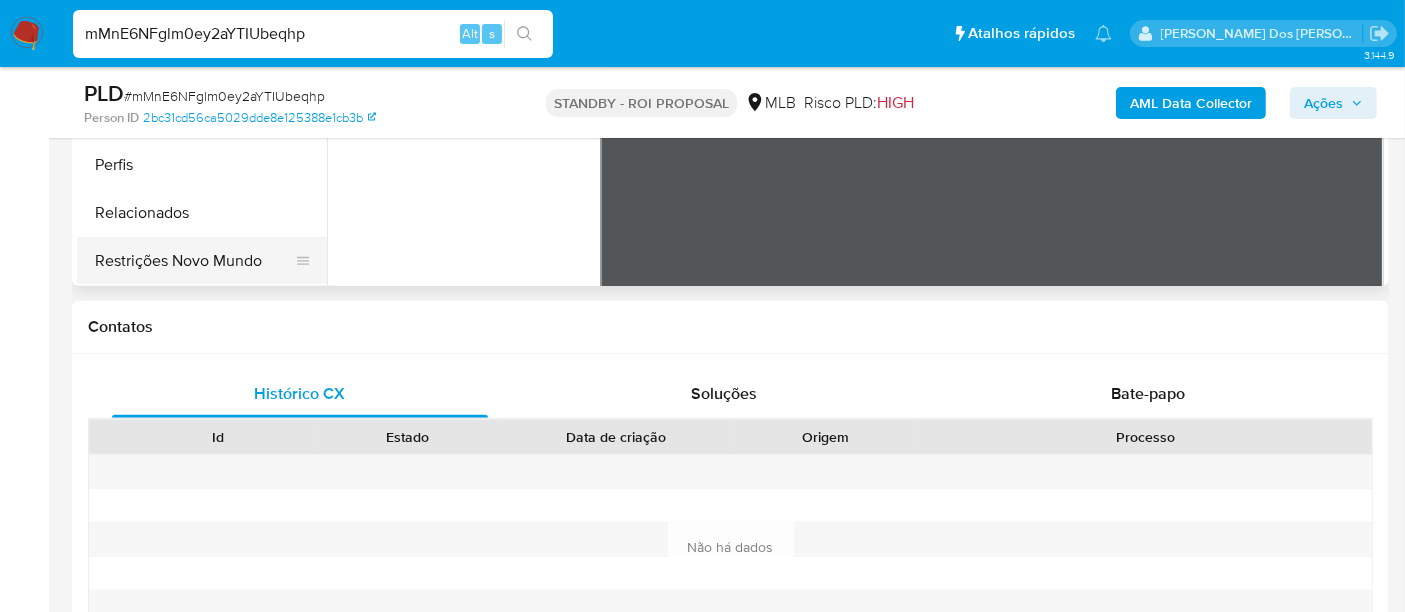 click on "Restrições Novo Mundo" at bounding box center (194, 261) 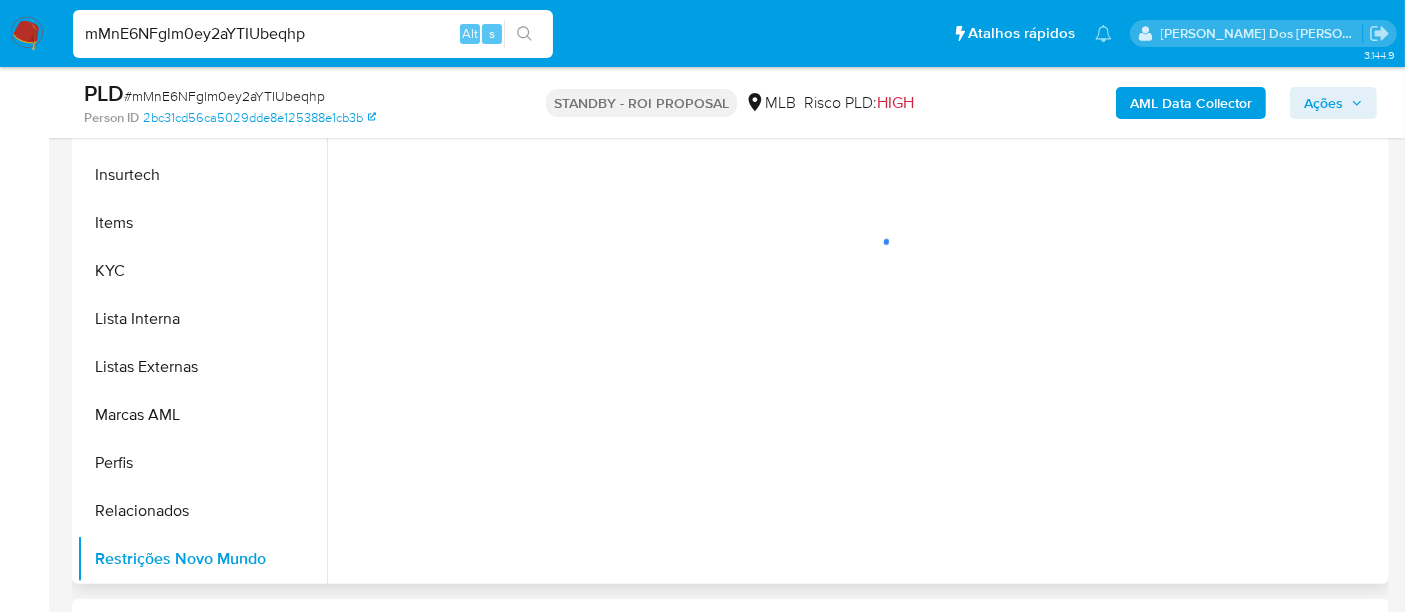 scroll, scrollTop: 444, scrollLeft: 0, axis: vertical 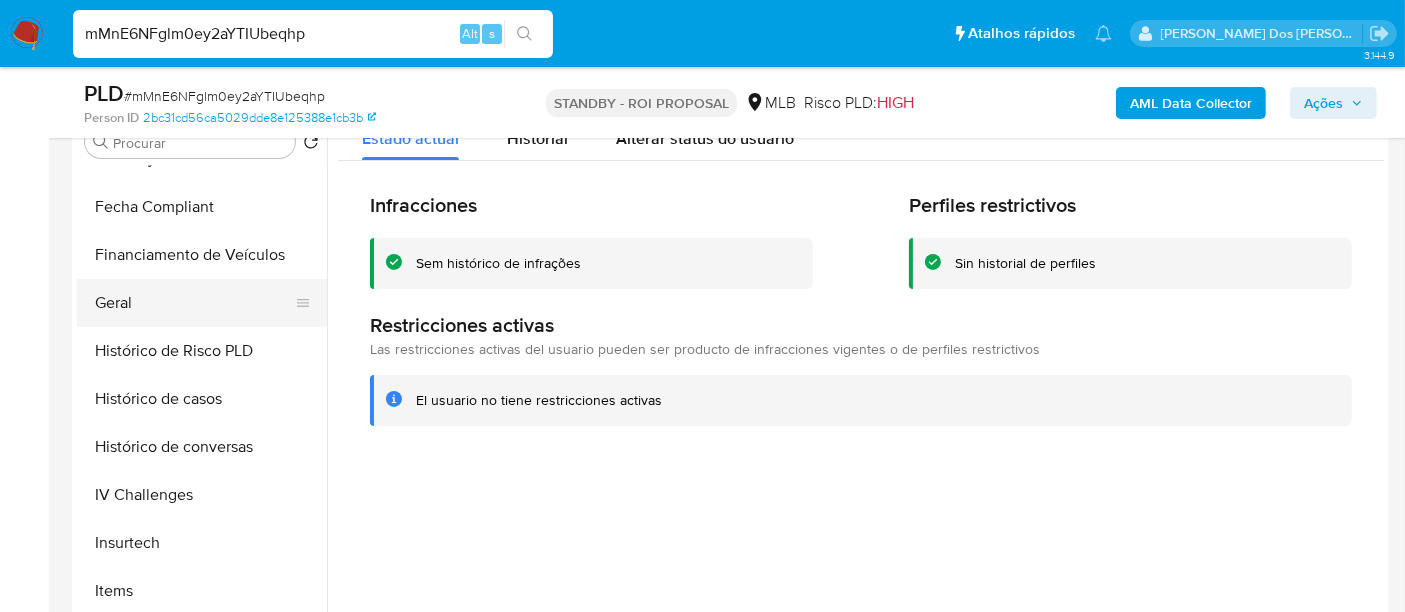 click on "Geral" at bounding box center (194, 303) 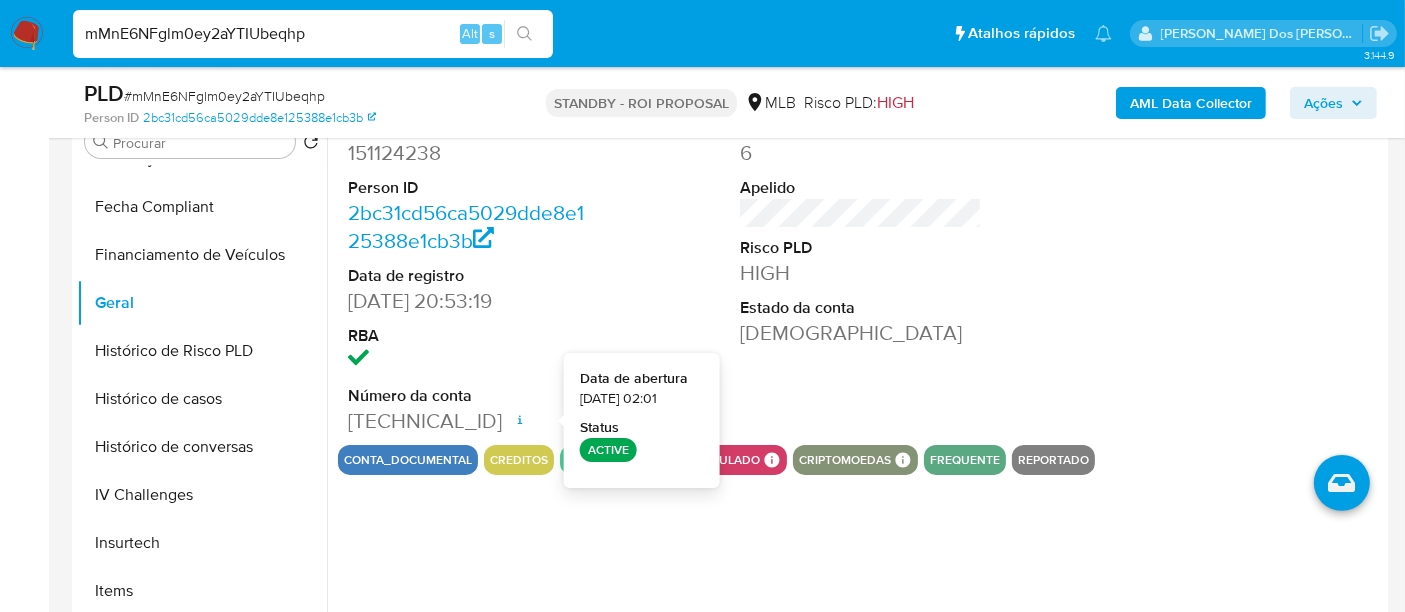 type 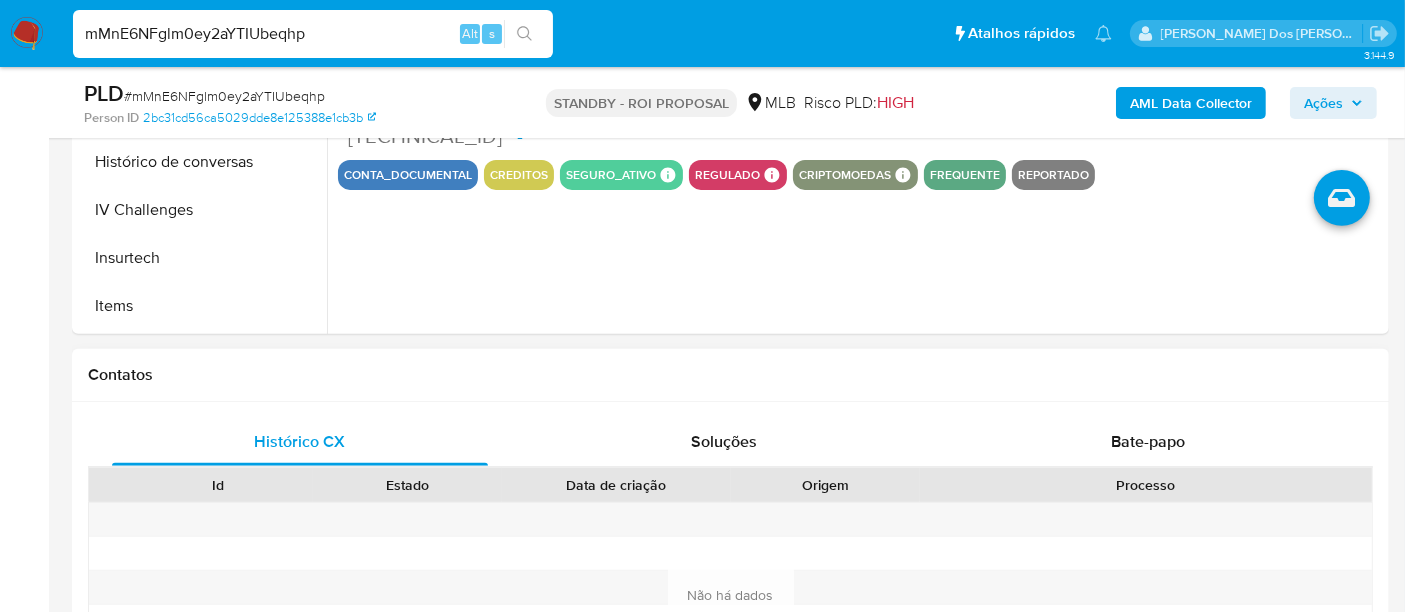 scroll, scrollTop: 888, scrollLeft: 0, axis: vertical 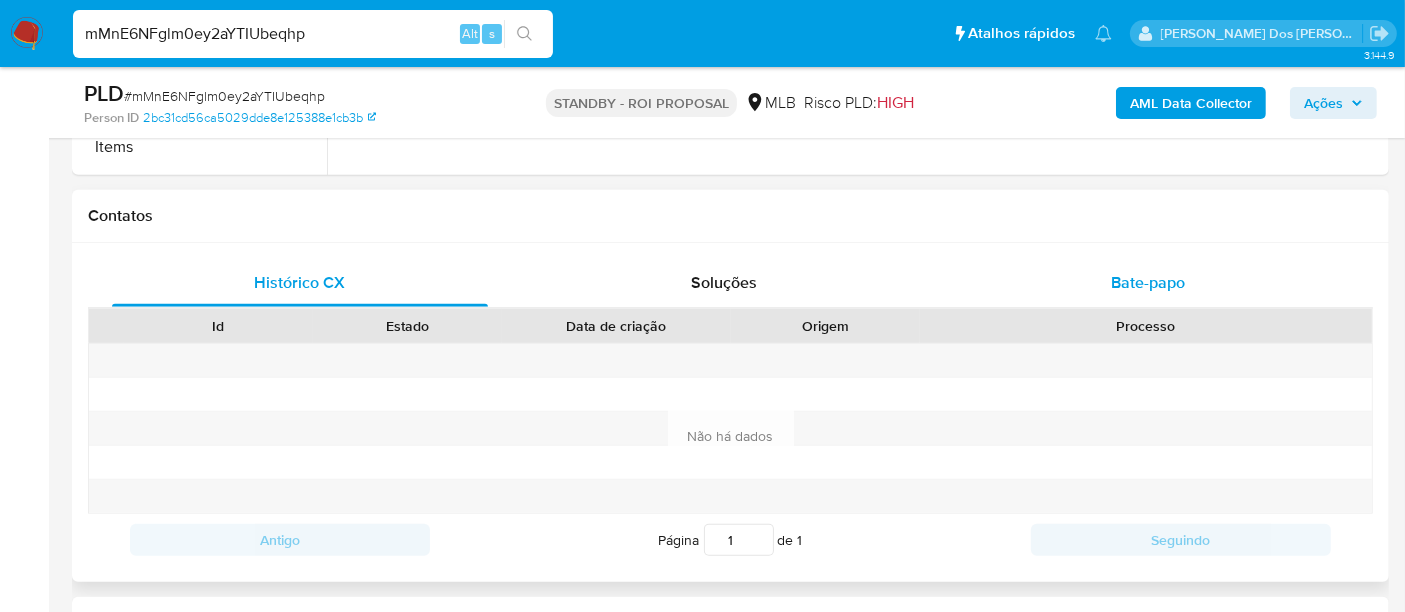 click on "Bate-papo" at bounding box center [1148, 282] 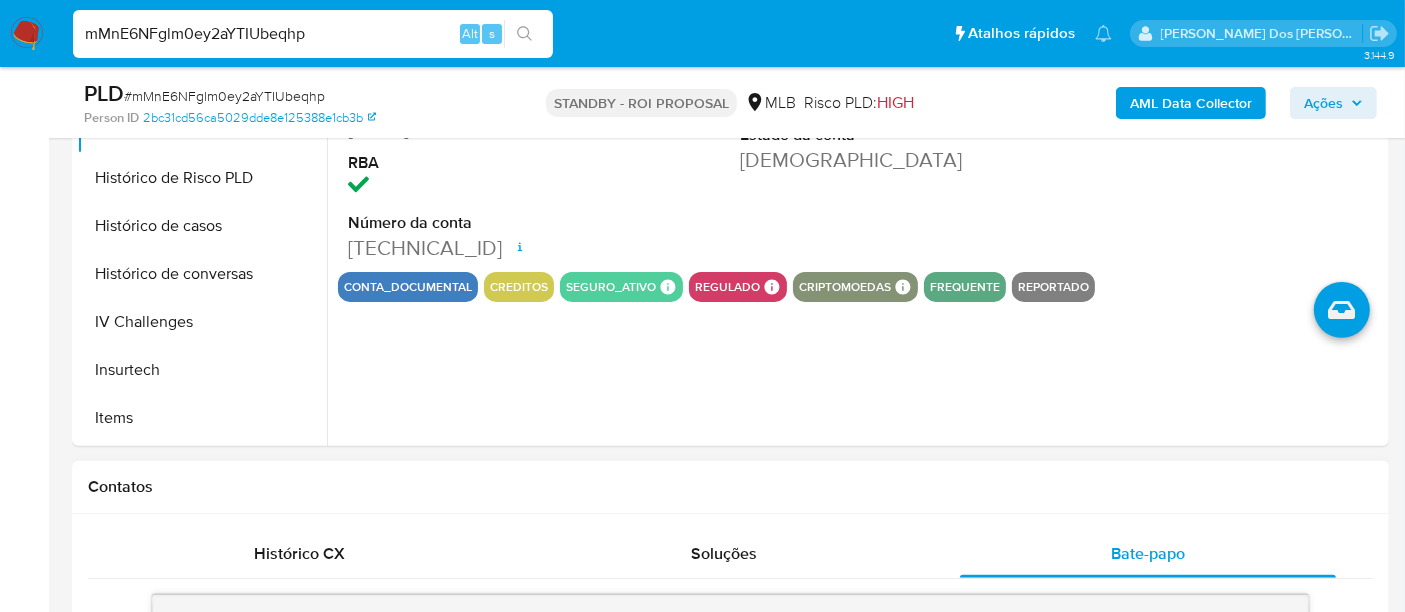 scroll, scrollTop: 444, scrollLeft: 0, axis: vertical 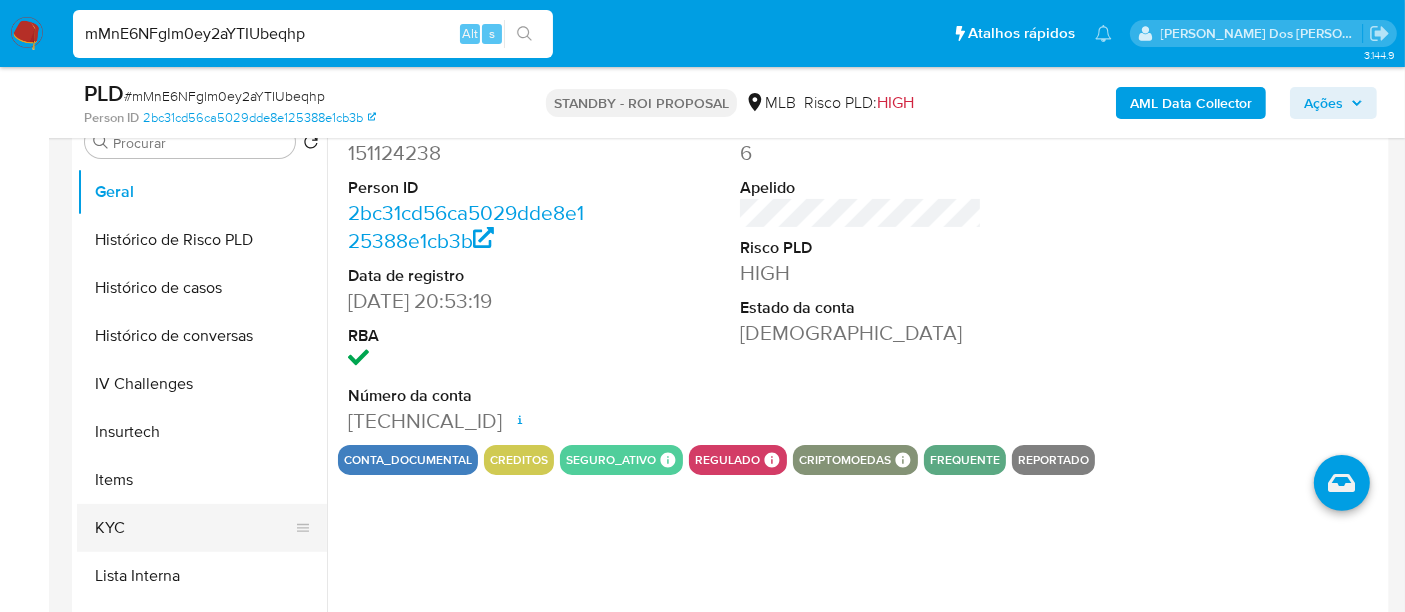 click on "KYC" at bounding box center (194, 528) 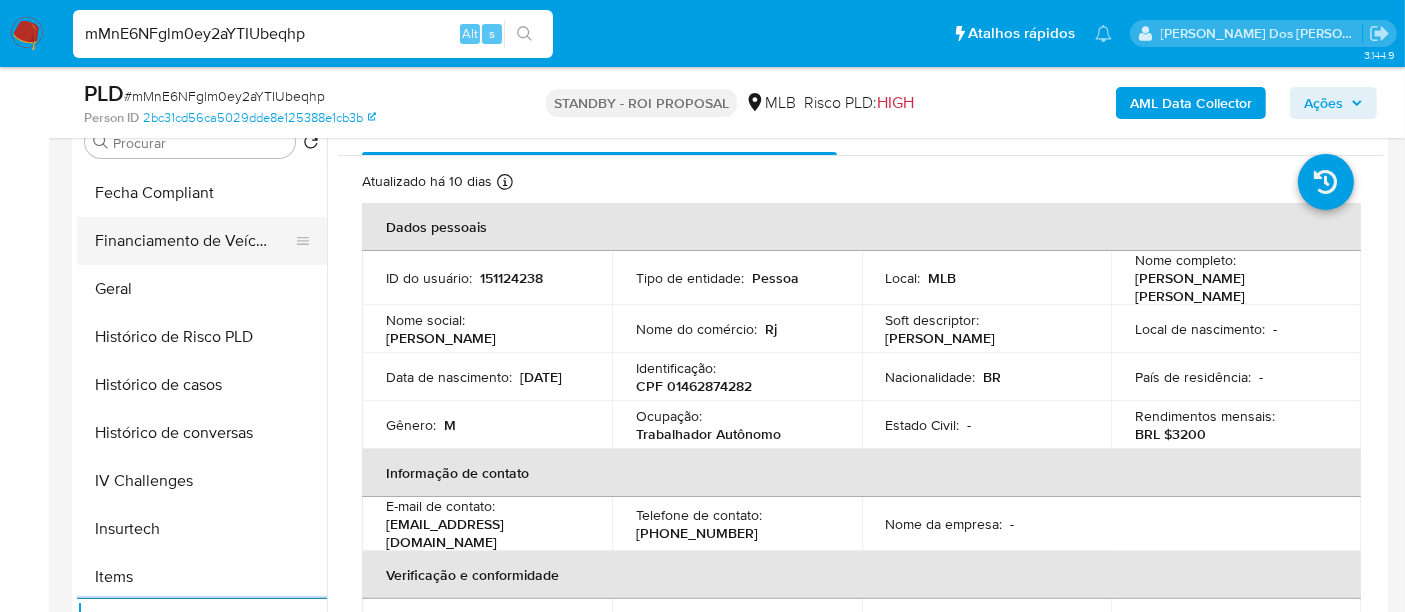 scroll, scrollTop: 400, scrollLeft: 0, axis: vertical 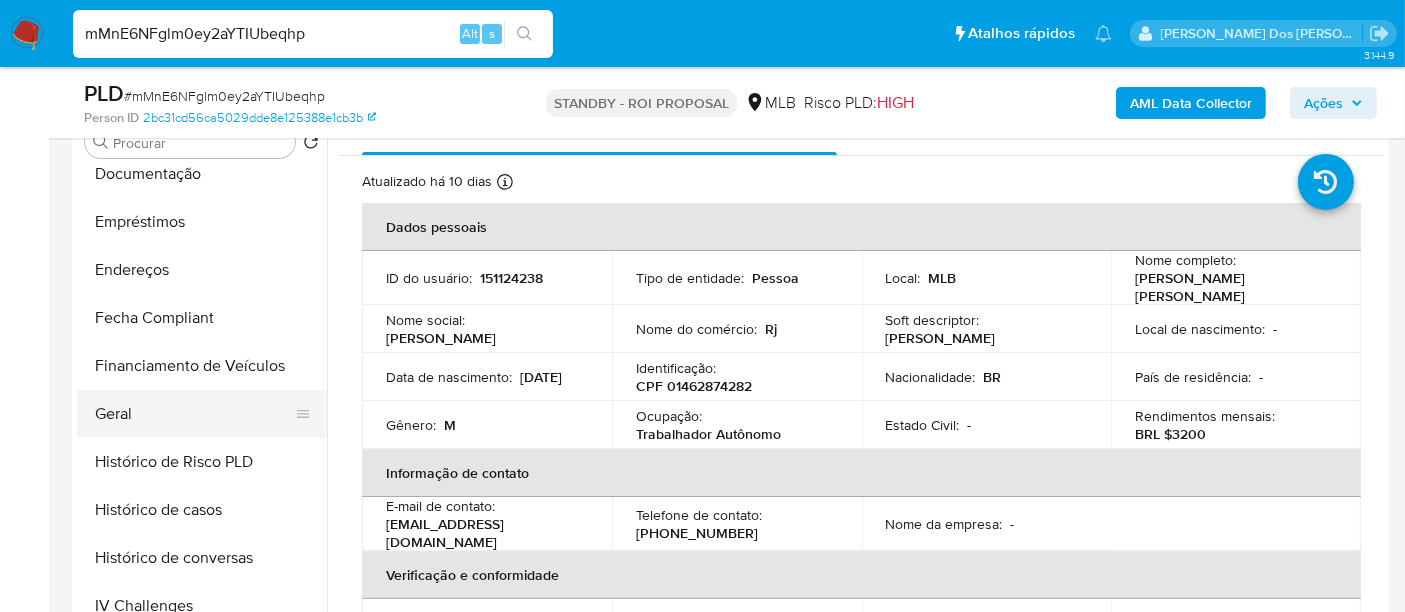 click on "Geral" at bounding box center (194, 414) 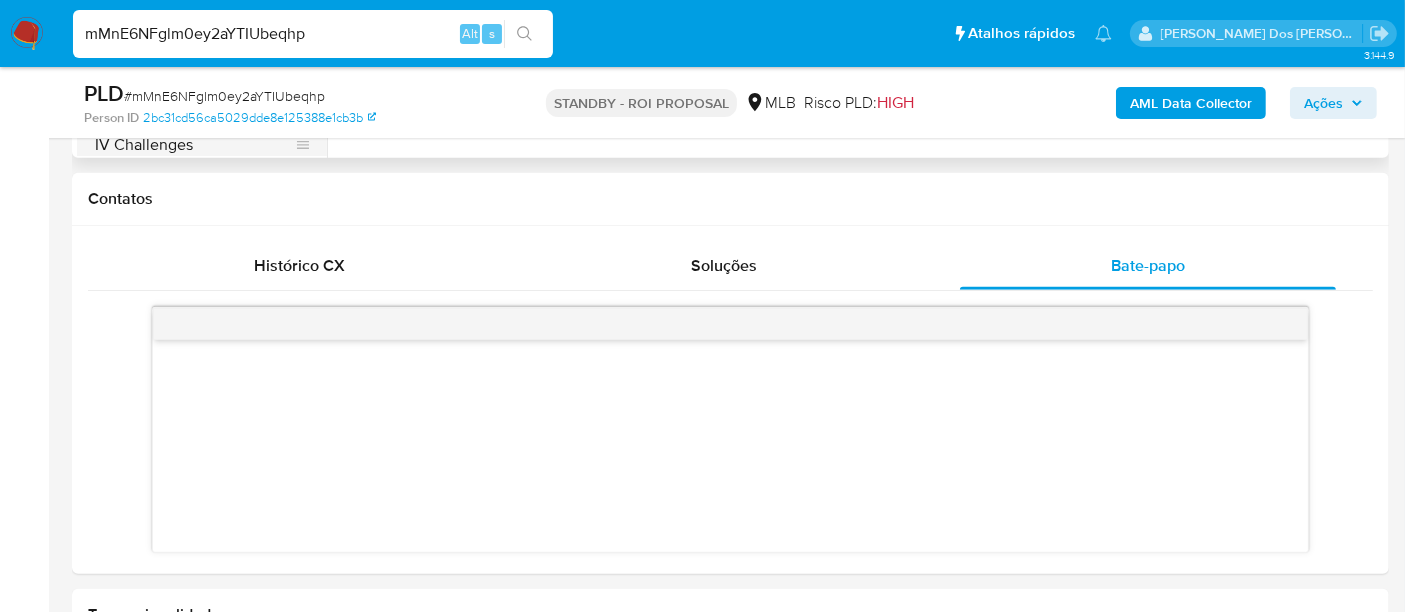 scroll, scrollTop: 666, scrollLeft: 0, axis: vertical 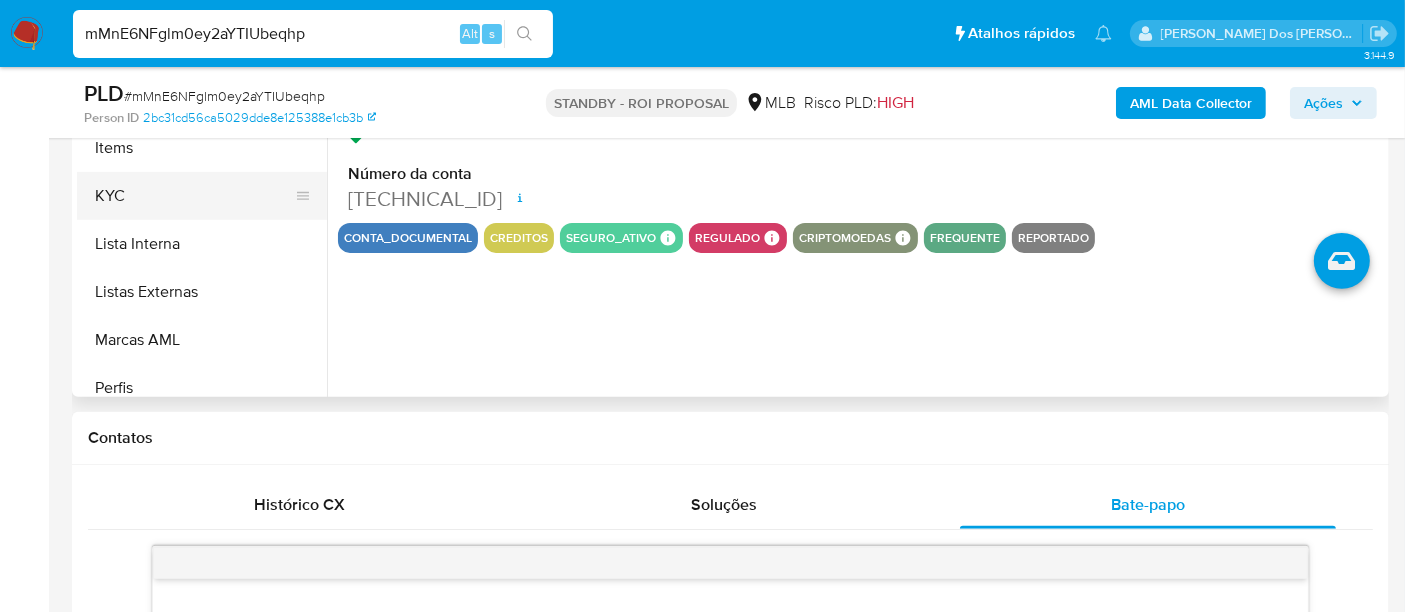 click on "KYC" at bounding box center (194, 196) 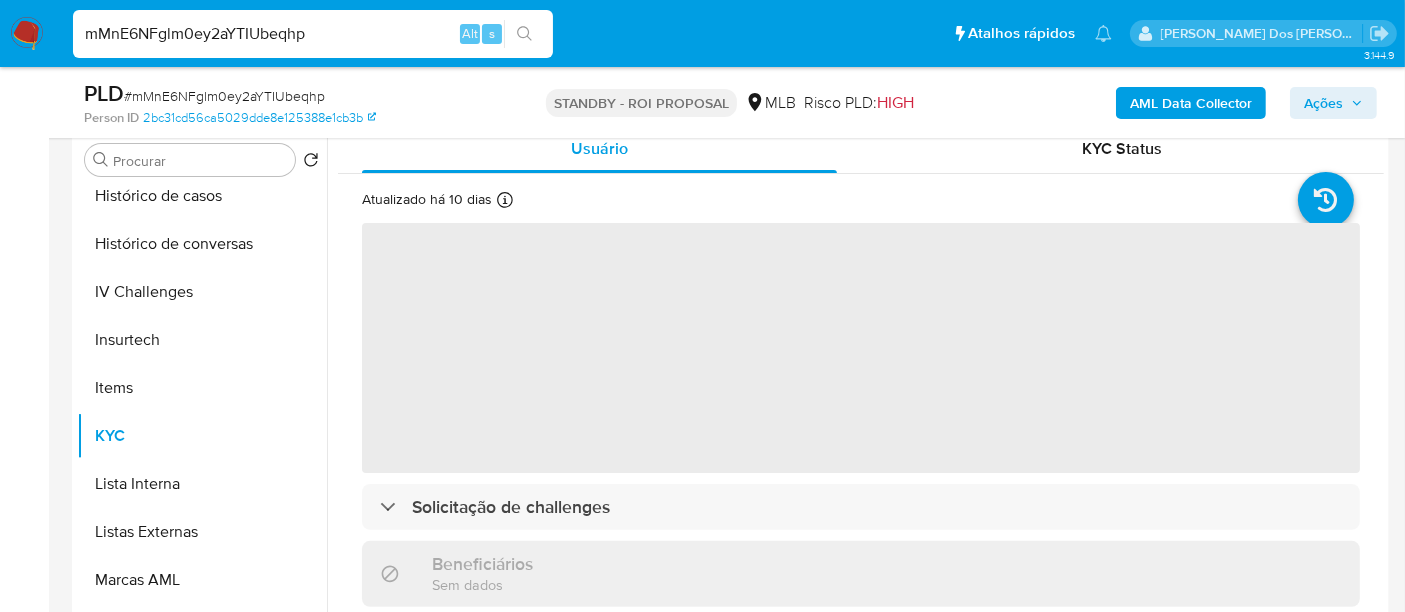 scroll, scrollTop: 333, scrollLeft: 0, axis: vertical 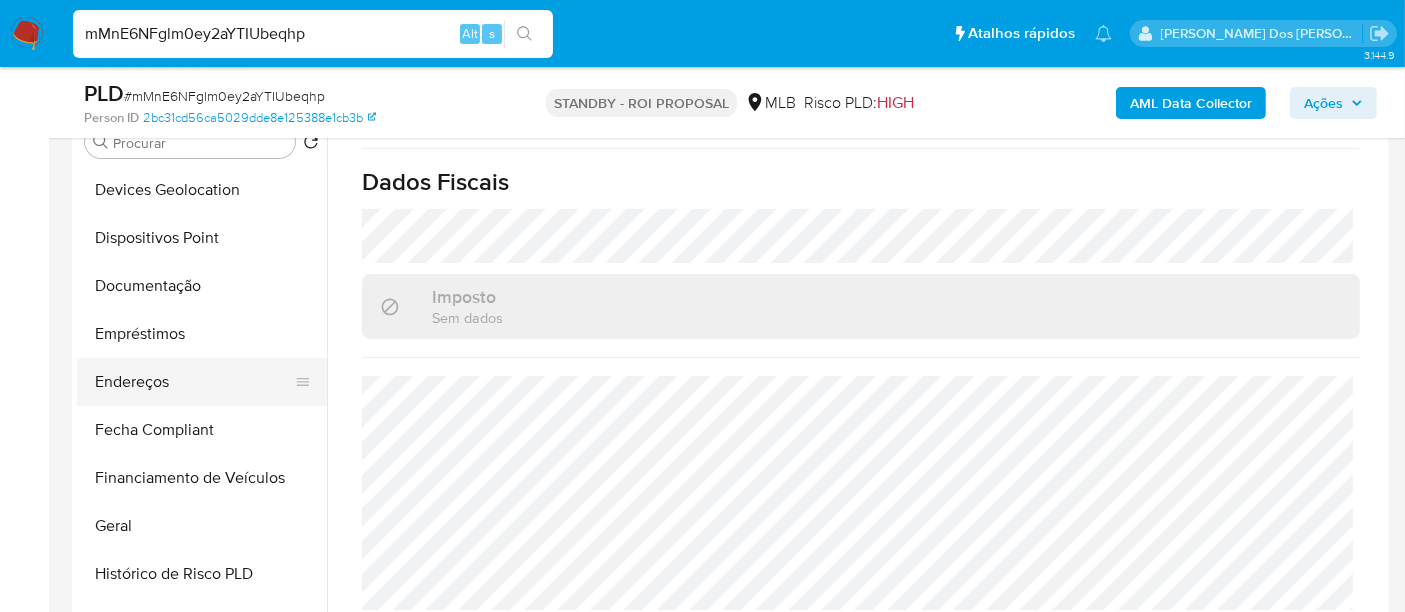 click on "Endereços" at bounding box center [194, 382] 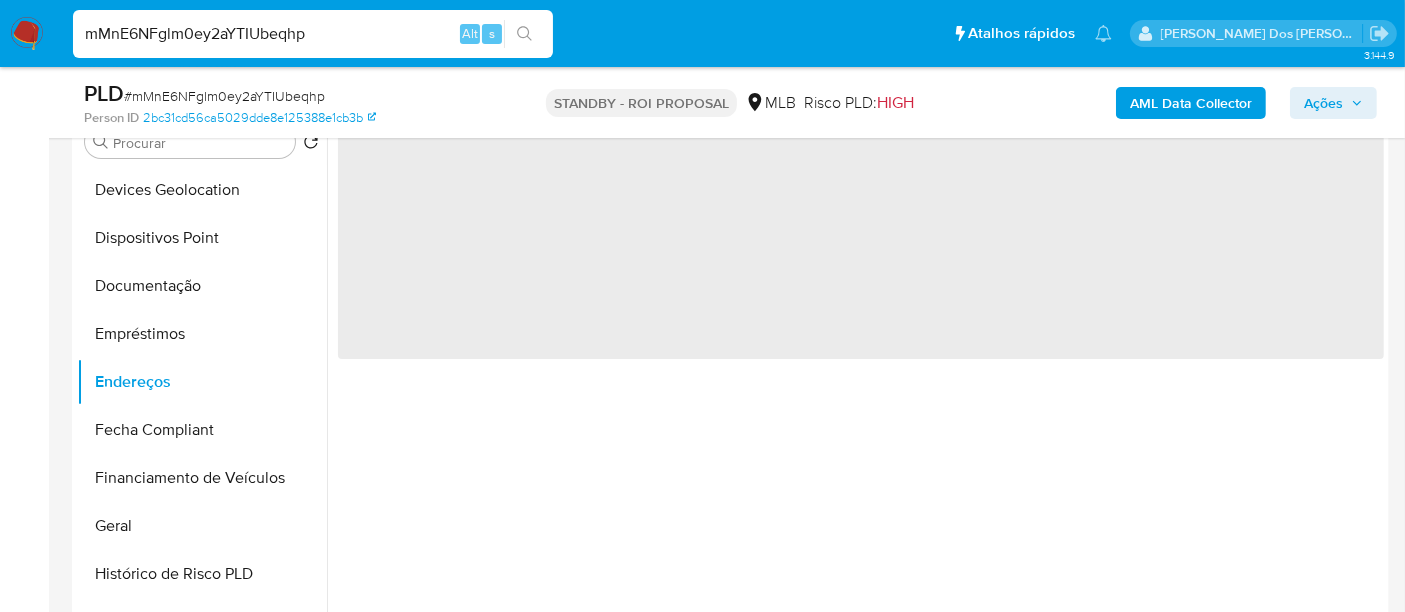 scroll, scrollTop: 0, scrollLeft: 0, axis: both 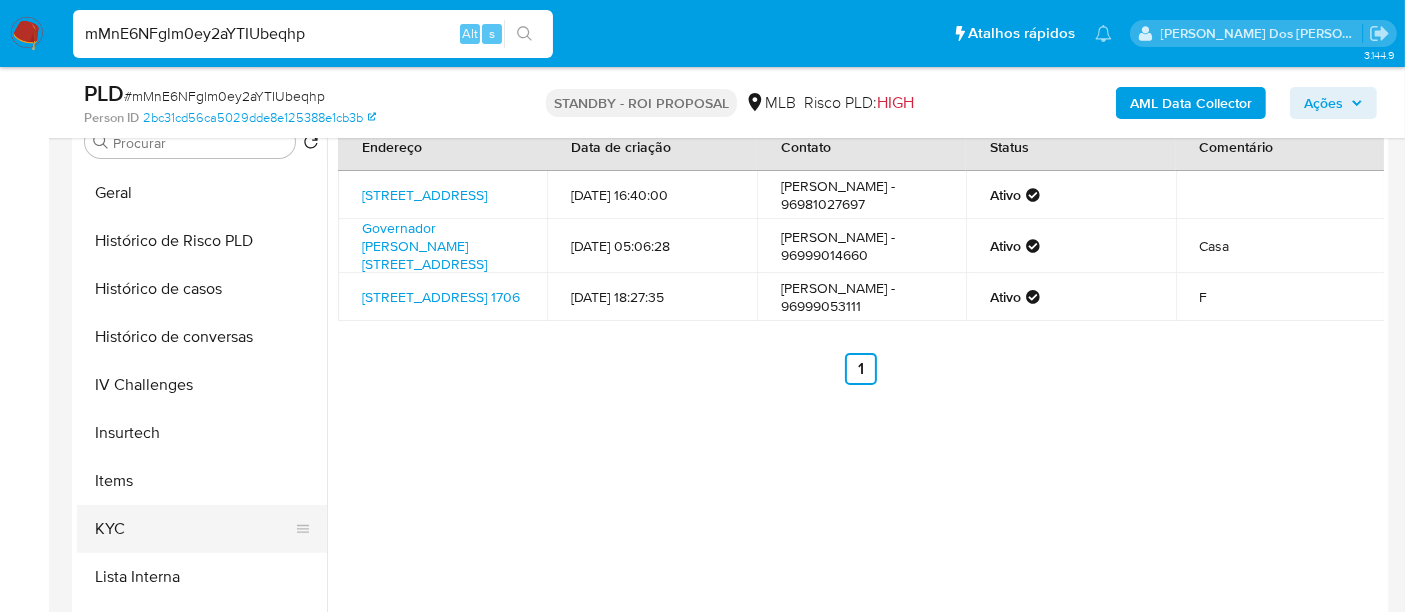 click on "KYC" at bounding box center [194, 529] 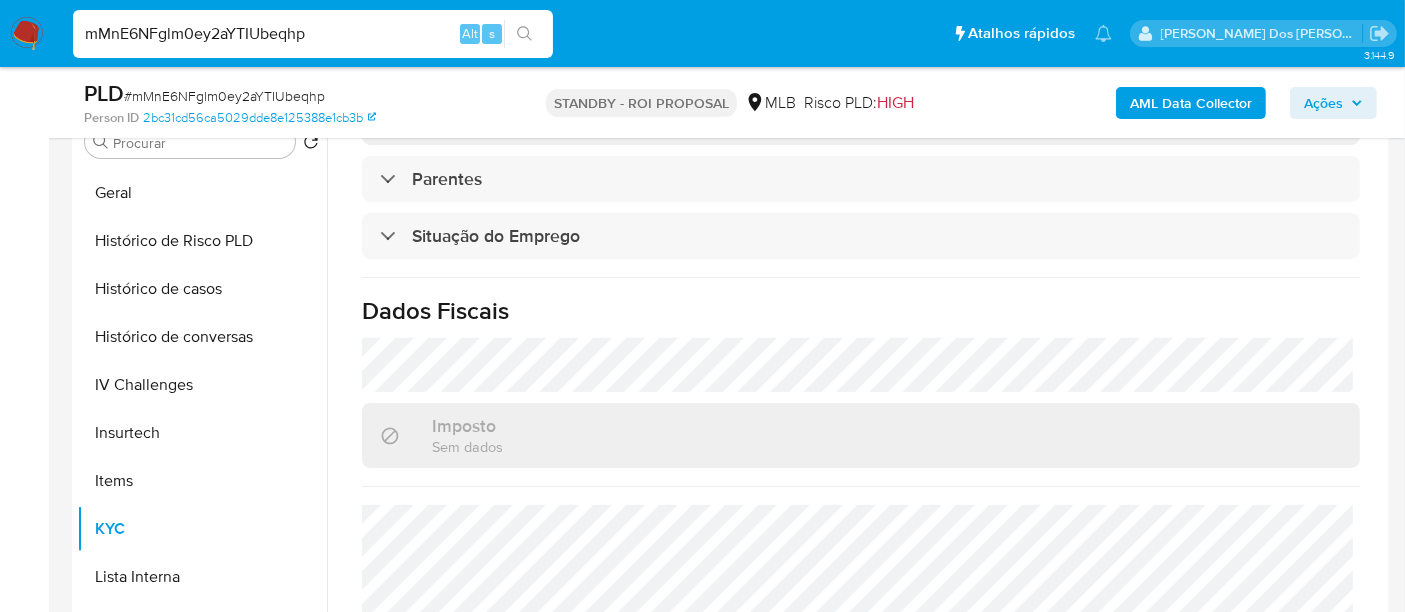 scroll, scrollTop: 914, scrollLeft: 0, axis: vertical 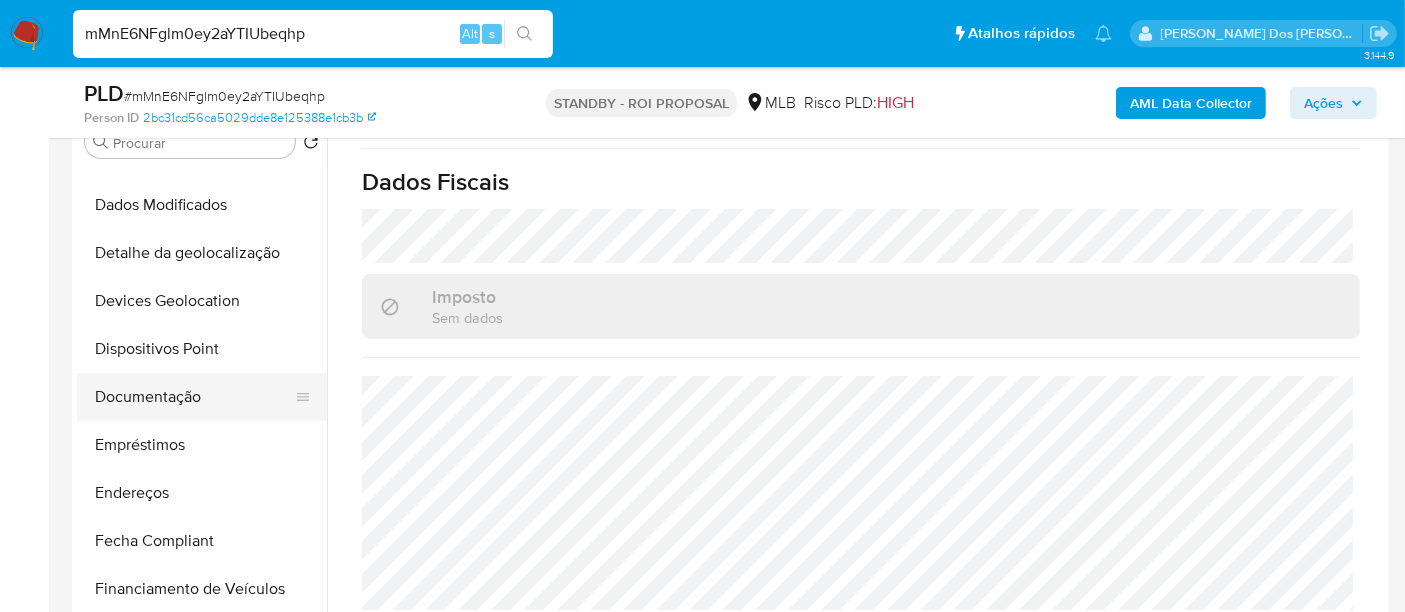 click on "Documentação" at bounding box center [194, 397] 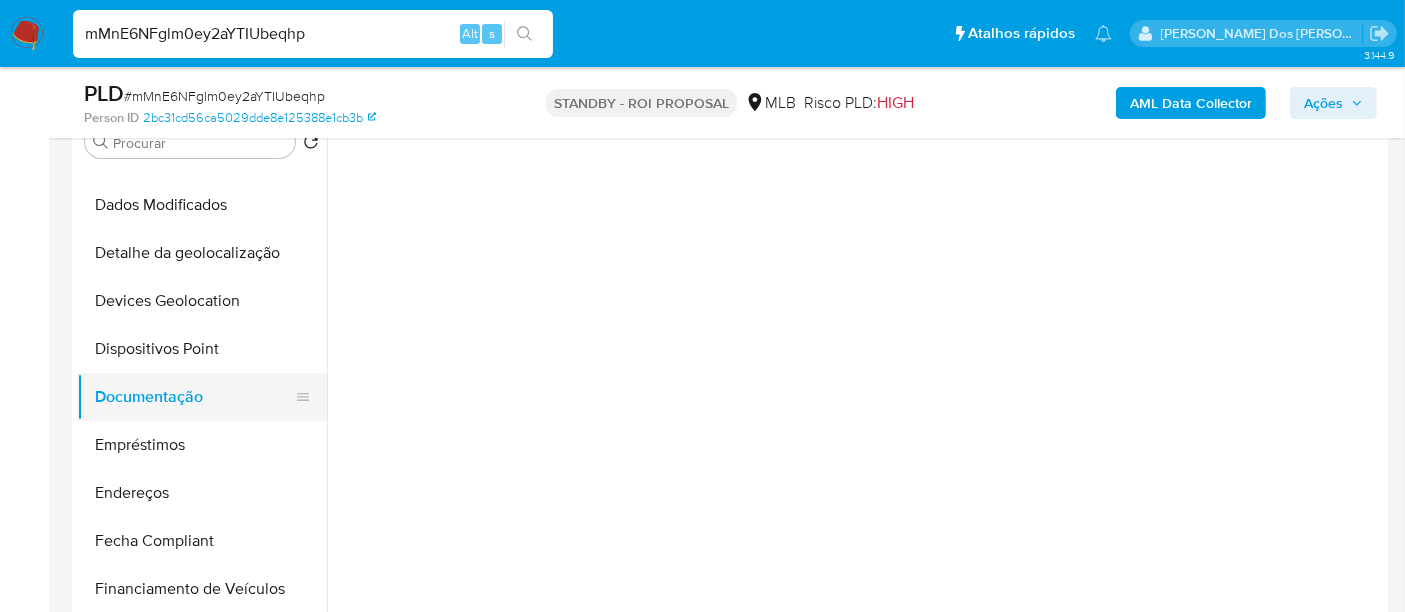 scroll, scrollTop: 0, scrollLeft: 0, axis: both 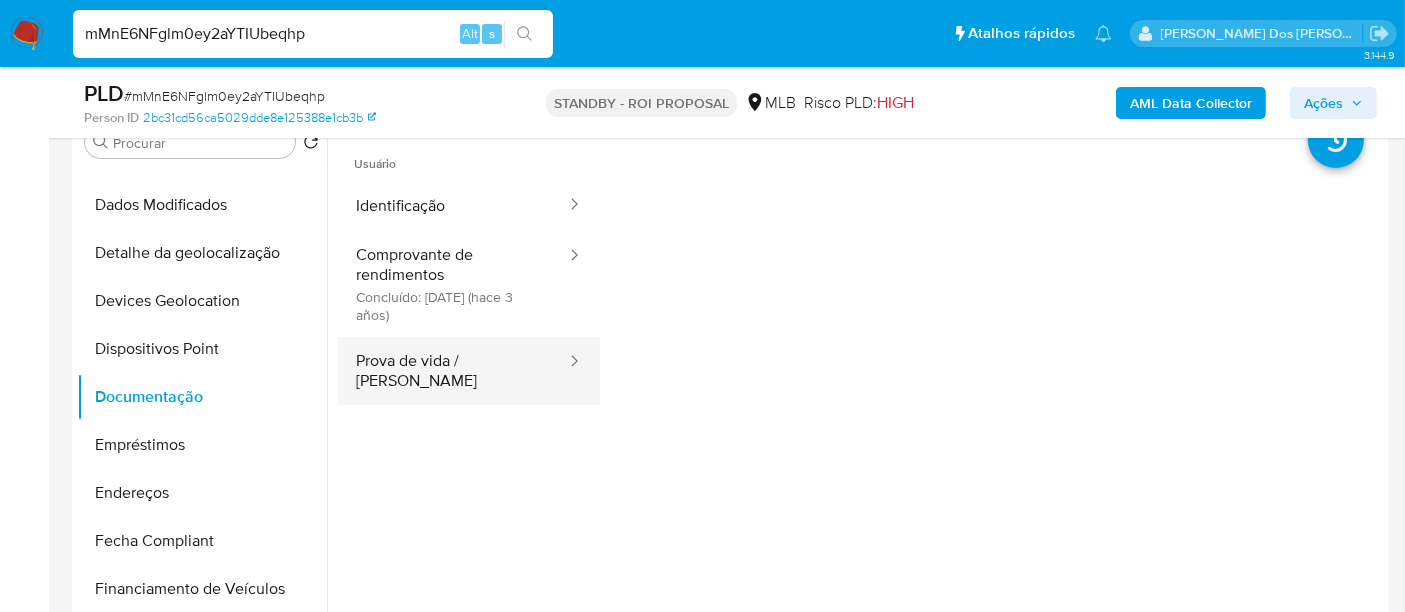 click on "Prova de vida / [PERSON_NAME]" at bounding box center (453, 371) 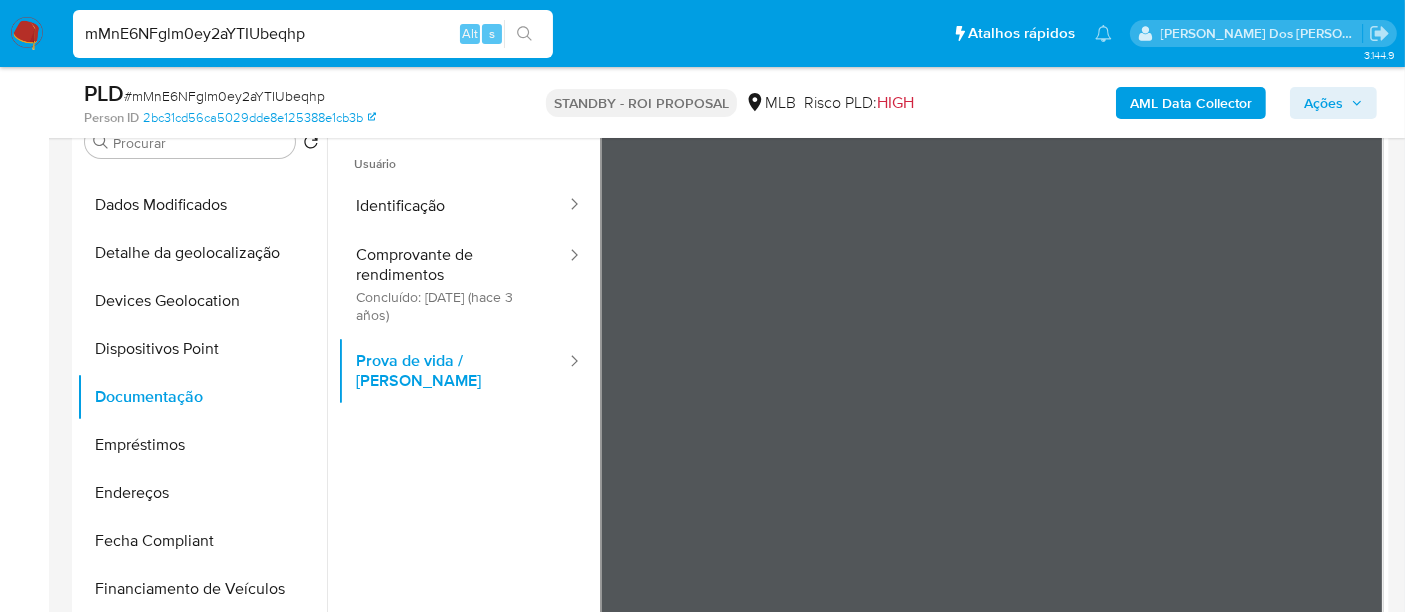 type 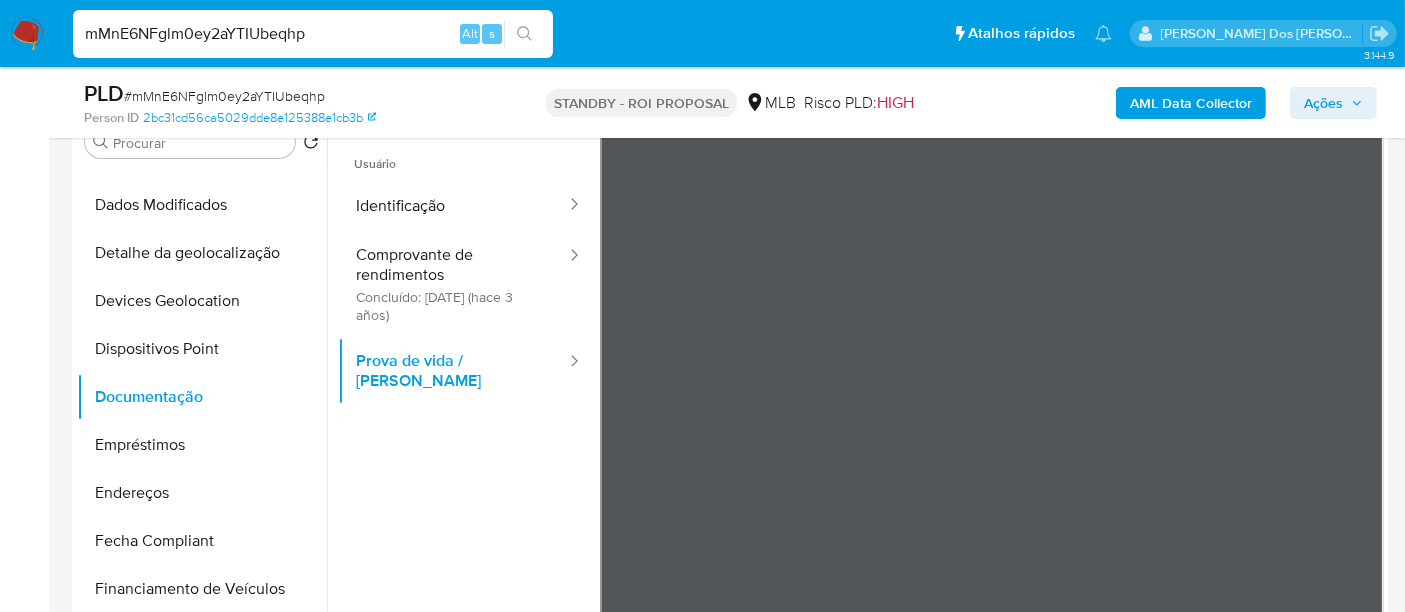 click on "mMnE6NFglm0ey2aYTIUbeqhp" at bounding box center [313, 34] 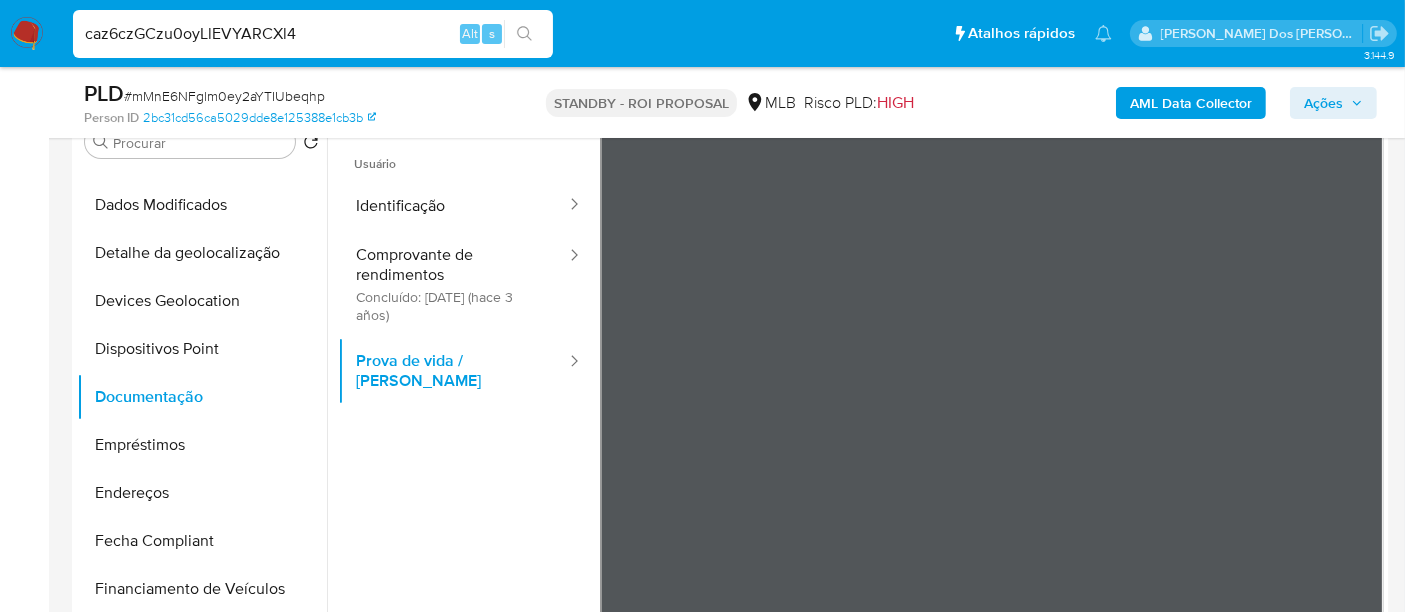 type on "caz6czGCzu0oyLlEVYARCXl4" 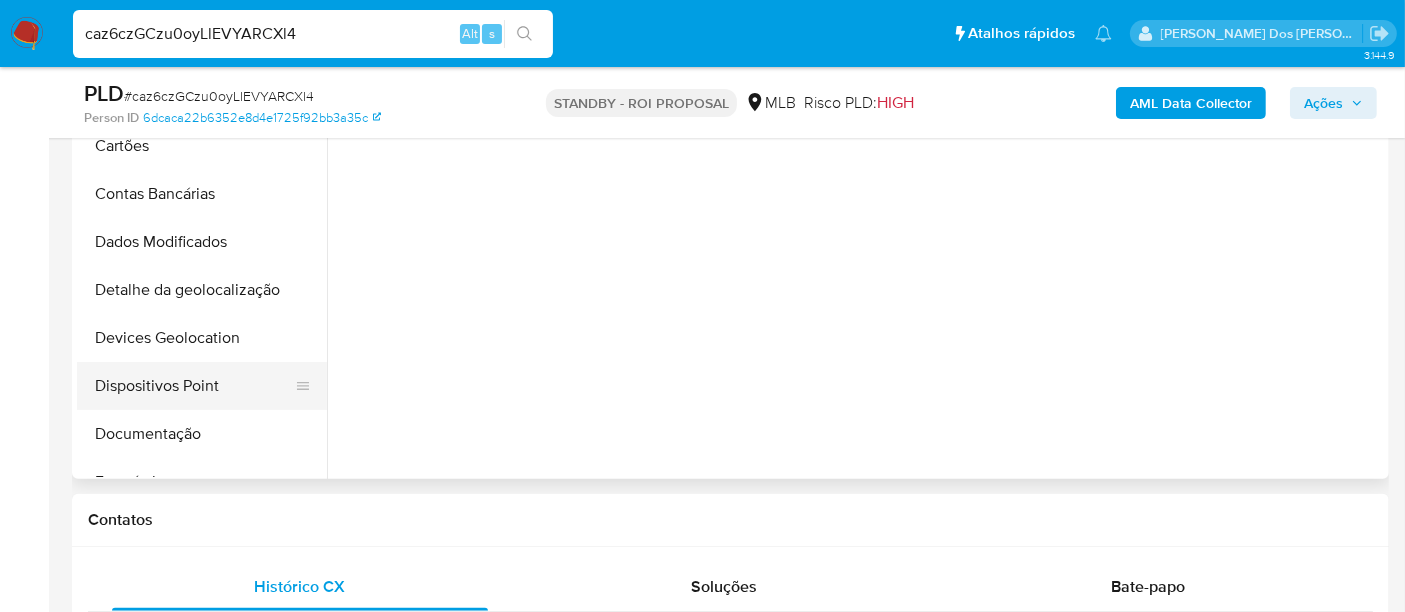 scroll, scrollTop: 555, scrollLeft: 0, axis: vertical 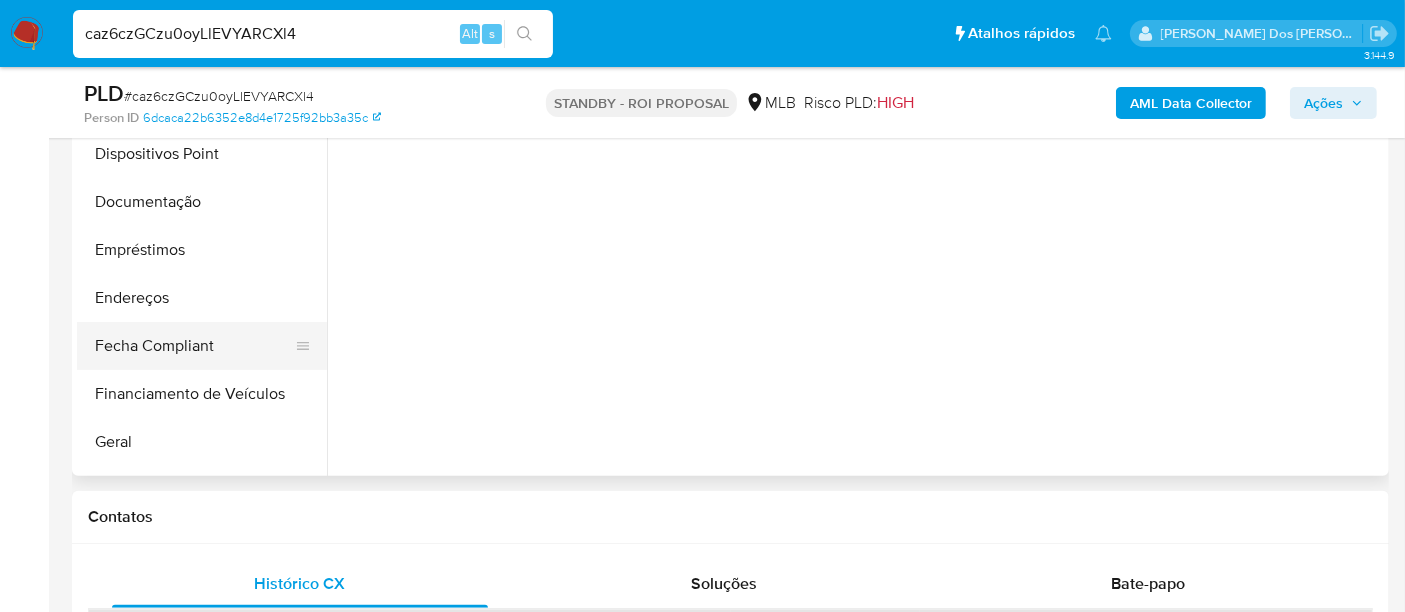 select on "10" 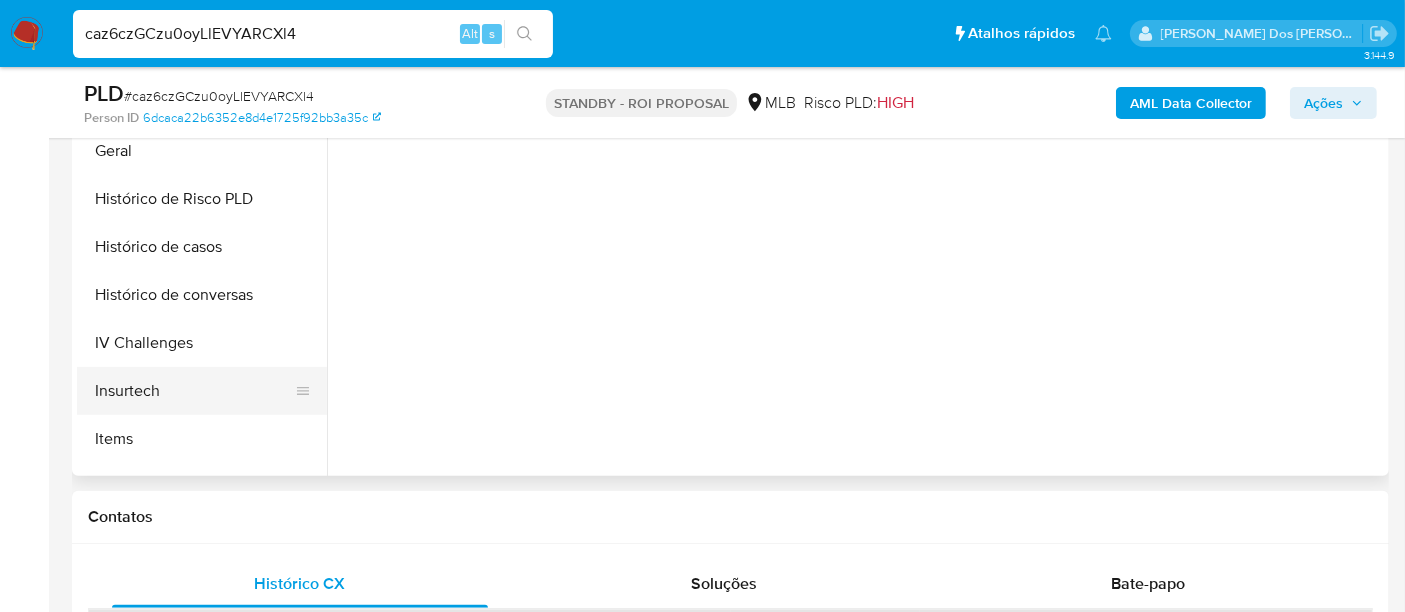 scroll, scrollTop: 555, scrollLeft: 0, axis: vertical 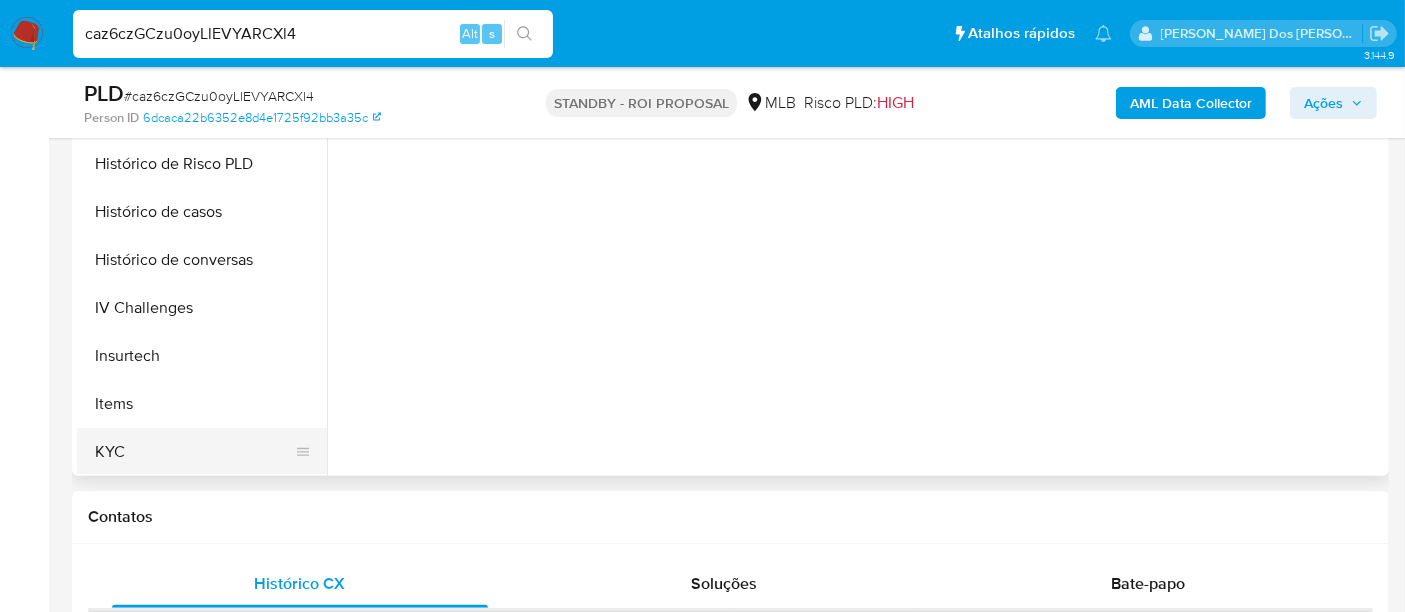 click on "KYC" at bounding box center [194, 452] 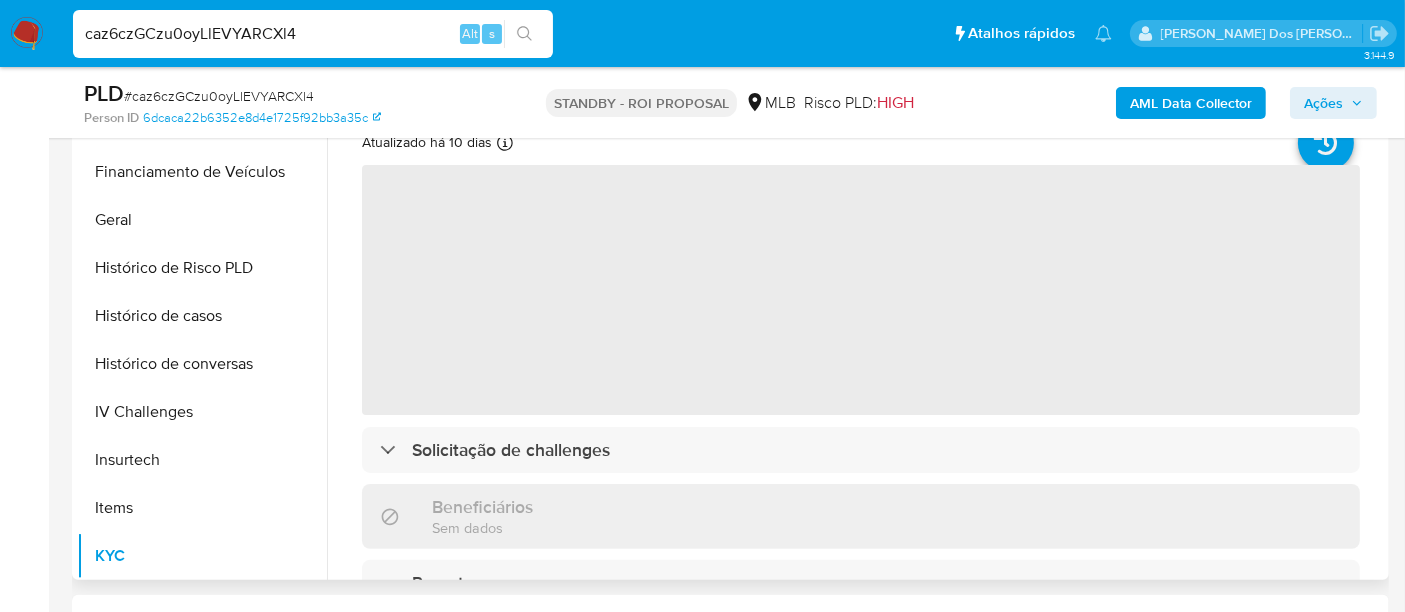 scroll, scrollTop: 333, scrollLeft: 0, axis: vertical 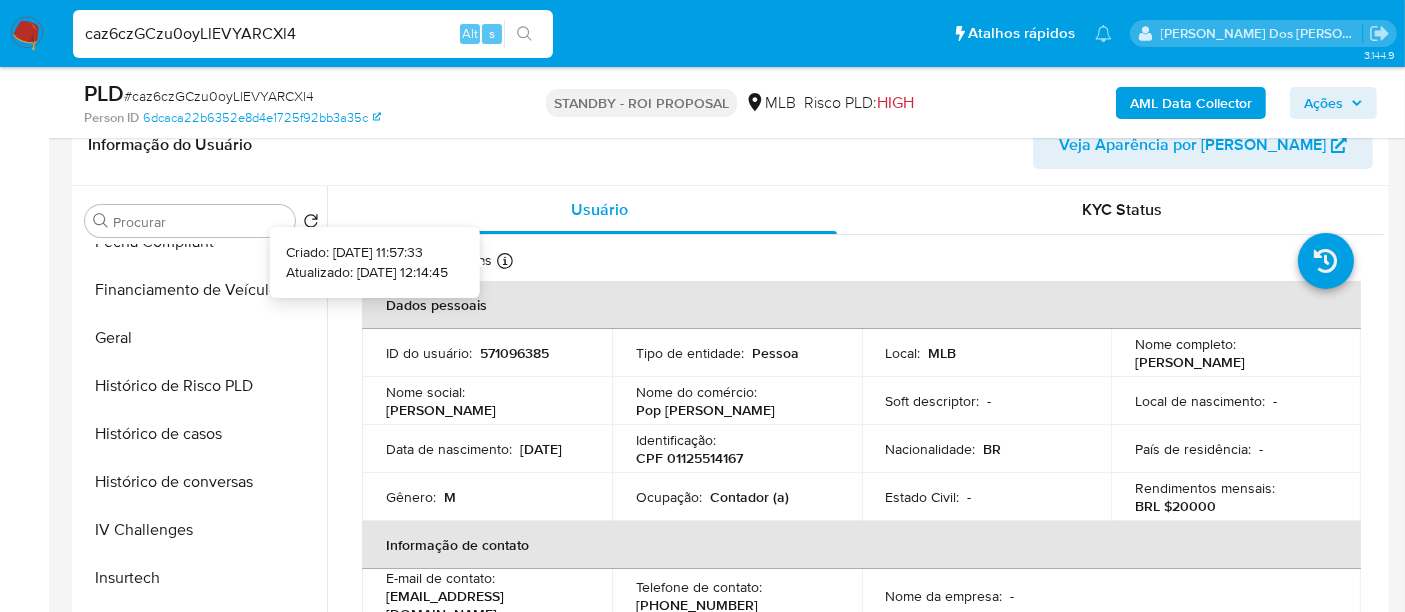 type 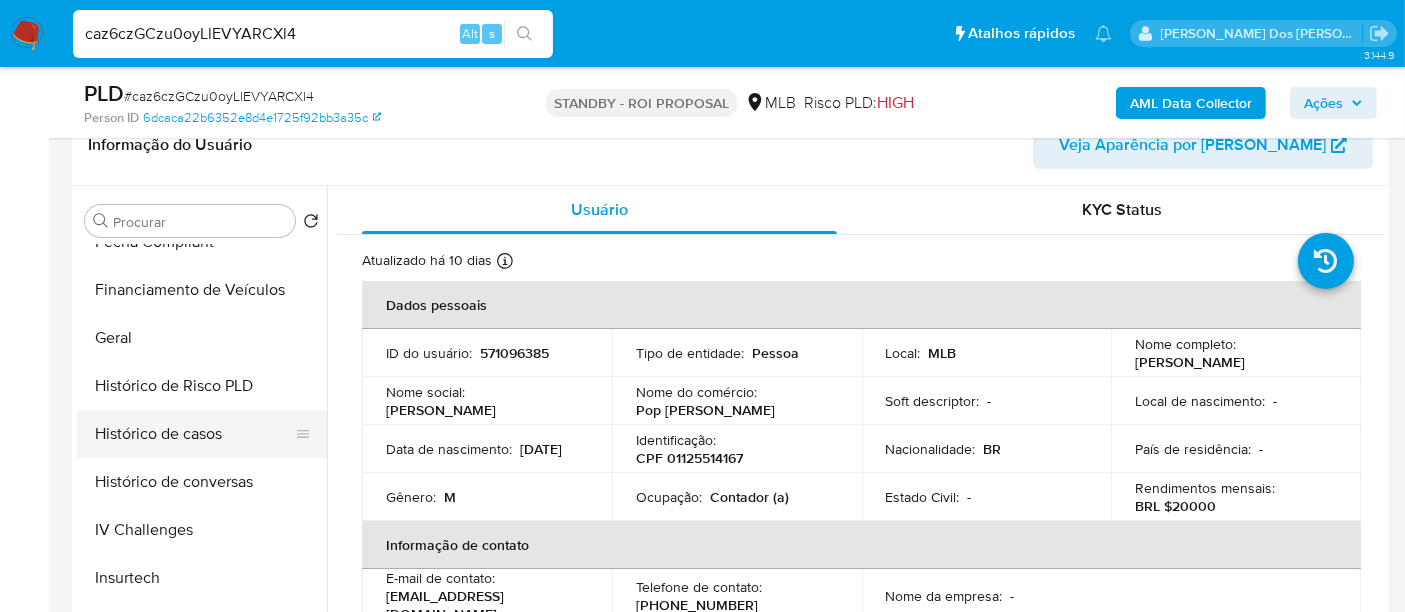click on "Histórico de casos" at bounding box center [194, 434] 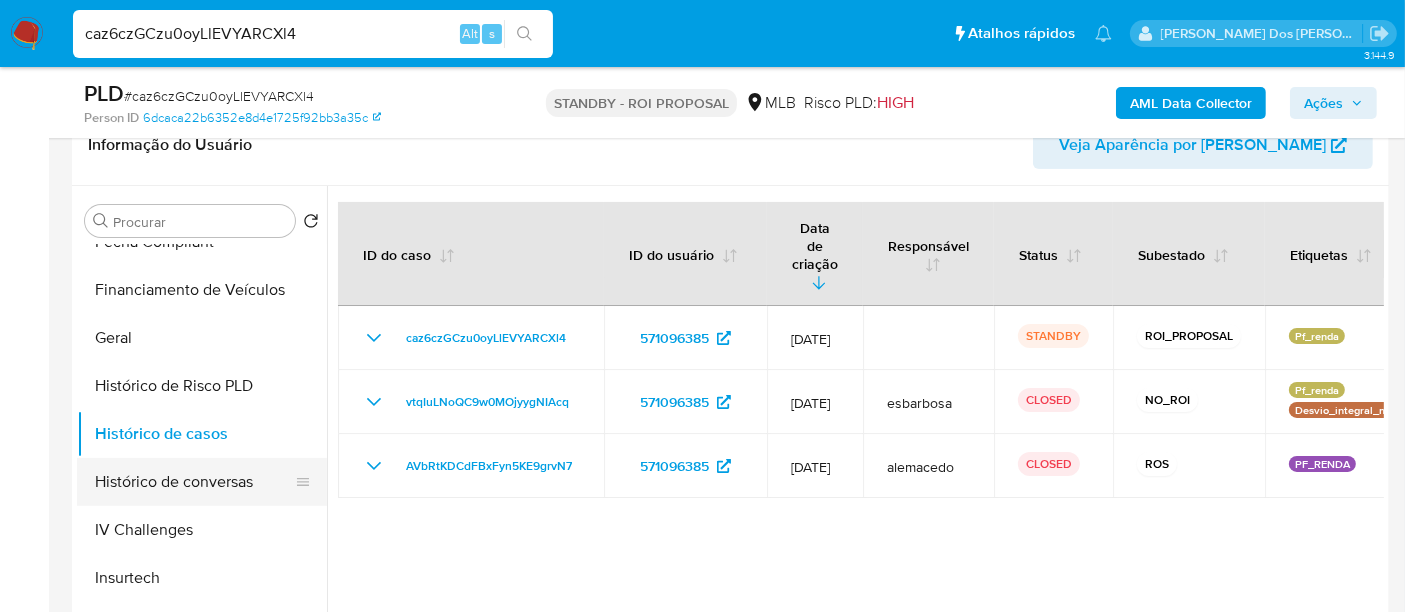 type 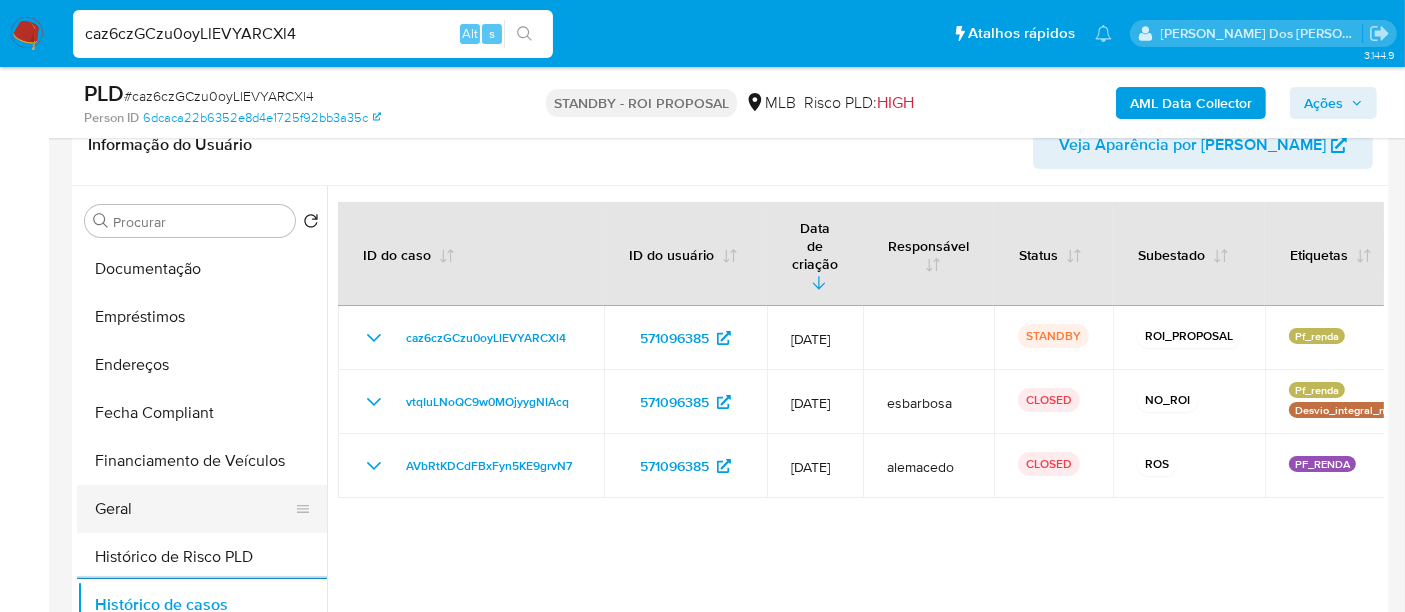 scroll, scrollTop: 333, scrollLeft: 0, axis: vertical 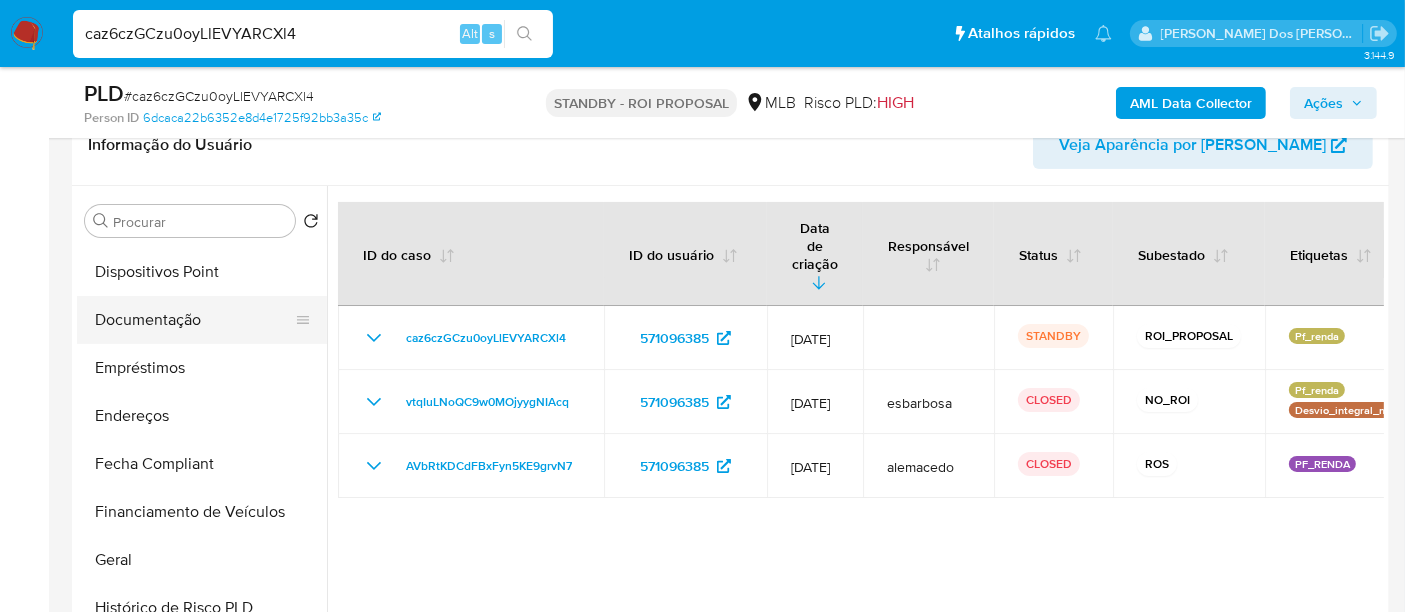 click on "Documentação" at bounding box center (194, 320) 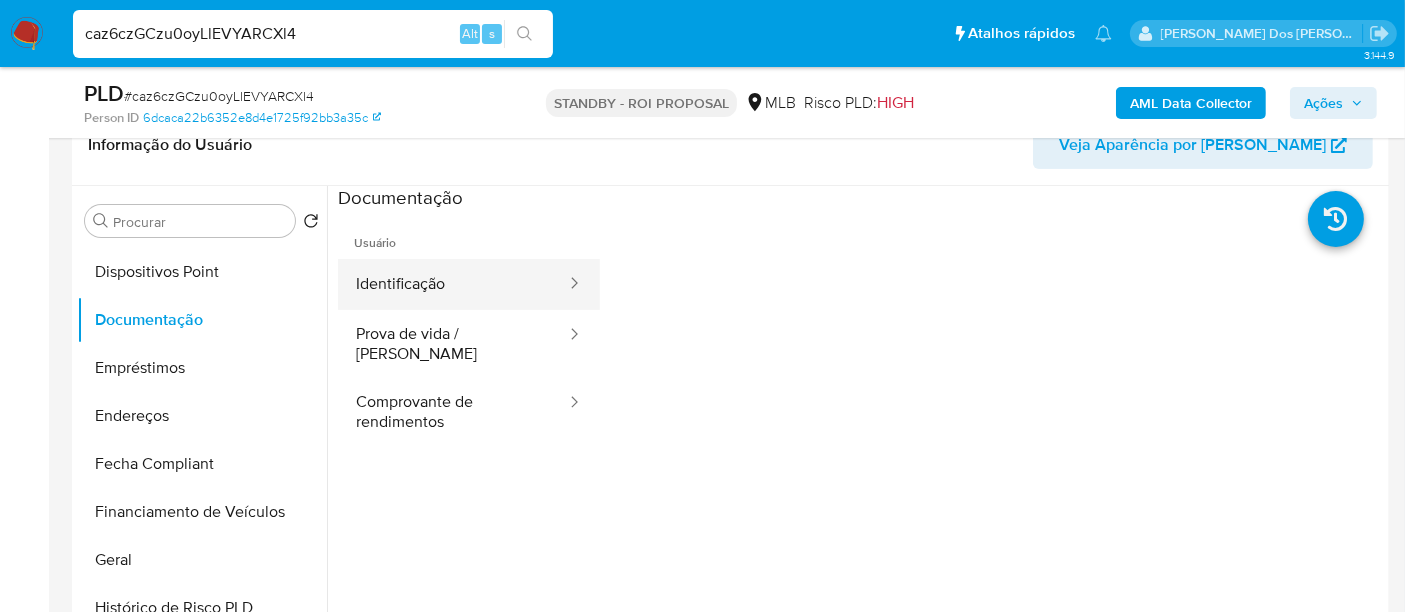 click on "Identificação" at bounding box center [453, 284] 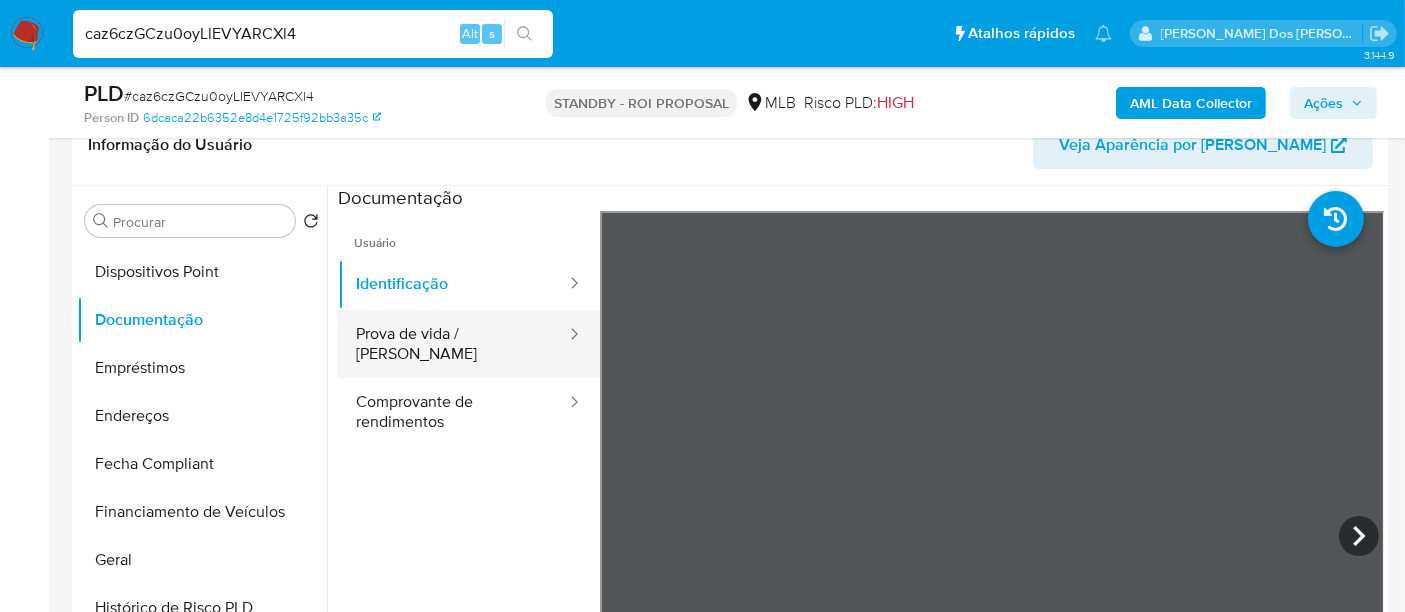 click on "Prova de vida / [PERSON_NAME]" at bounding box center [453, 344] 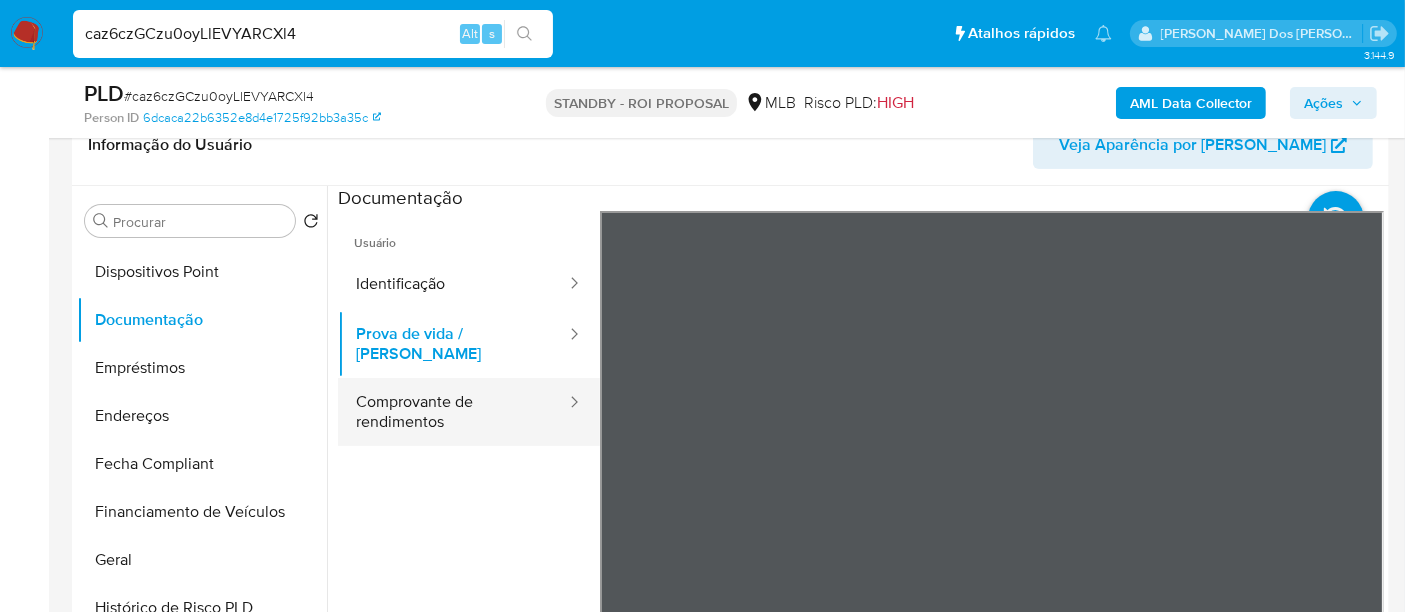 click on "Comprovante de rendimentos" at bounding box center (453, 412) 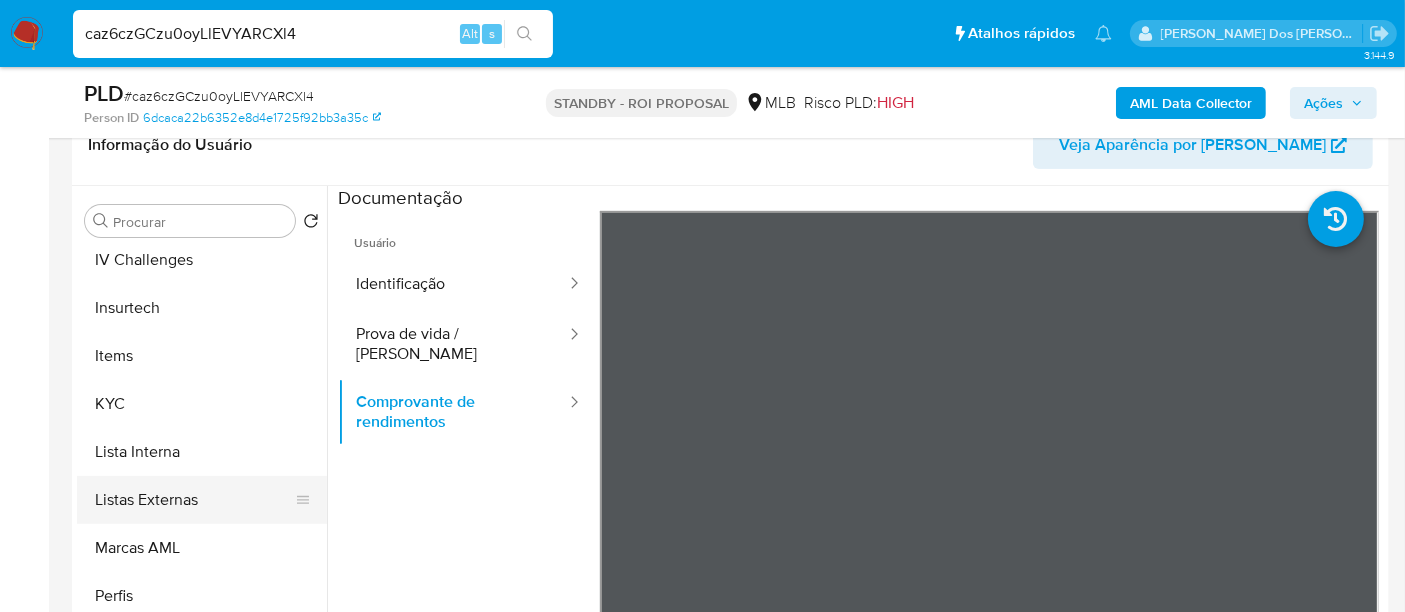 scroll, scrollTop: 844, scrollLeft: 0, axis: vertical 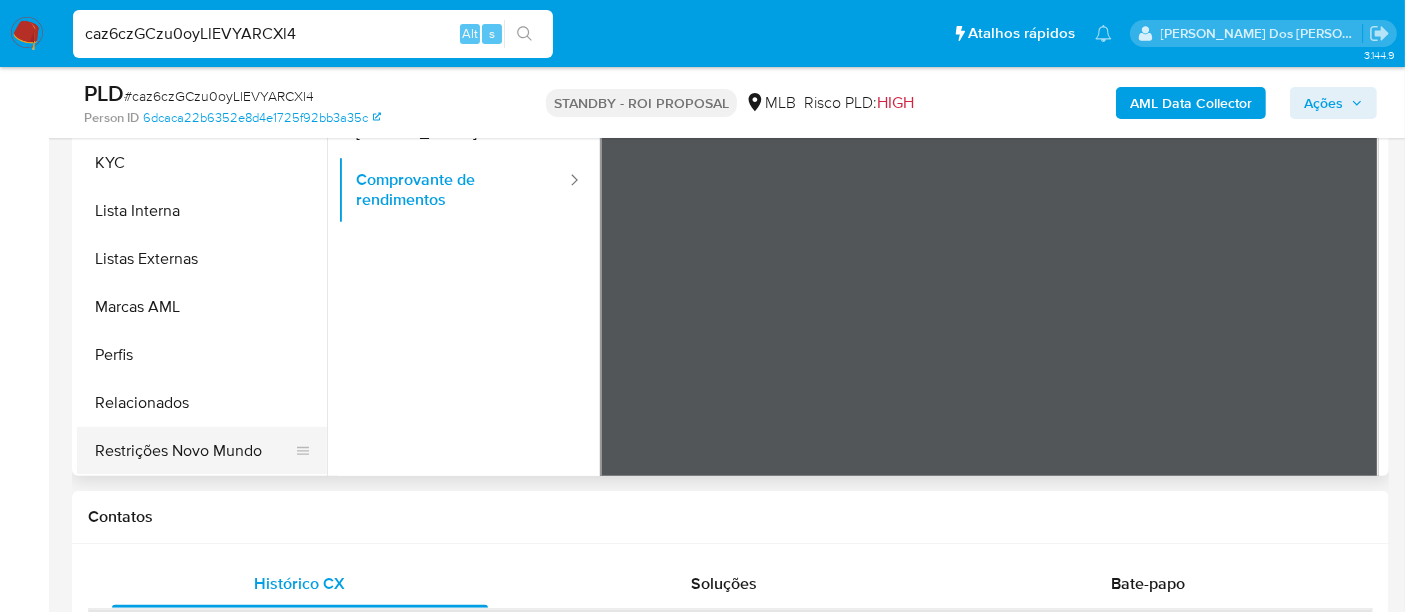 click on "Restrições Novo Mundo" at bounding box center (194, 451) 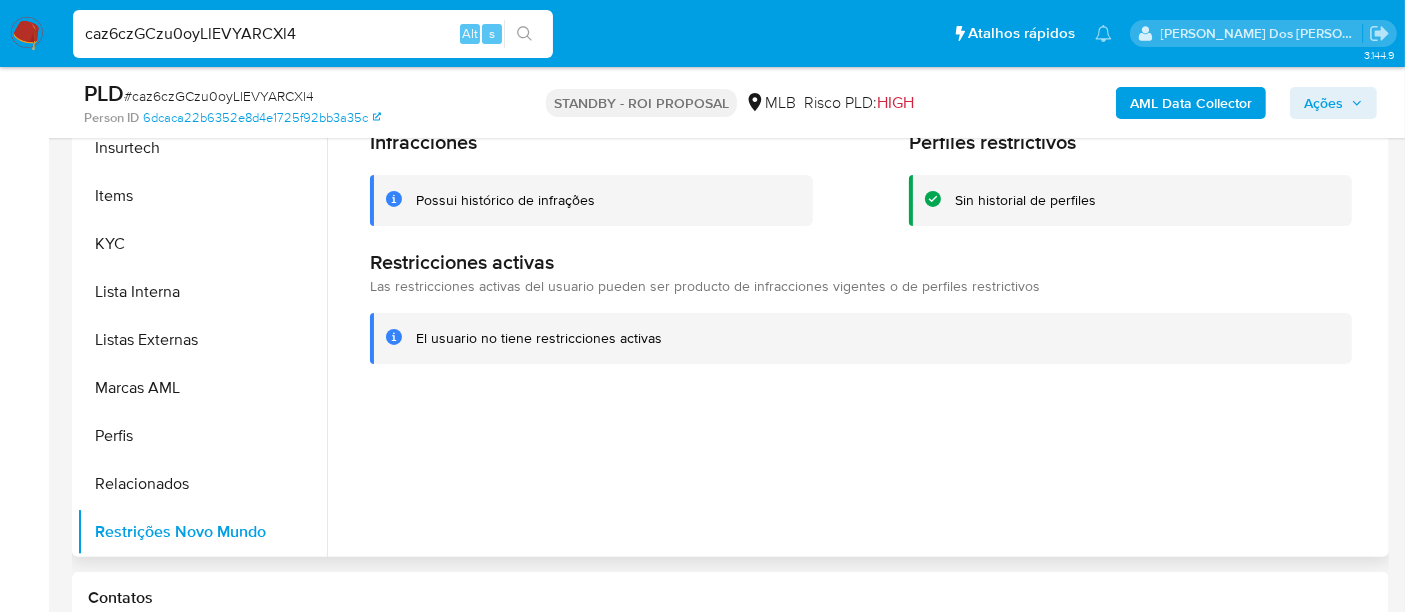 scroll, scrollTop: 444, scrollLeft: 0, axis: vertical 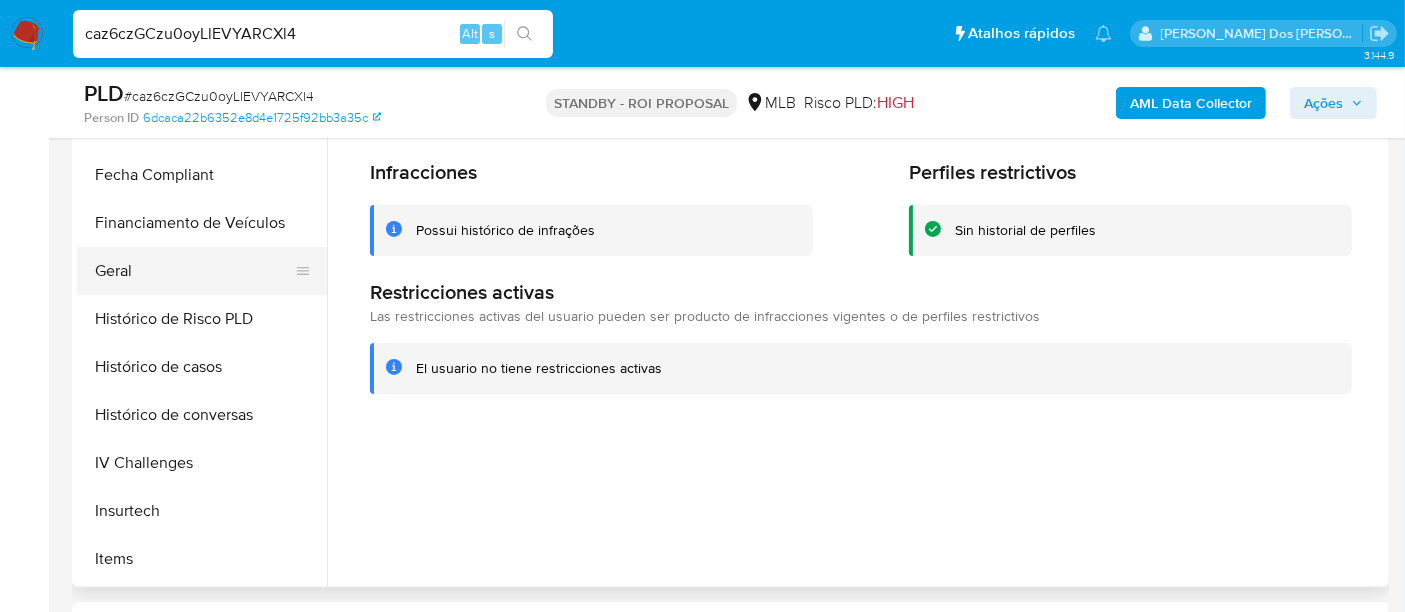 click on "Geral" at bounding box center [194, 271] 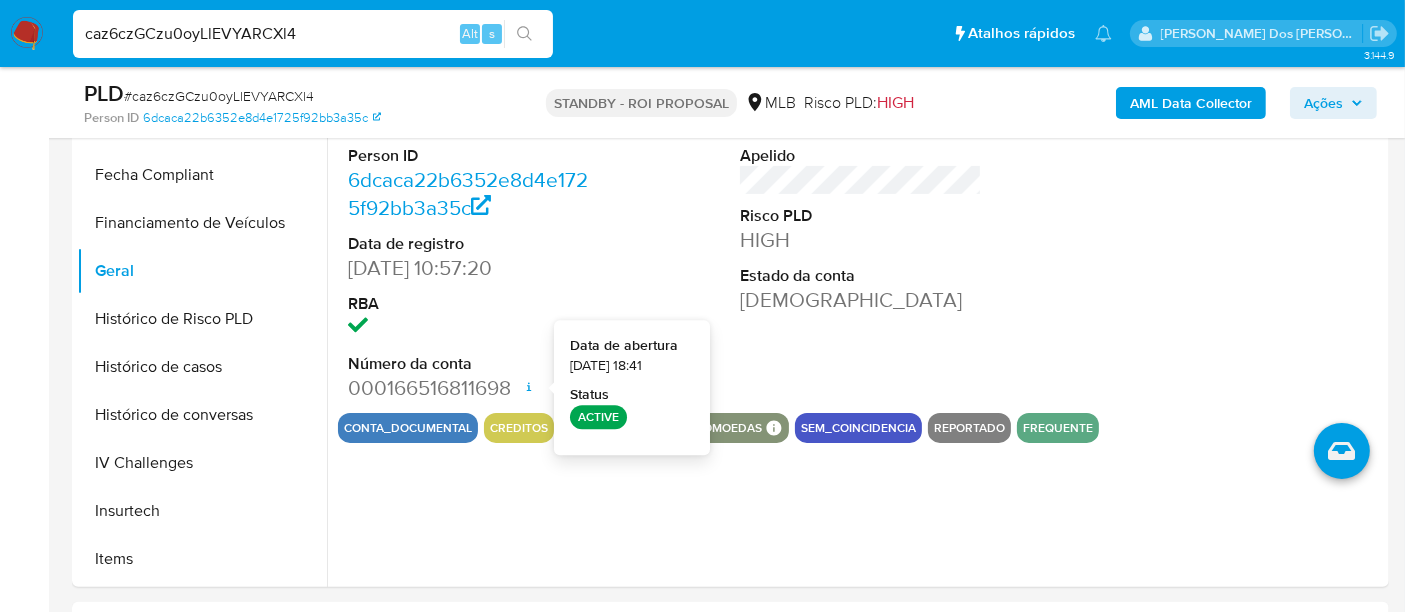type 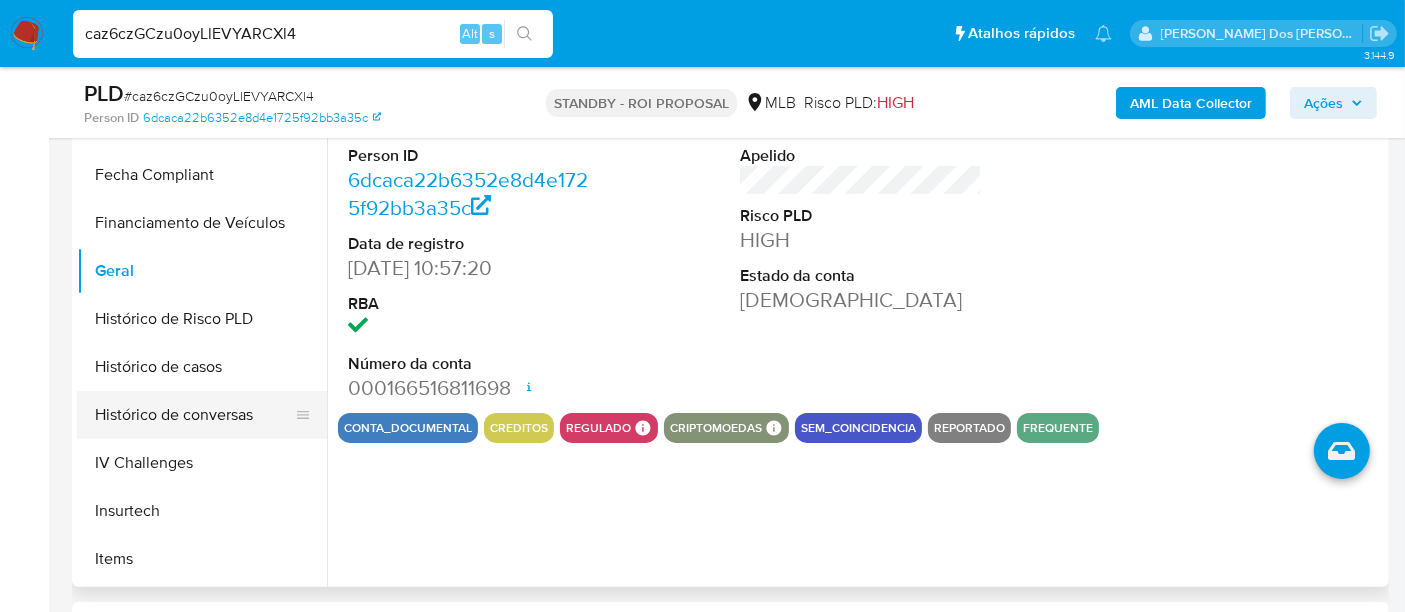 scroll, scrollTop: 733, scrollLeft: 0, axis: vertical 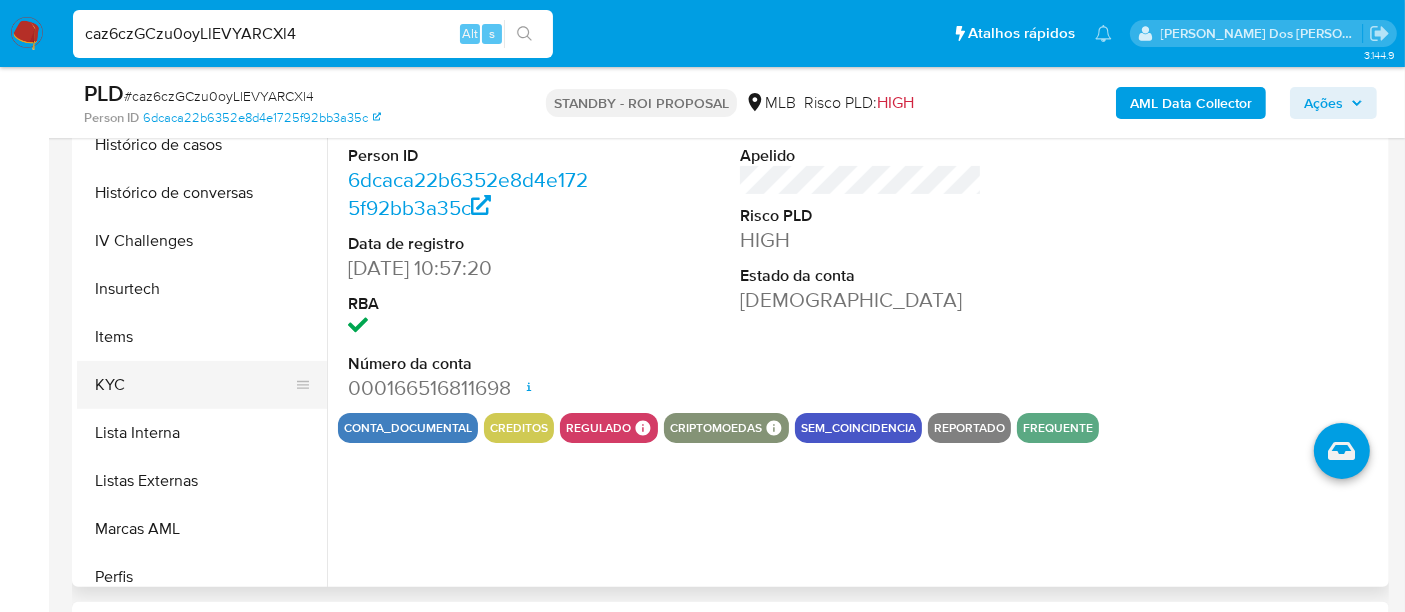click on "KYC" at bounding box center (194, 385) 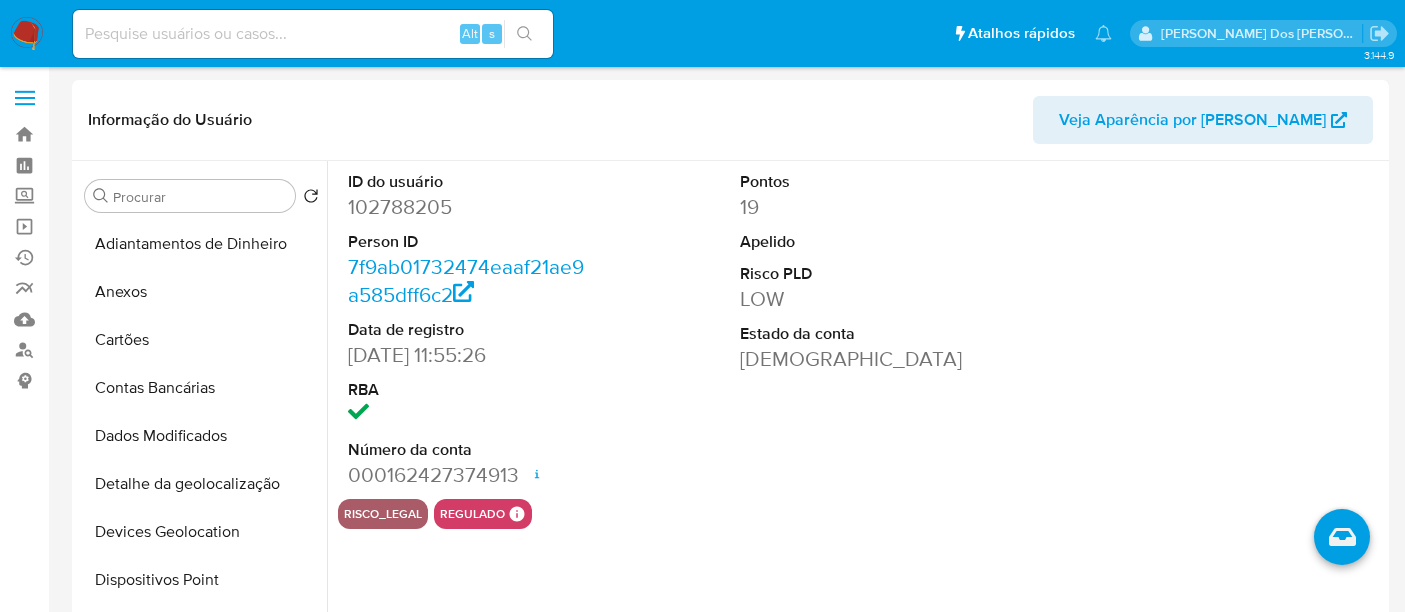 select on "10" 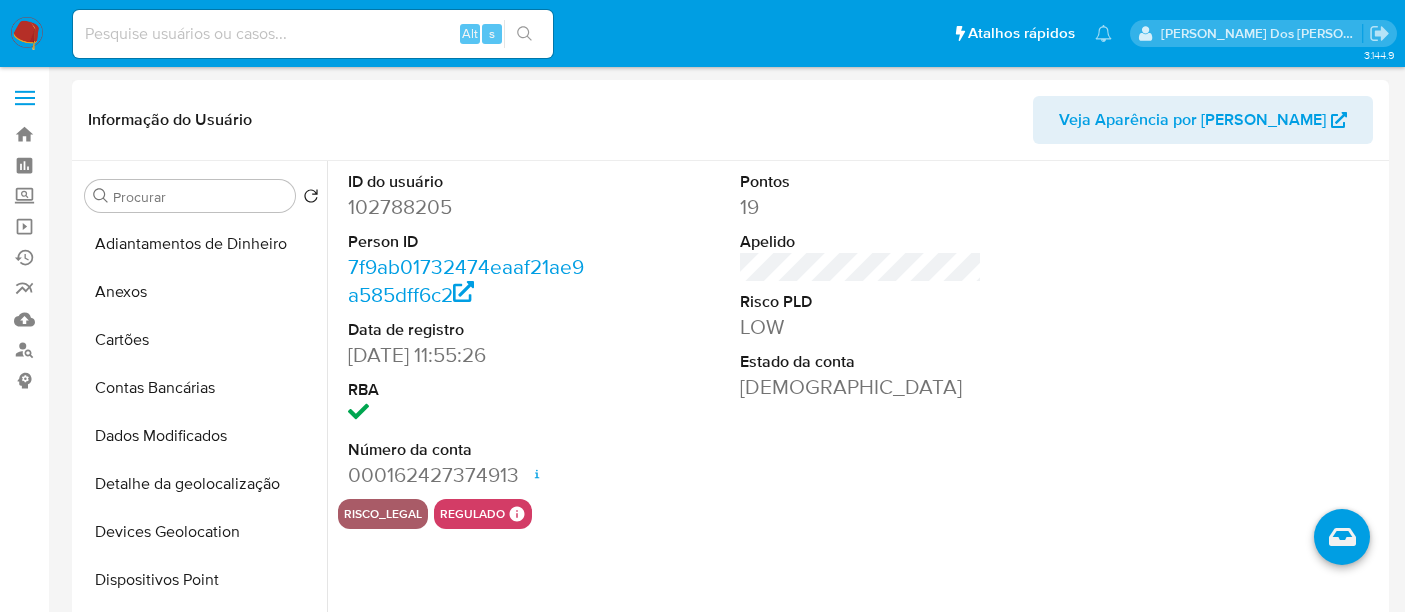 scroll, scrollTop: 0, scrollLeft: 0, axis: both 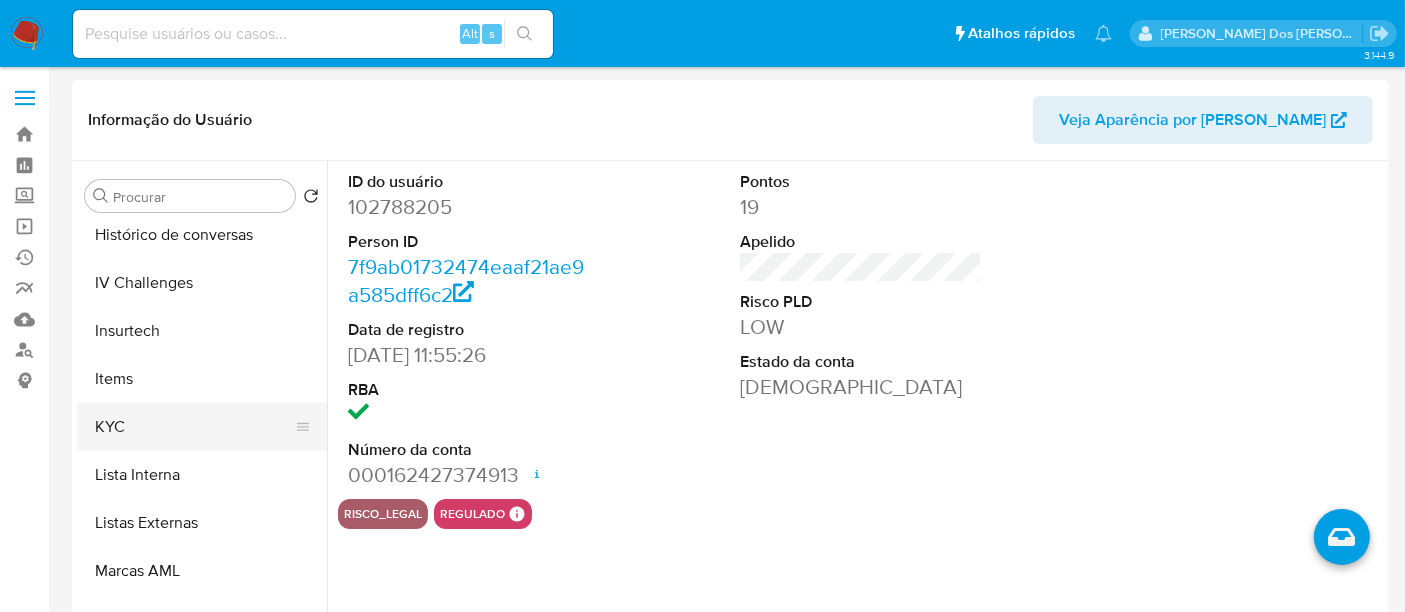 click on "KYC" at bounding box center [194, 427] 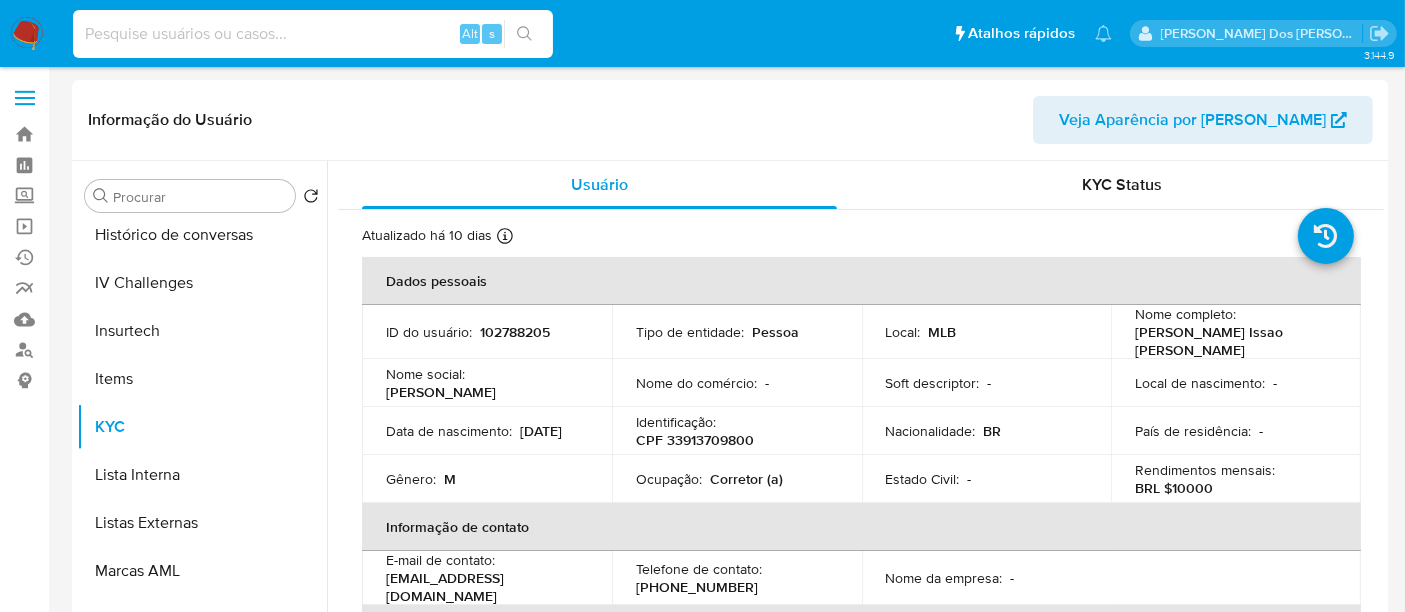 click at bounding box center [313, 34] 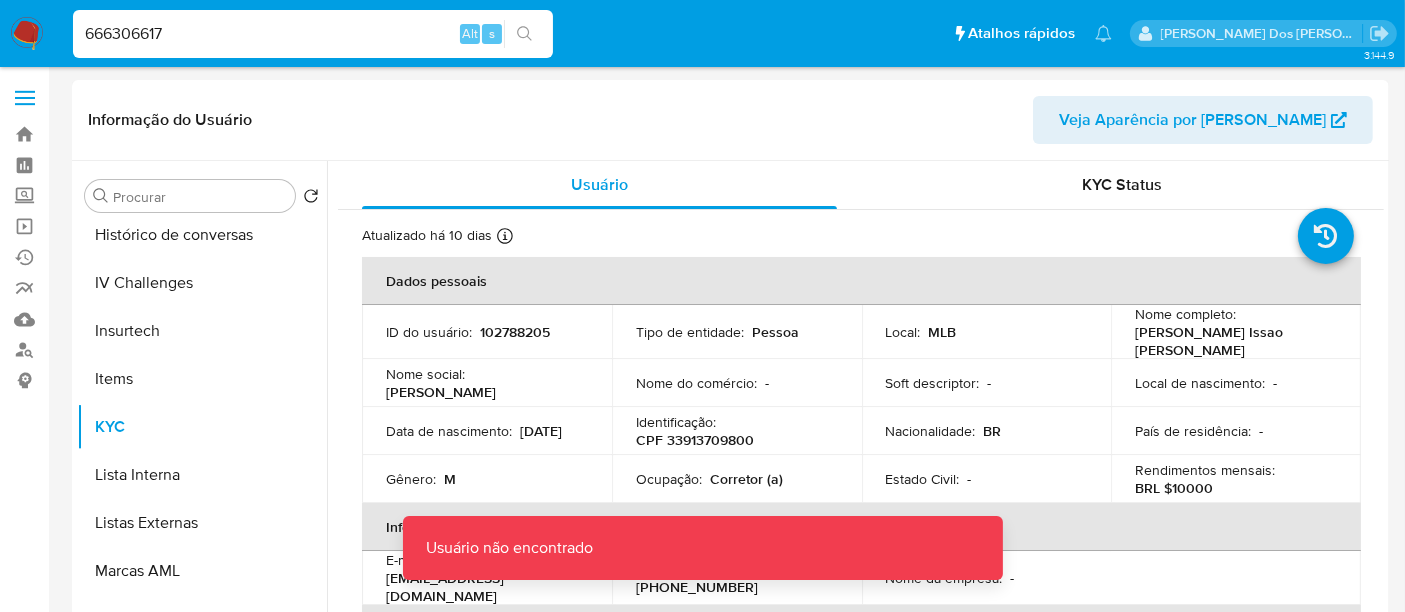 click on "666306617" at bounding box center [313, 34] 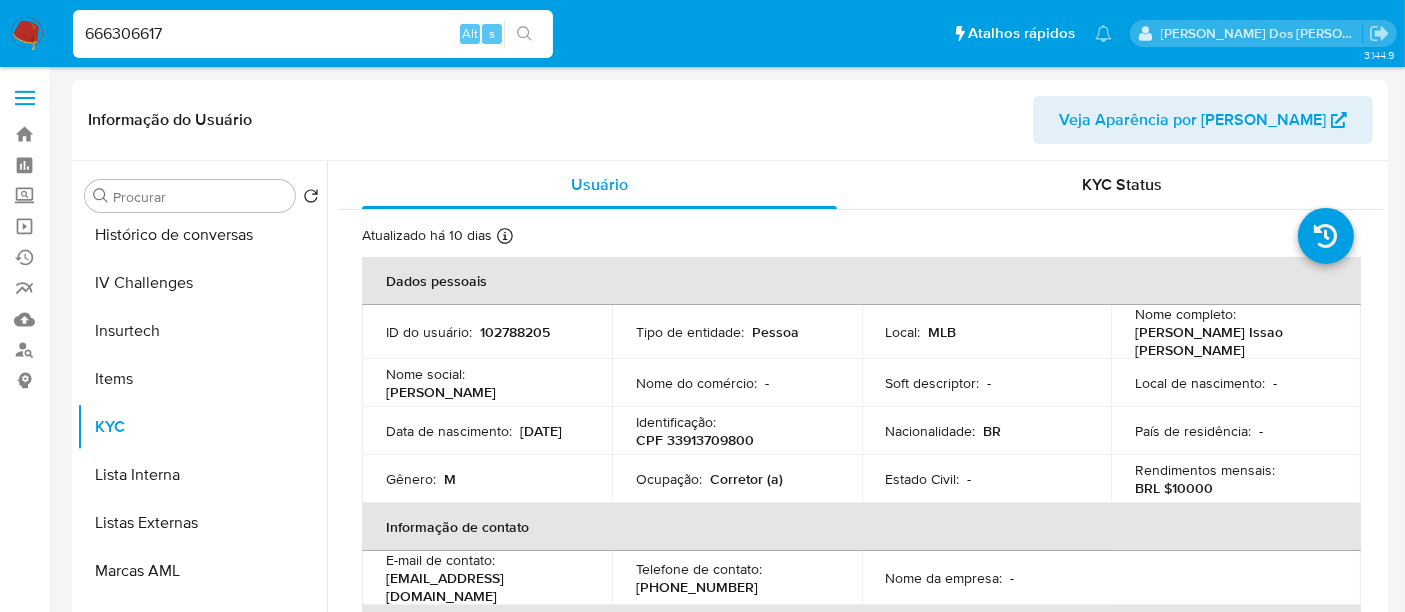 type on "666306617" 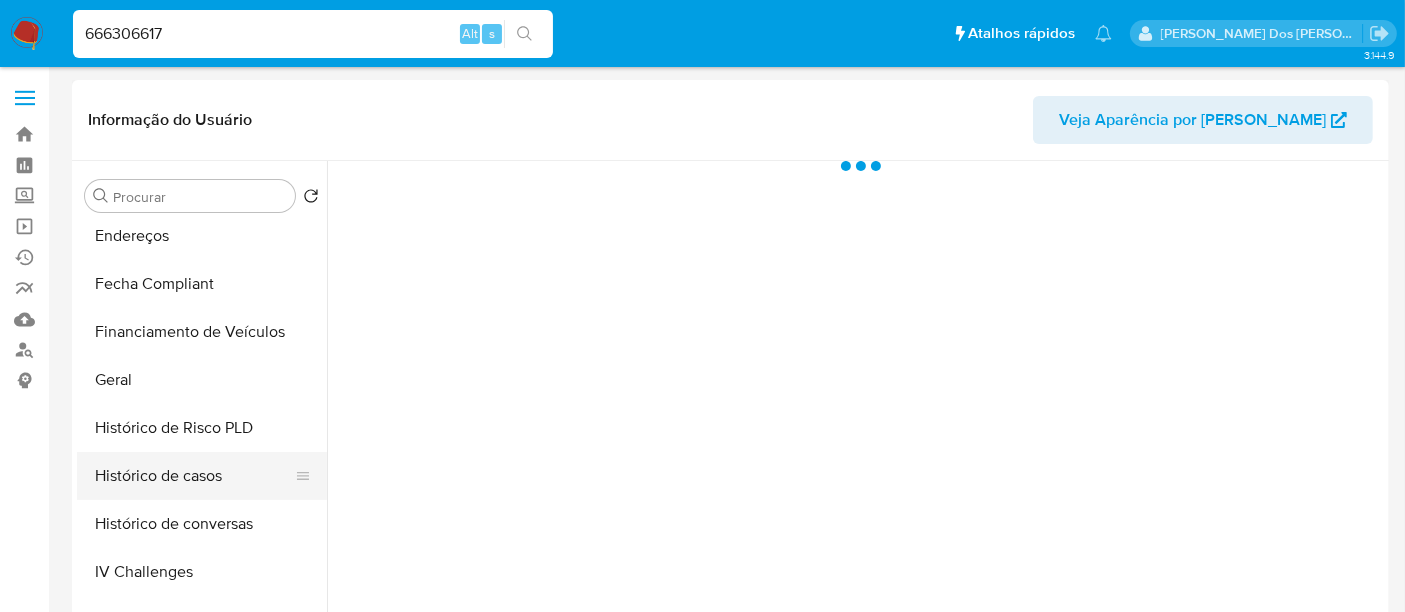 scroll, scrollTop: 555, scrollLeft: 0, axis: vertical 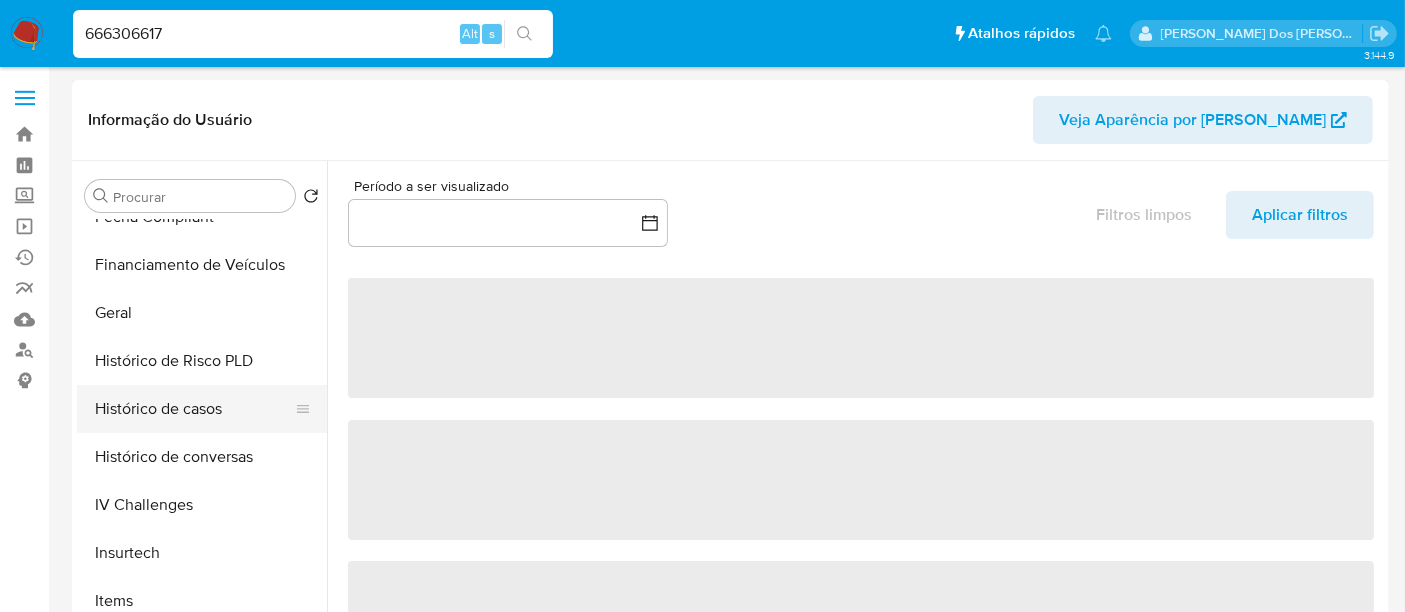 click on "Histórico de casos" at bounding box center (194, 409) 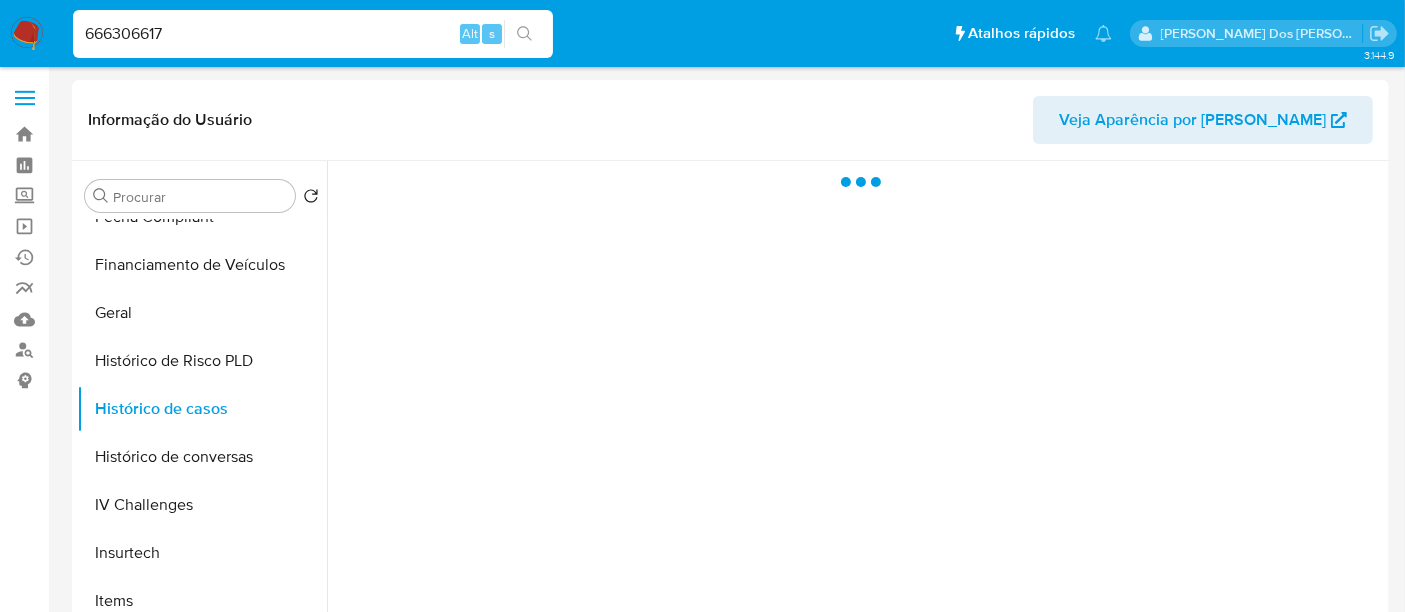 select on "10" 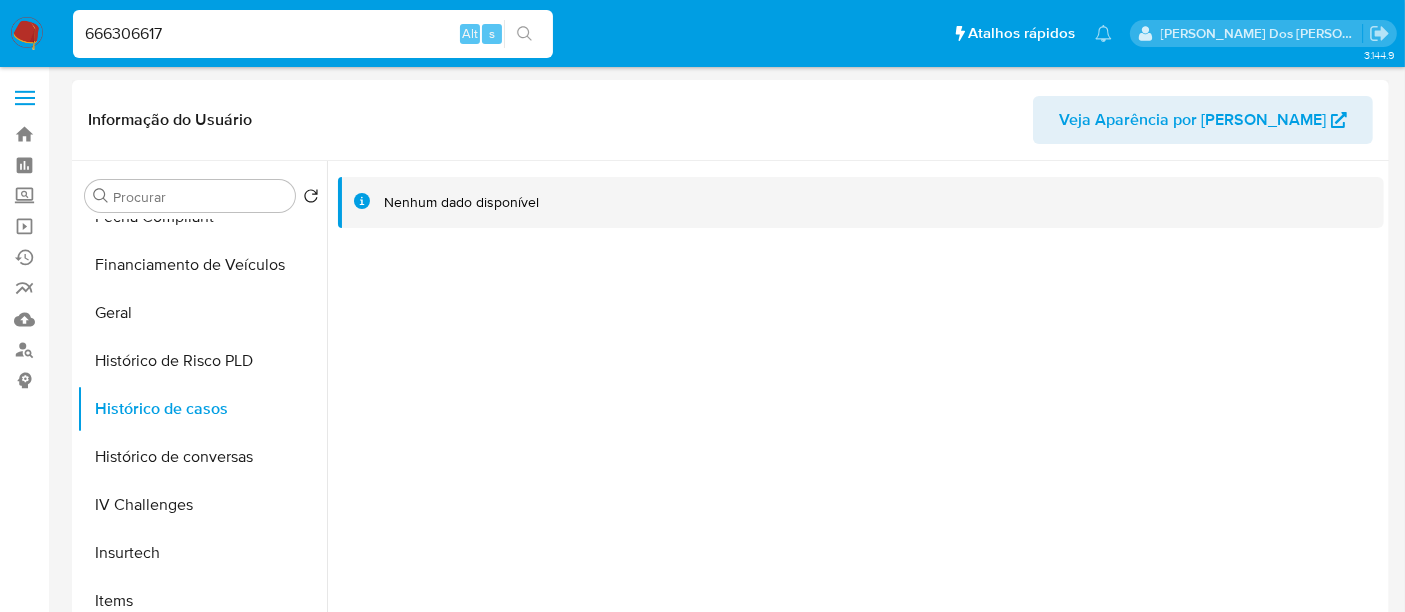 type 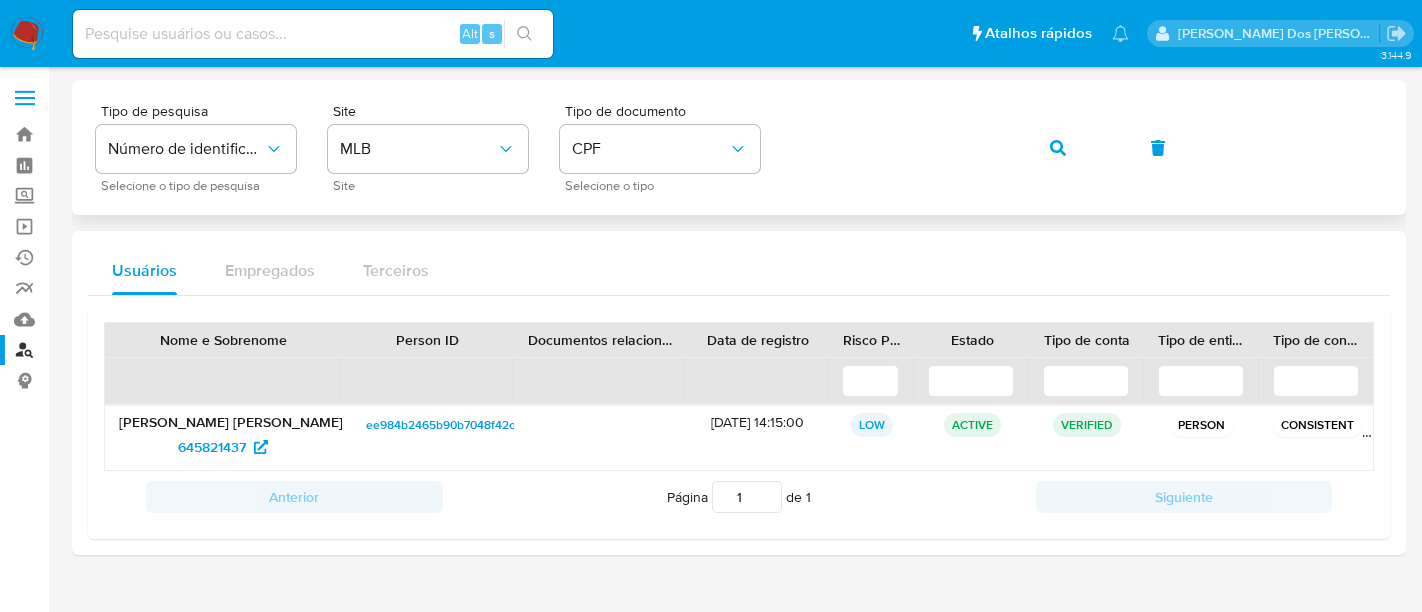 scroll, scrollTop: 0, scrollLeft: 0, axis: both 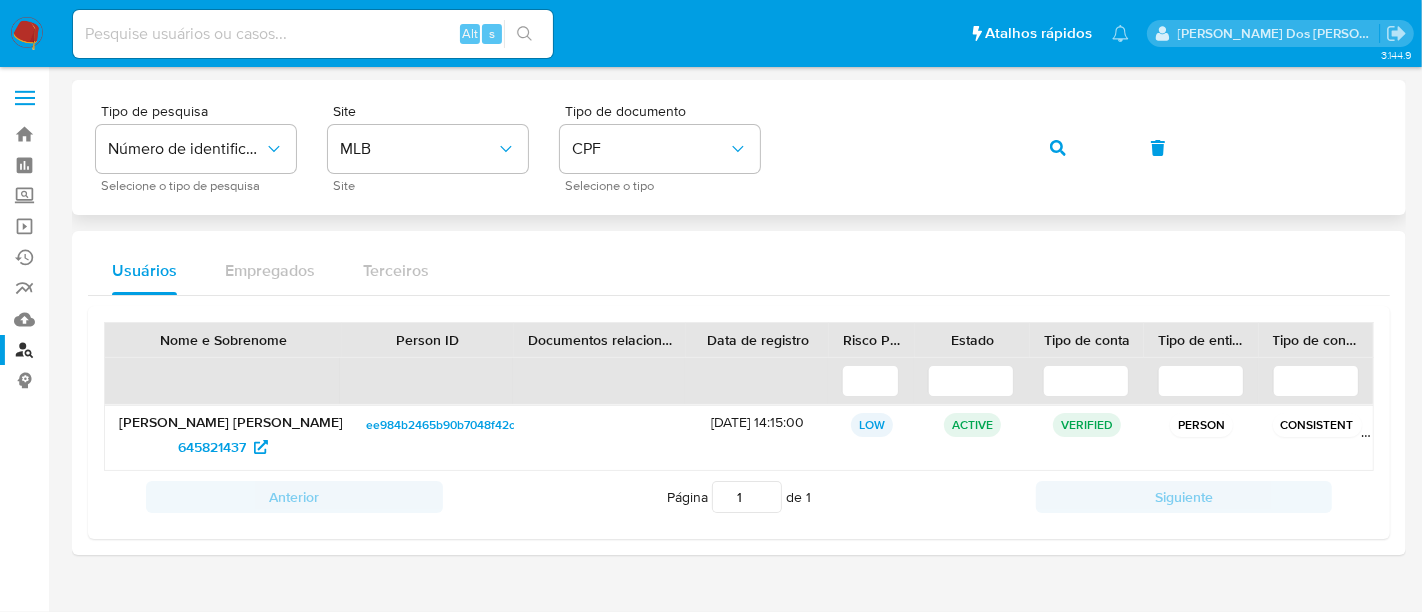 click 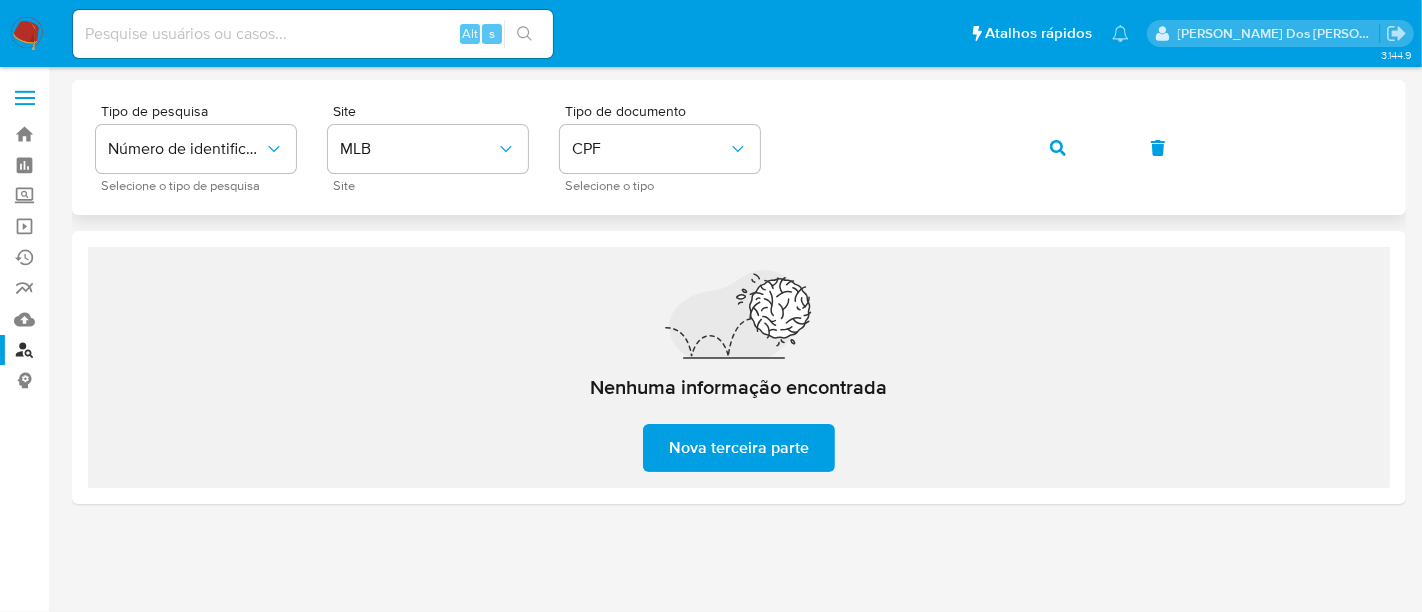 click on "Tipo de pesquisa Número de identificação Selecione o tipo de pesquisa Site MLB Site Tipo de documento CPF Selecione o tipo" at bounding box center (739, 147) 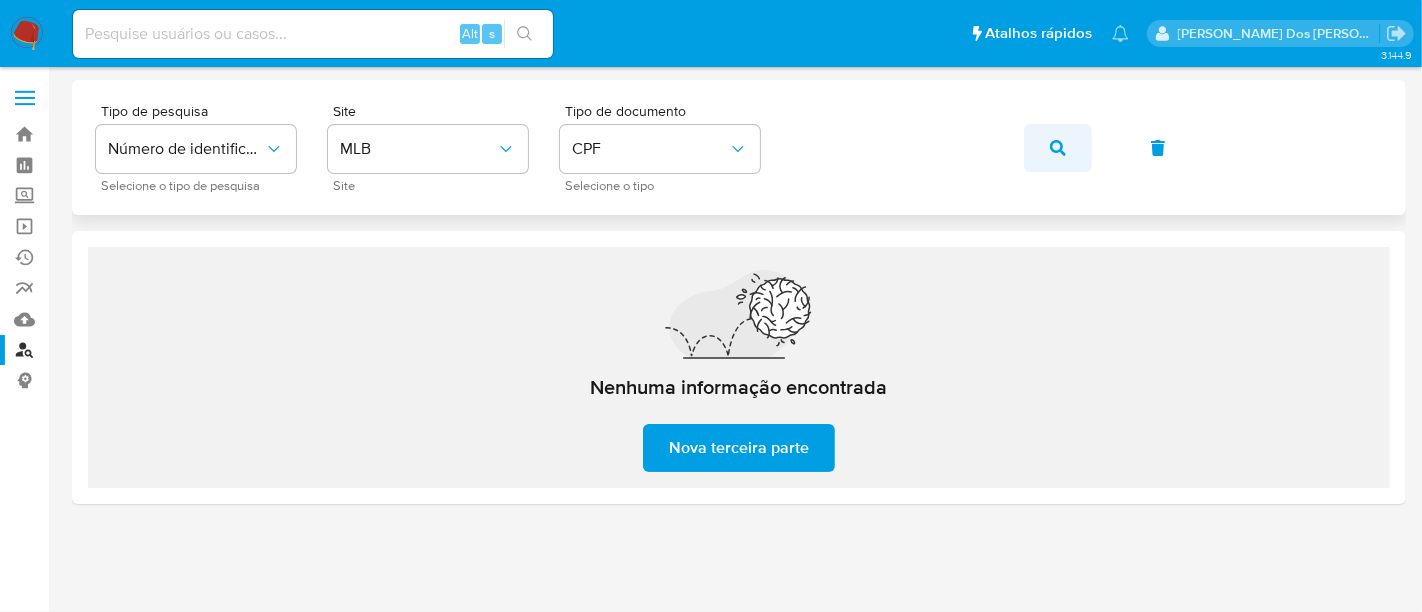 click 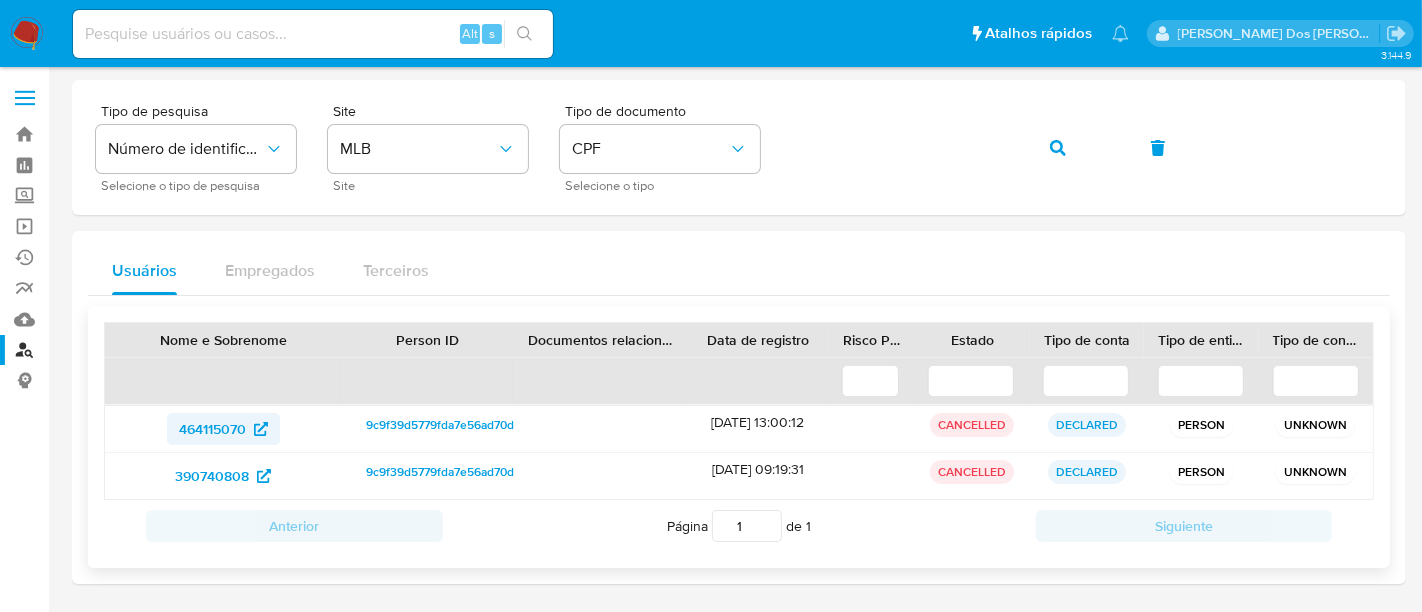 click on "464115070" at bounding box center [212, 429] 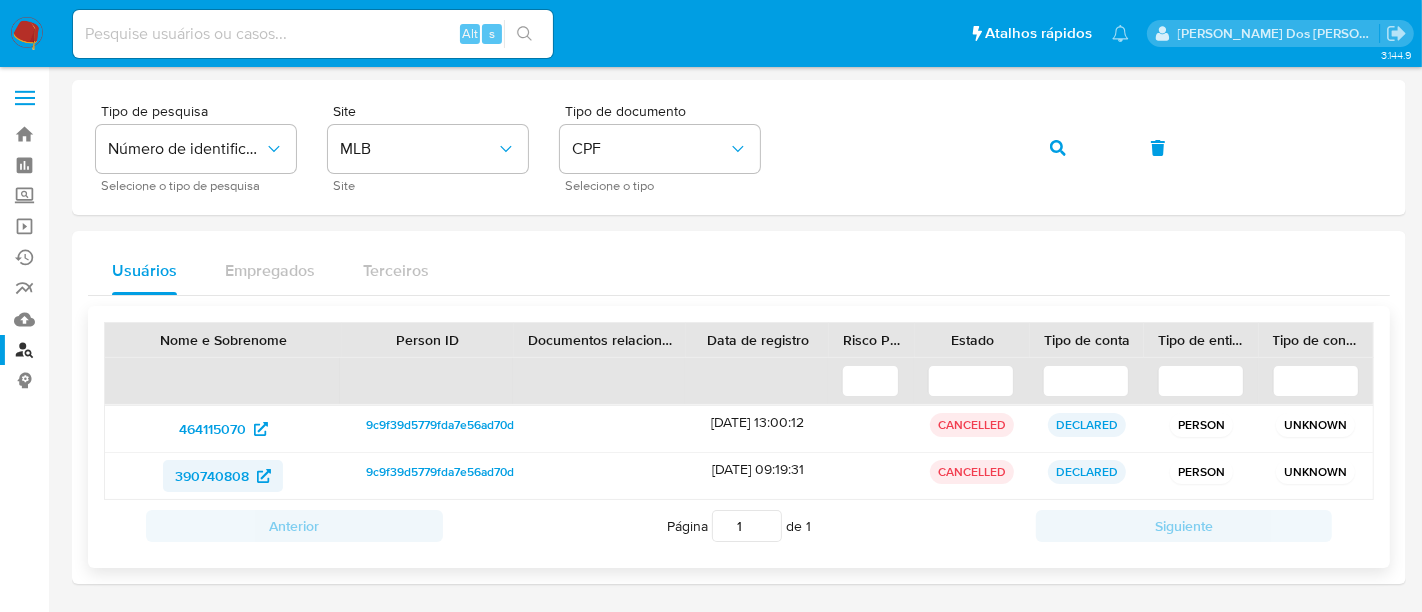 click on "390740808" at bounding box center (212, 476) 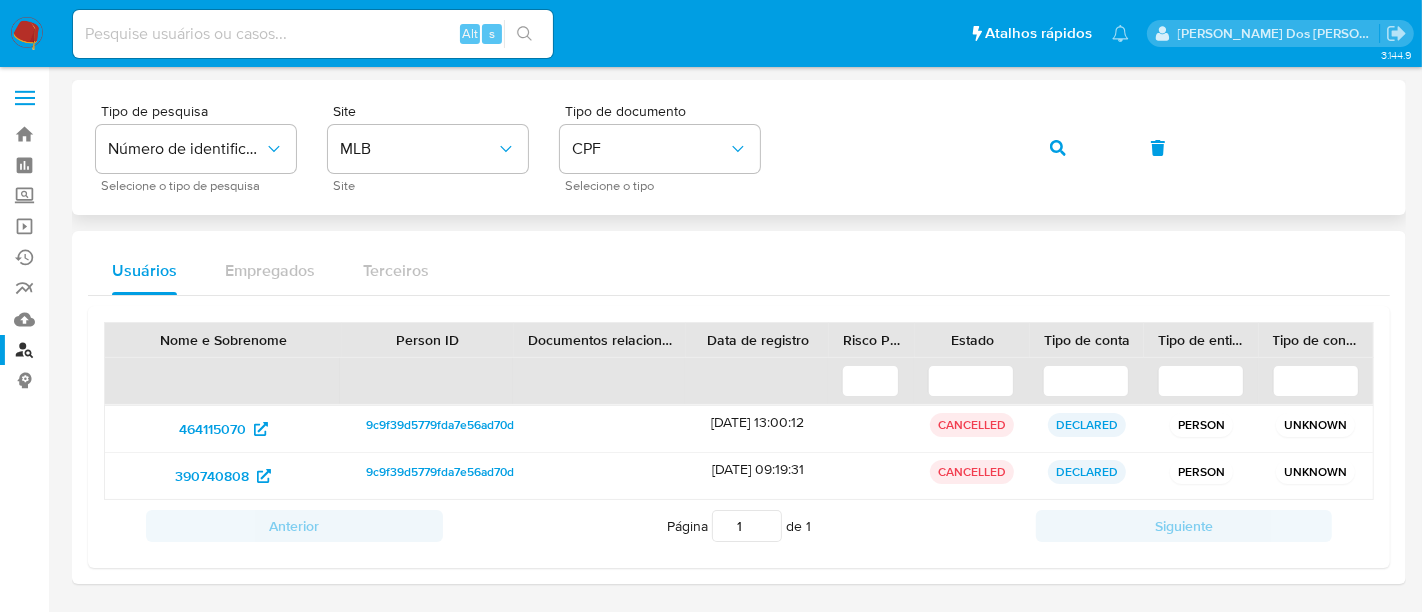 click 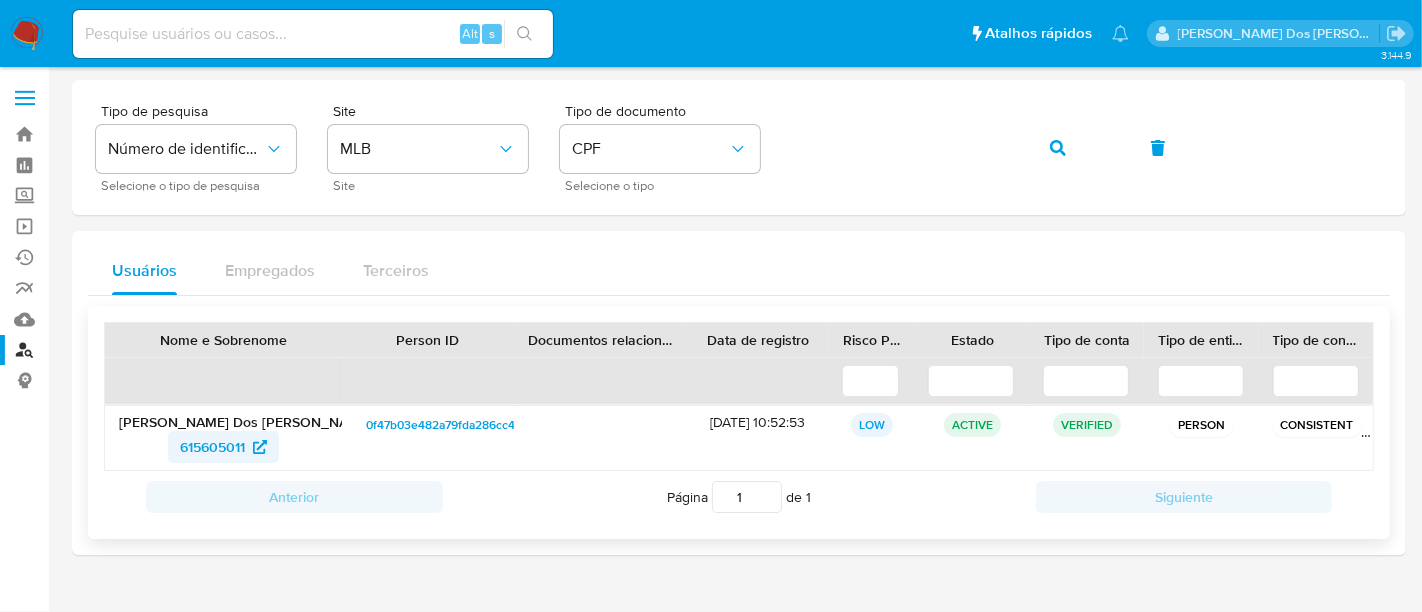 click on "615605011" at bounding box center [212, 447] 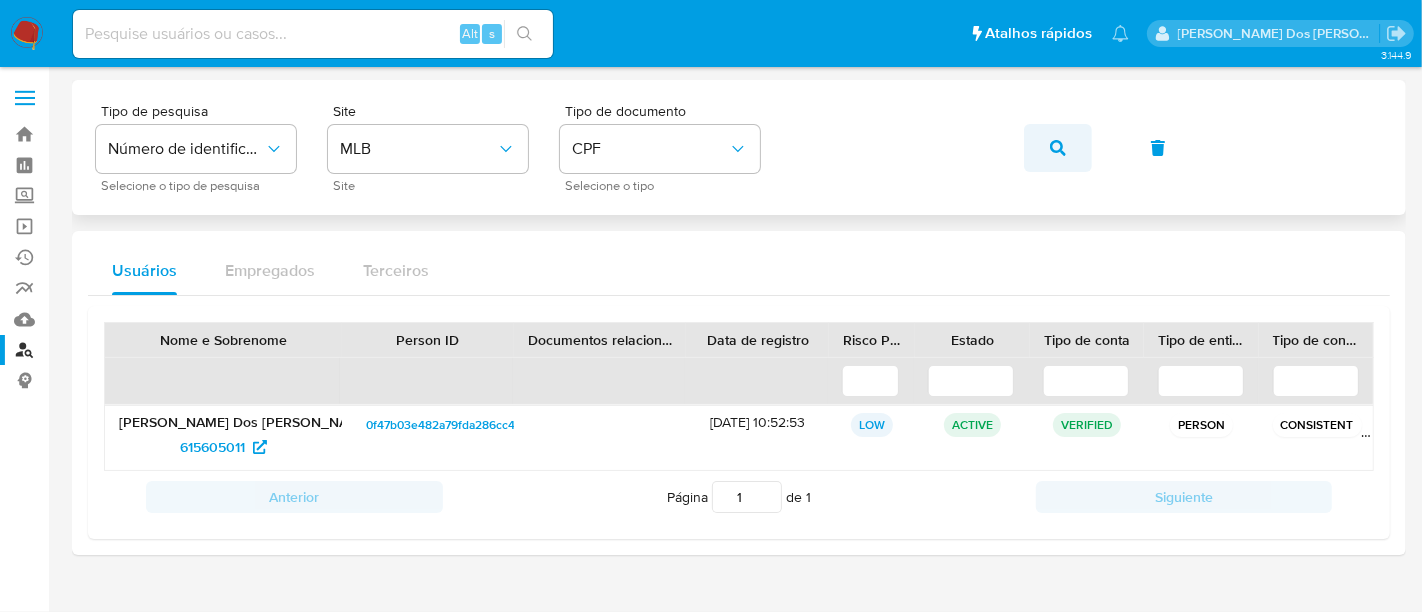 click 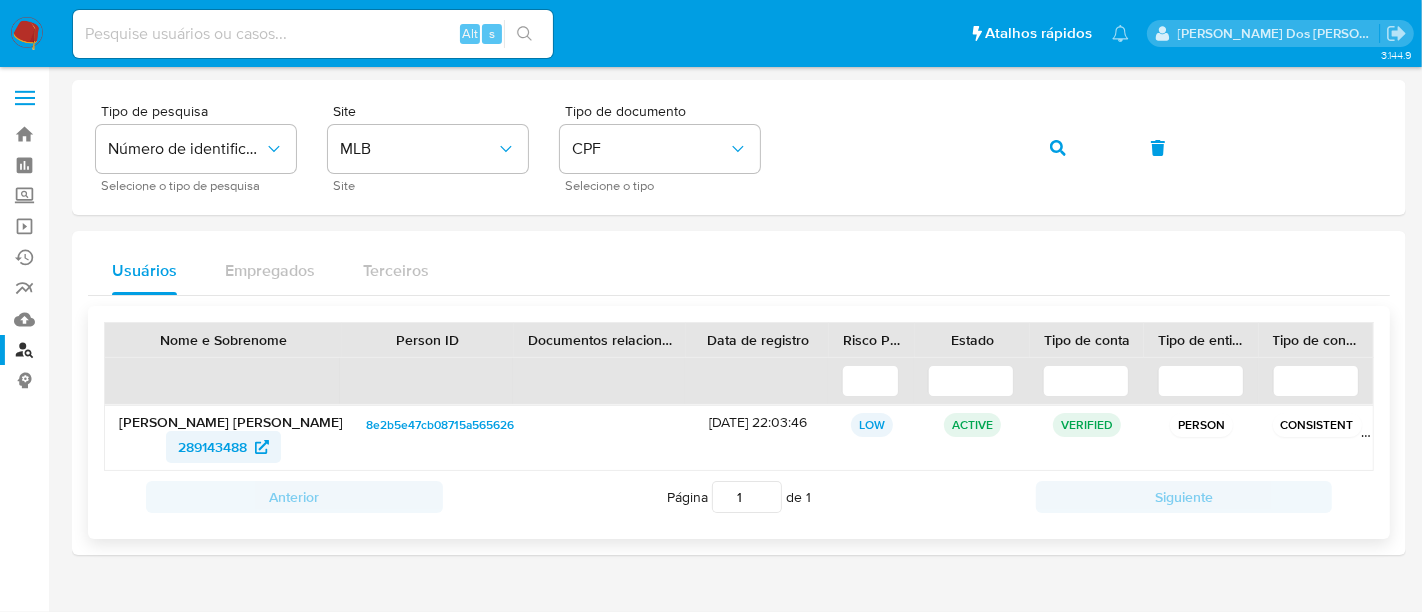 click on "289143488" at bounding box center (212, 447) 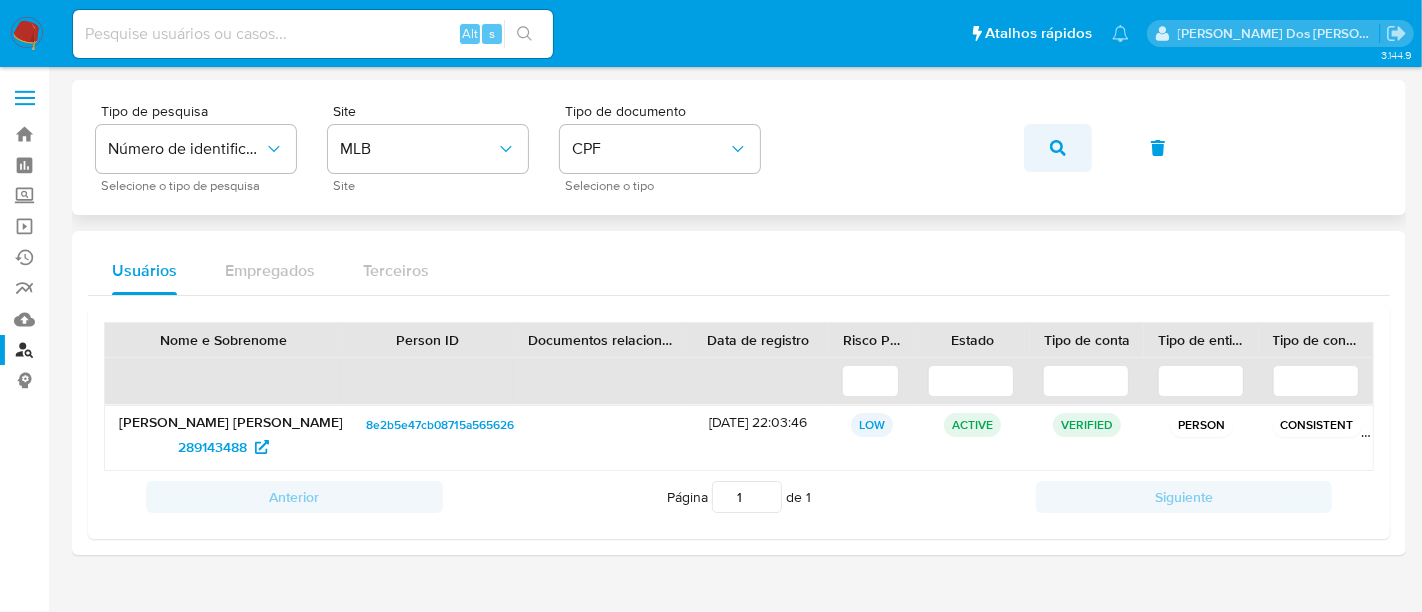 click at bounding box center [1058, 148] 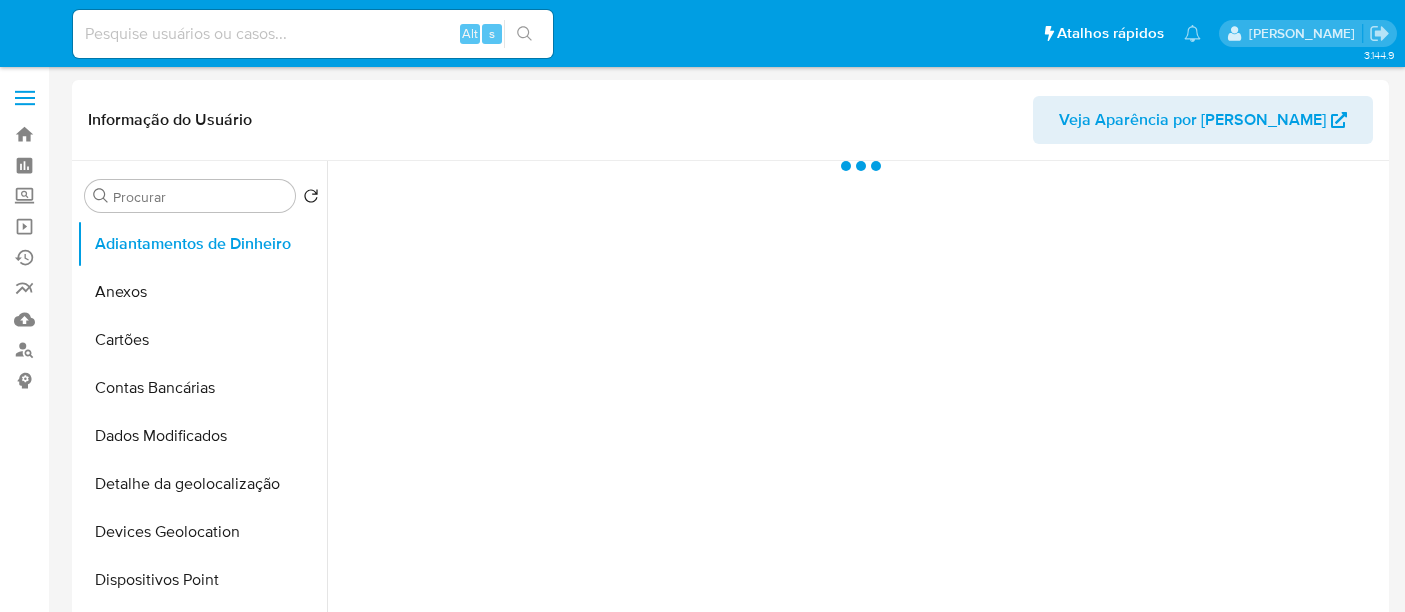 scroll, scrollTop: 0, scrollLeft: 0, axis: both 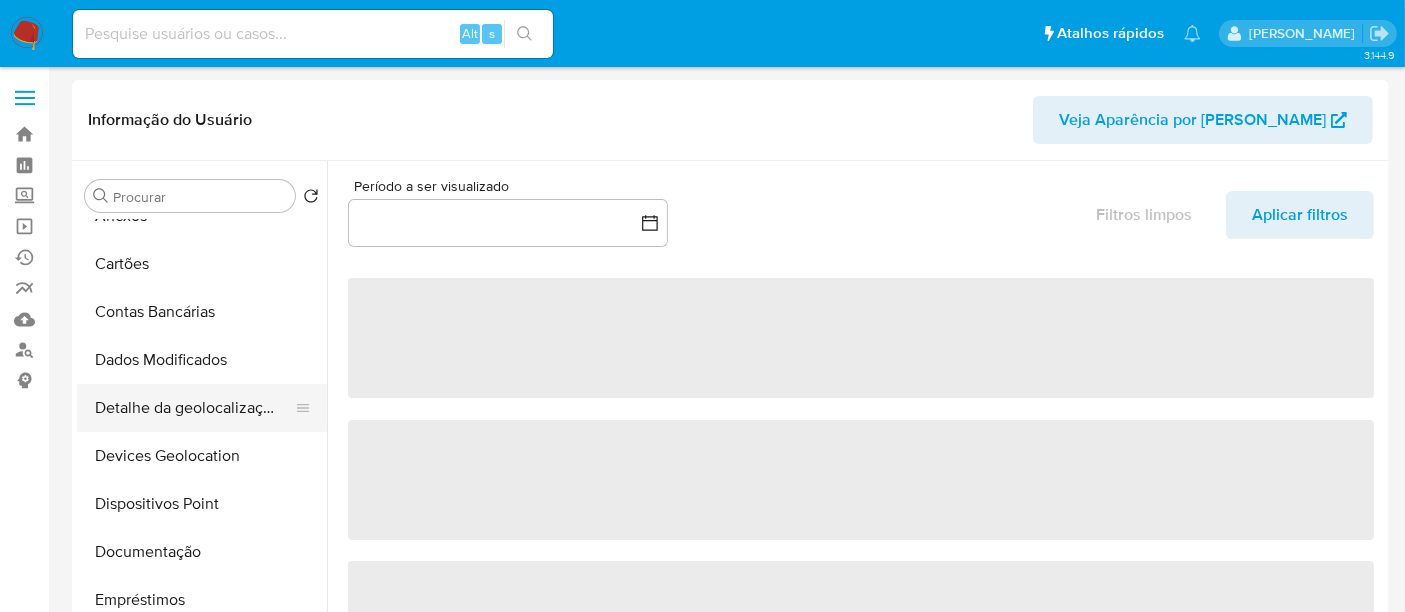 select on "10" 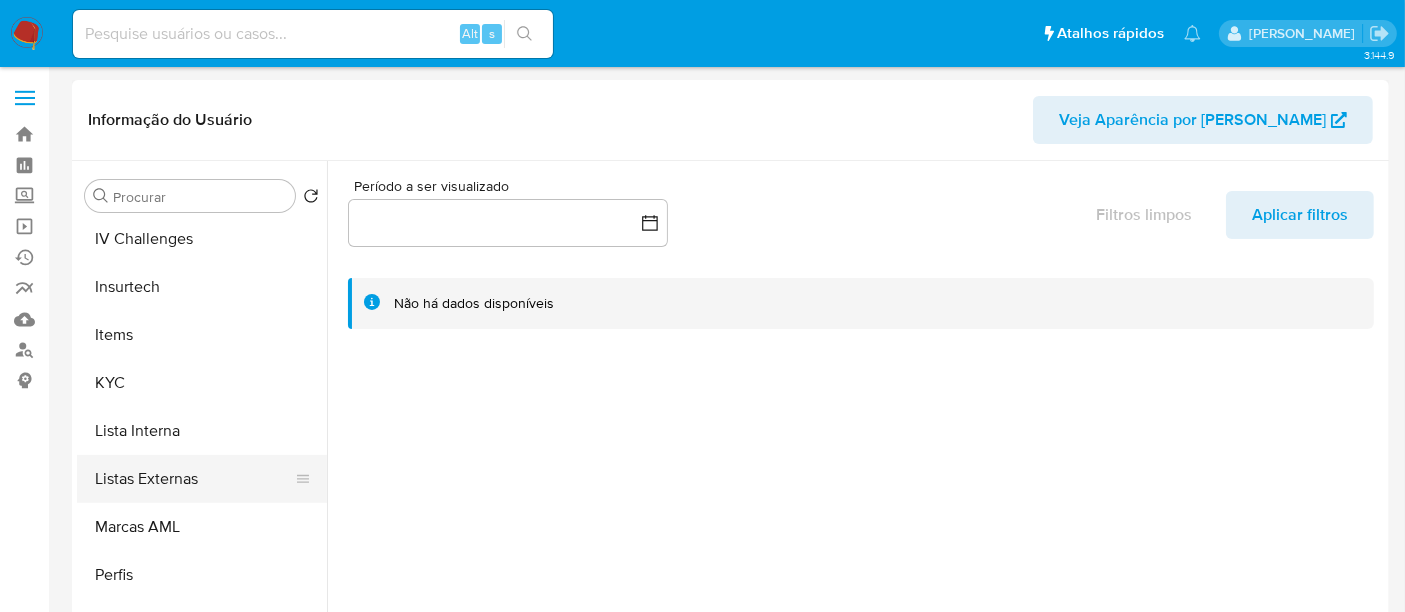 scroll, scrollTop: 844, scrollLeft: 0, axis: vertical 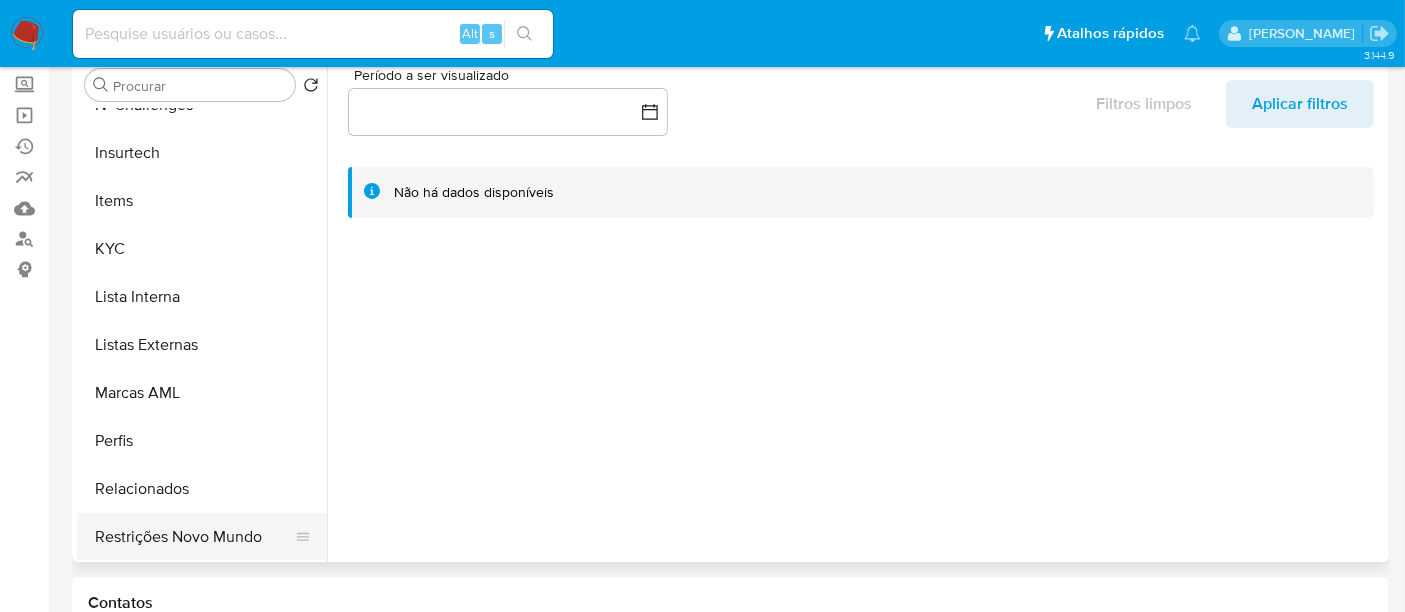 click on "Restrições Novo Mundo" at bounding box center (194, 537) 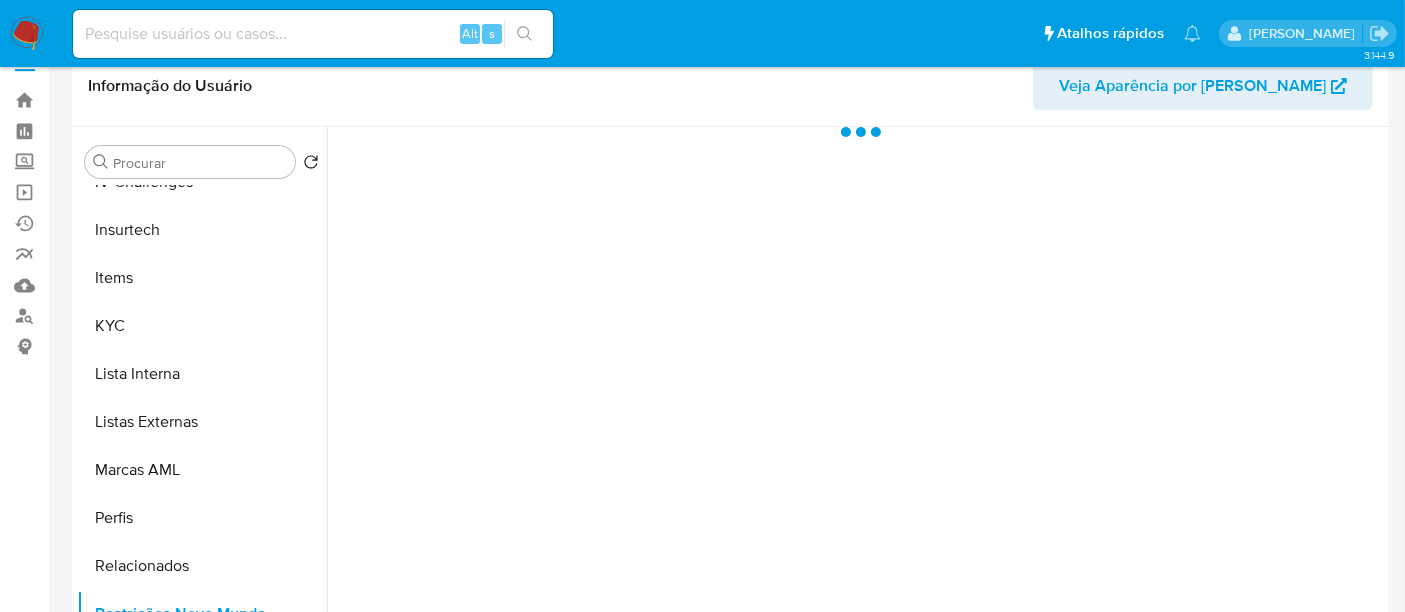 scroll, scrollTop: 0, scrollLeft: 0, axis: both 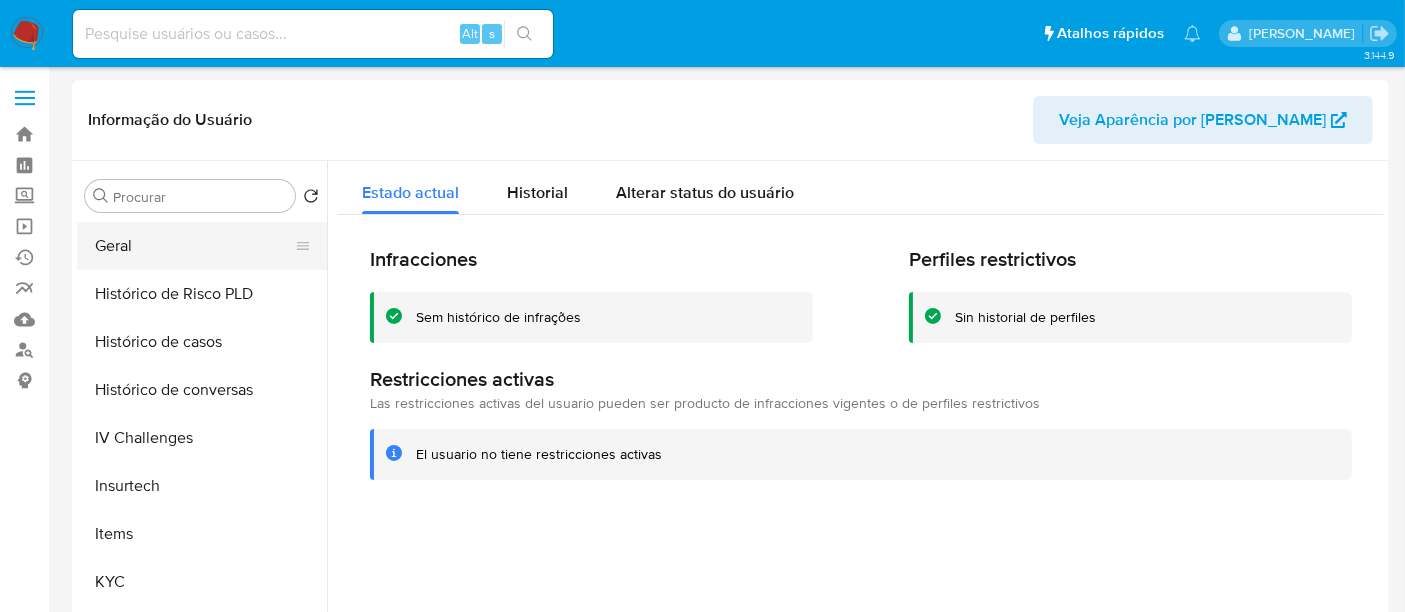 click on "Geral" at bounding box center [194, 246] 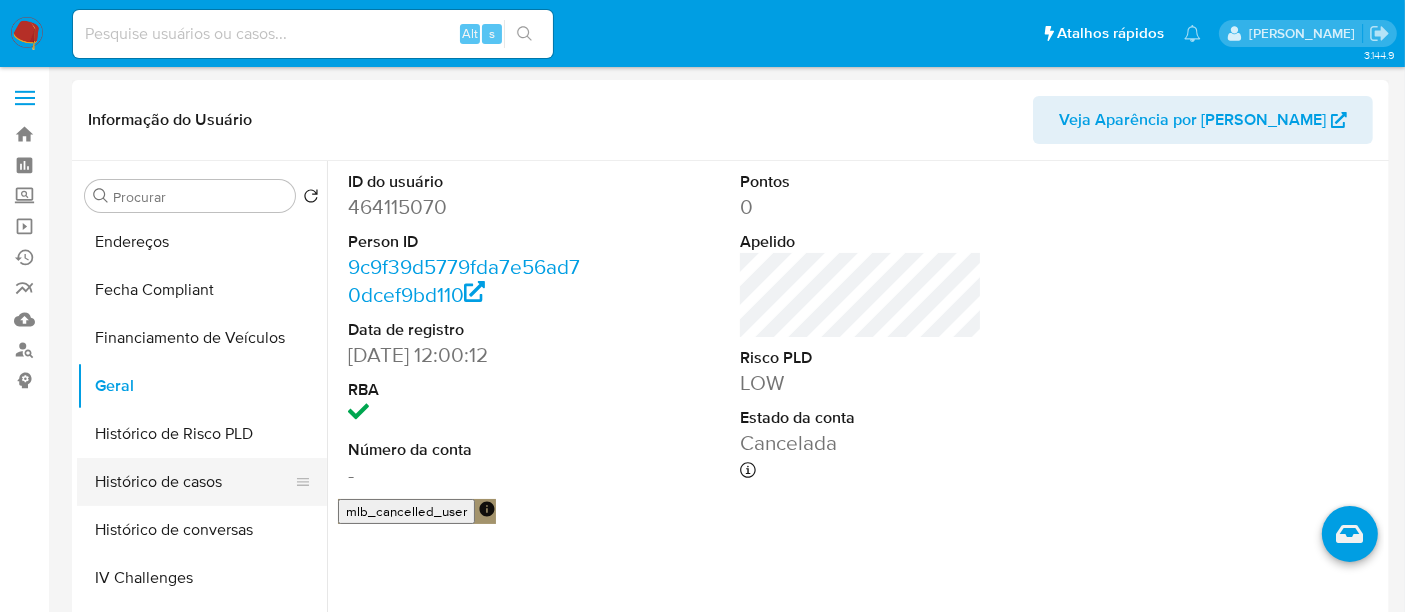 scroll, scrollTop: 400, scrollLeft: 0, axis: vertical 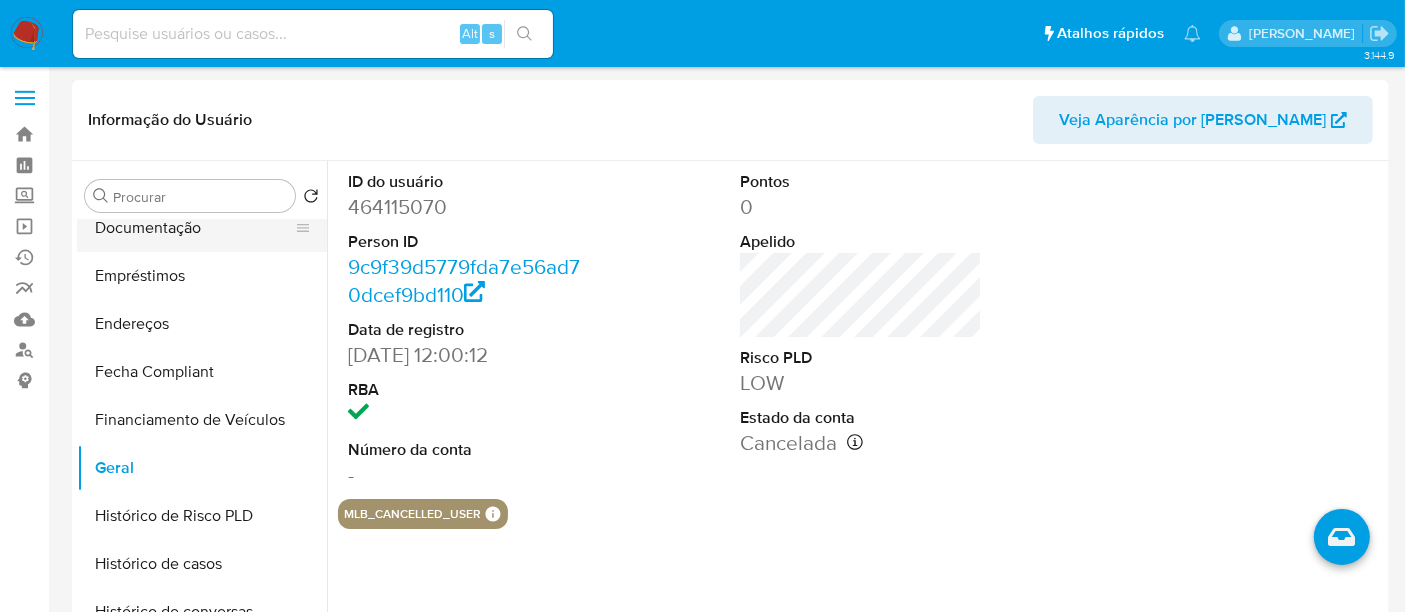 click on "Documentação" at bounding box center (194, 228) 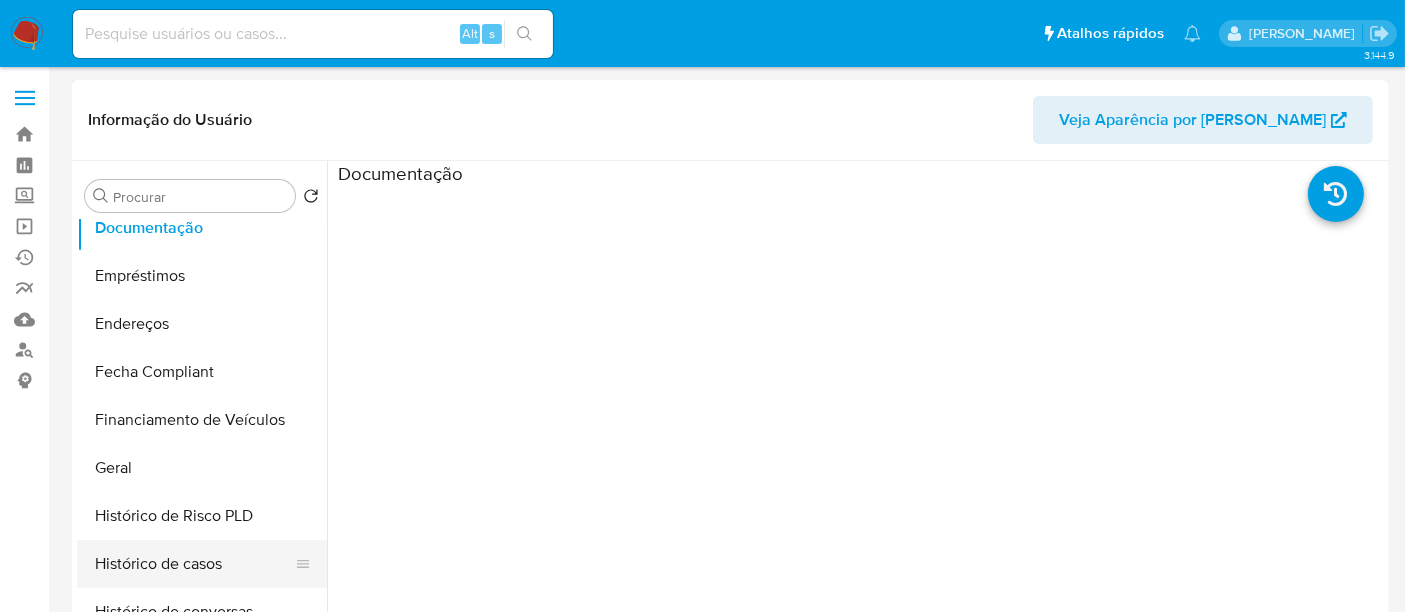 click on "Histórico de casos" at bounding box center (194, 564) 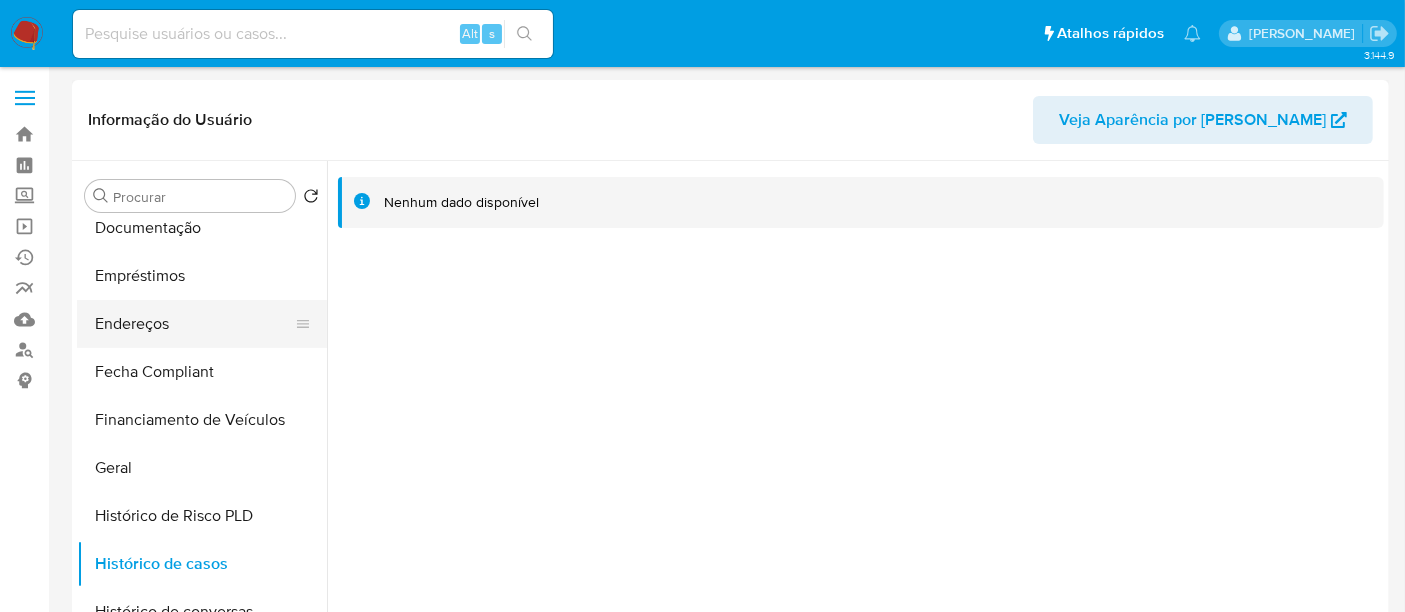 click on "Endereços" at bounding box center [194, 324] 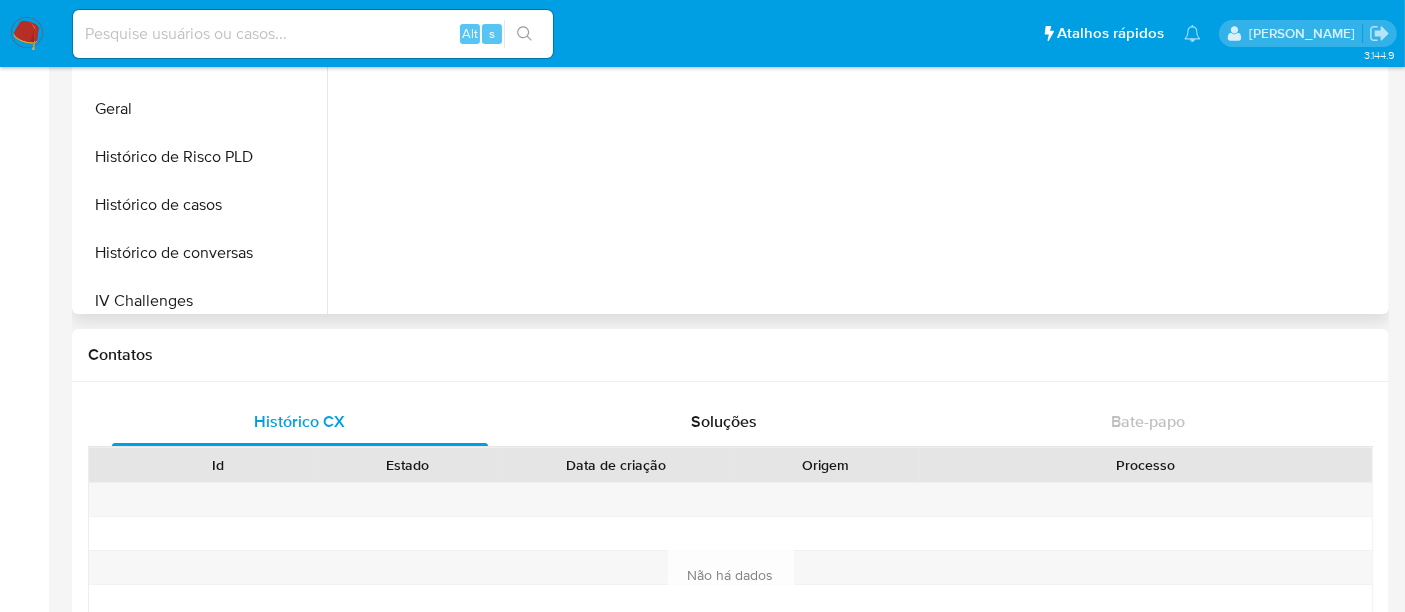 scroll, scrollTop: 222, scrollLeft: 0, axis: vertical 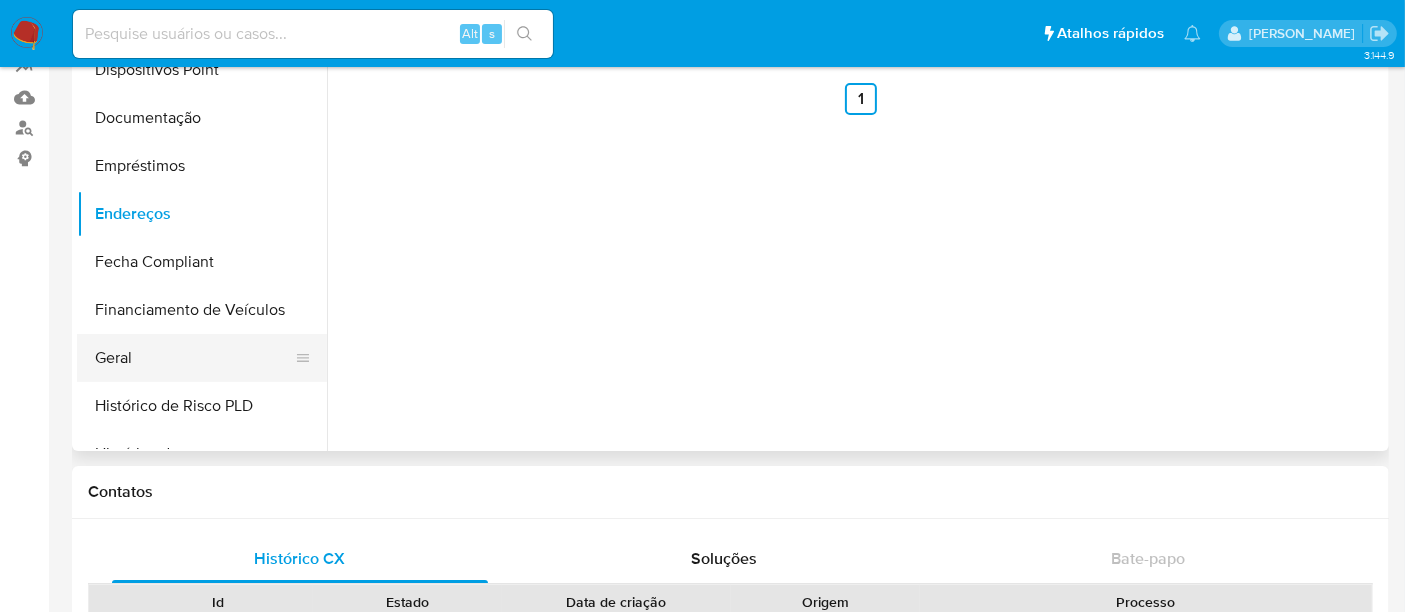 click on "Geral" at bounding box center [194, 358] 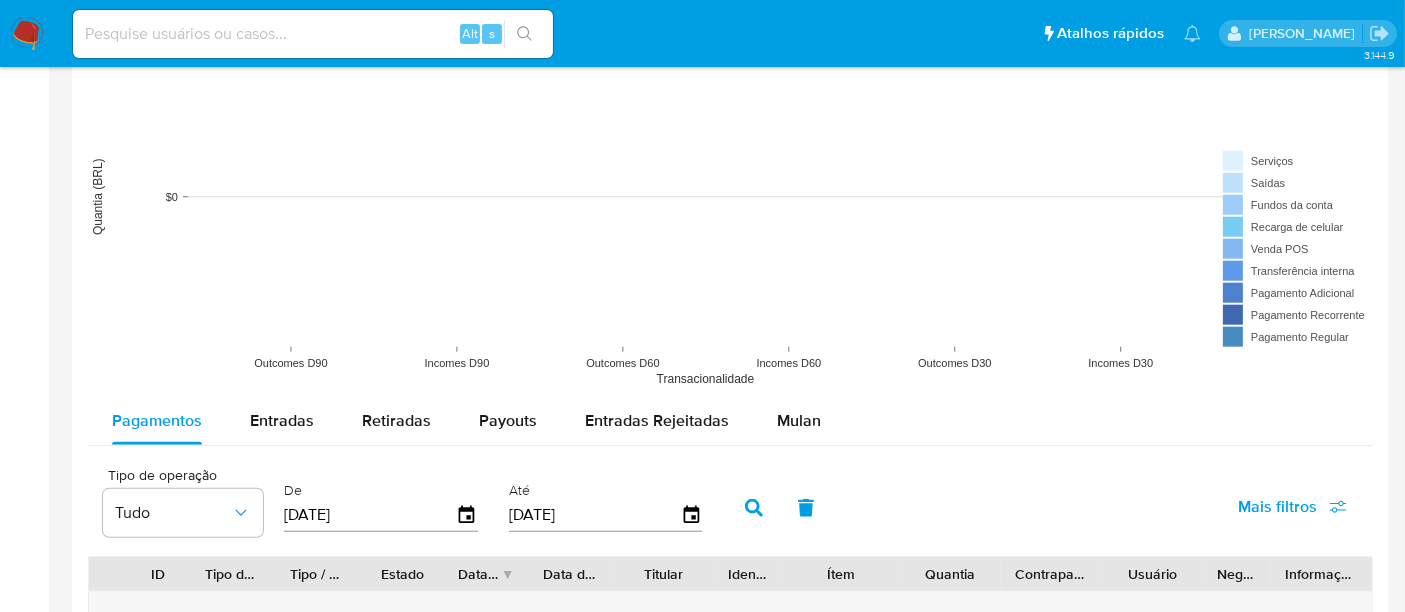 scroll, scrollTop: 1666, scrollLeft: 0, axis: vertical 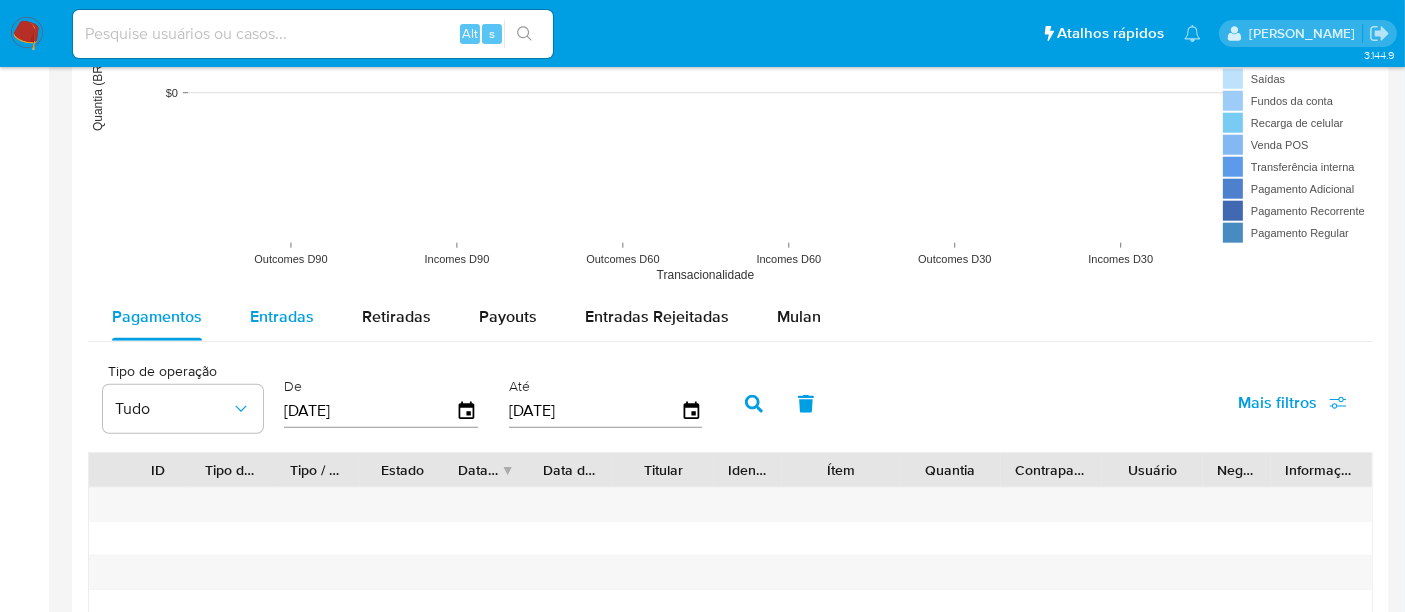 click on "Entradas" at bounding box center [282, 316] 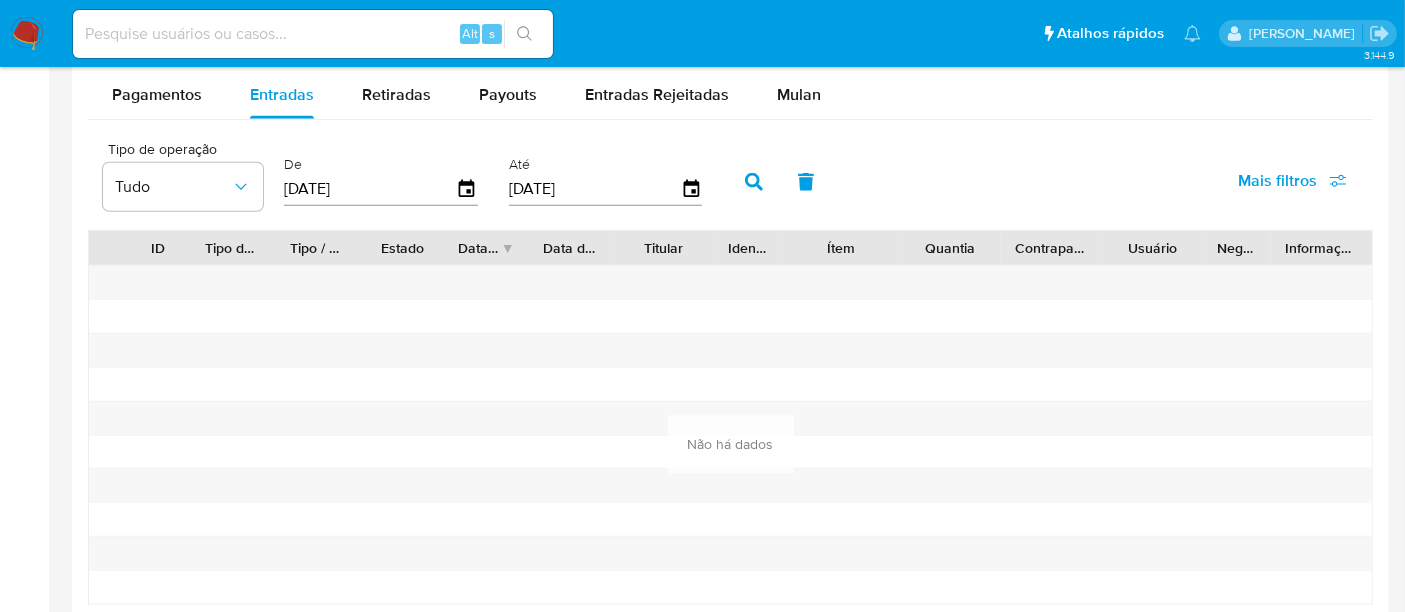 scroll, scrollTop: 1888, scrollLeft: 0, axis: vertical 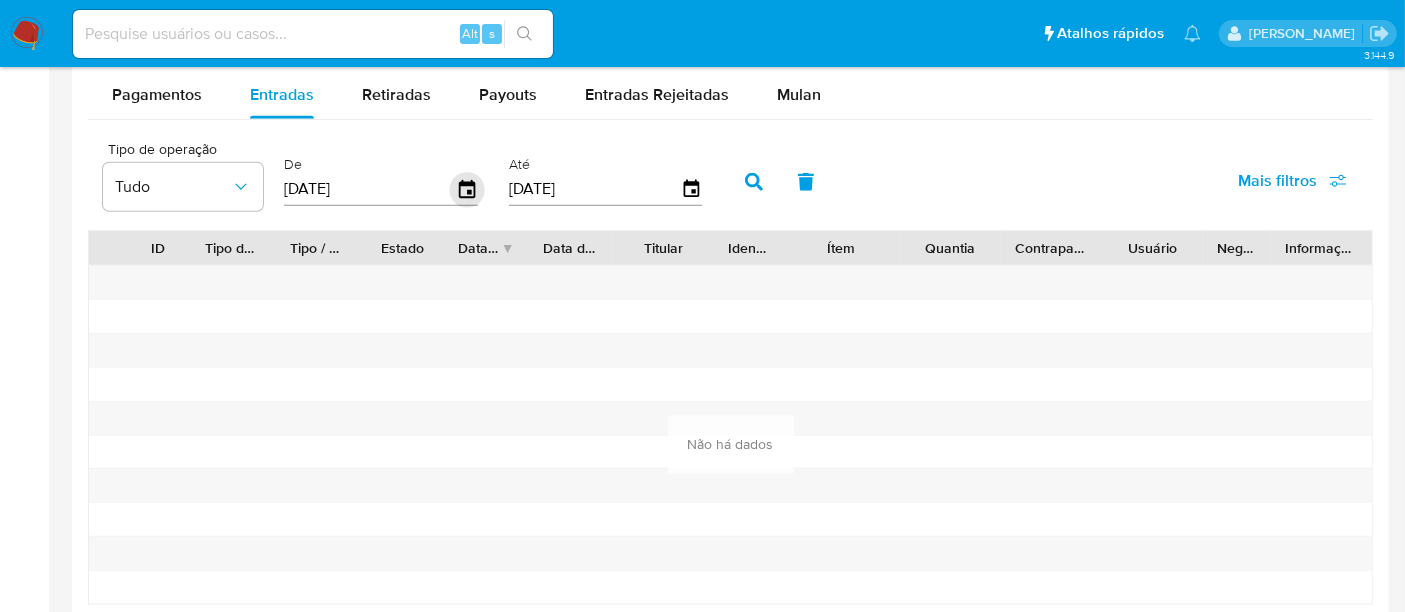 click 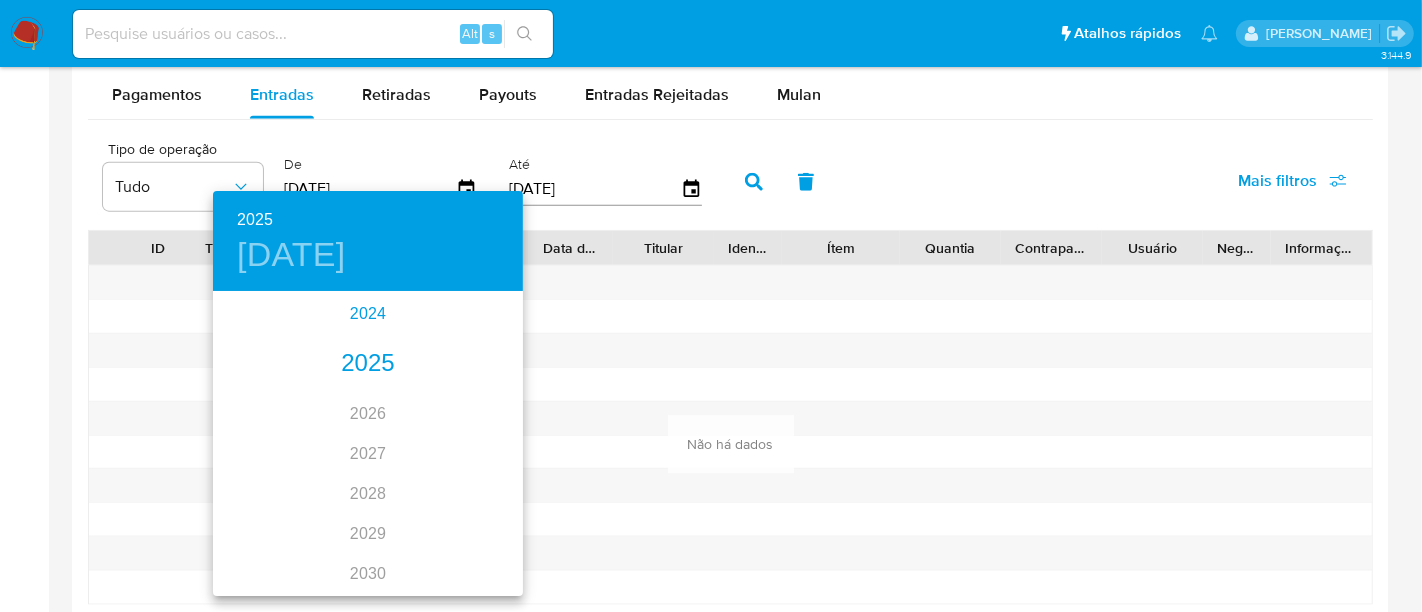 click on "2024" at bounding box center (368, 314) 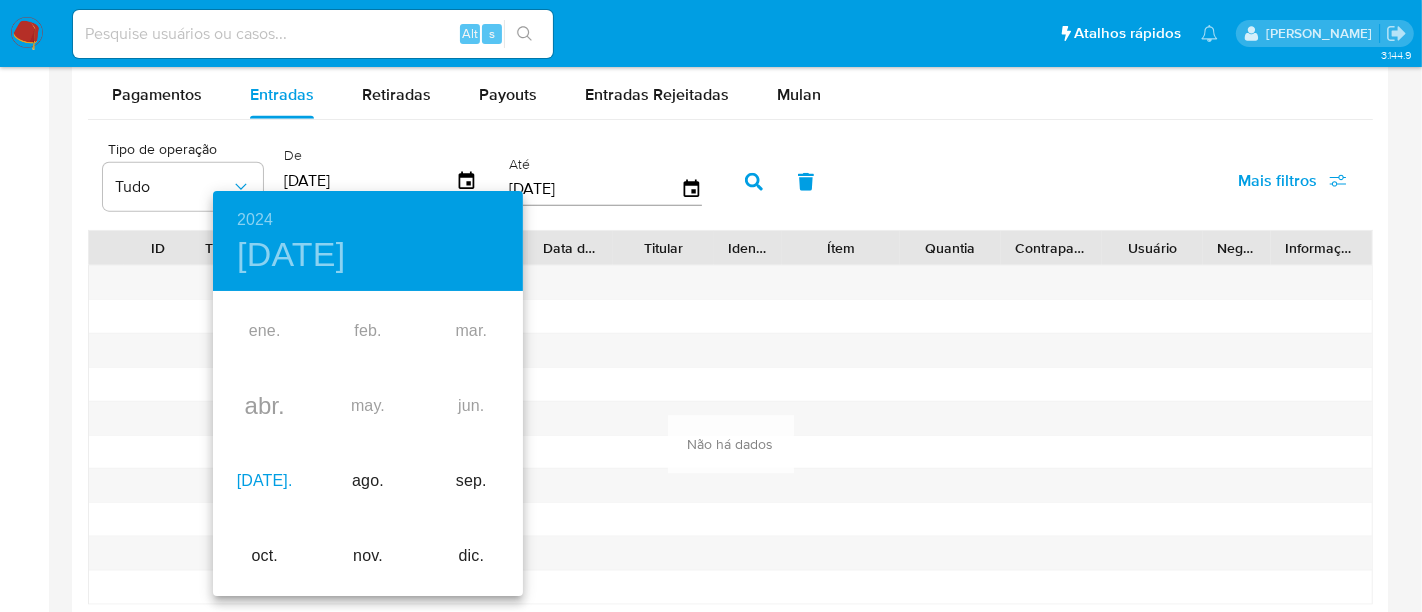 click on "[DATE]." at bounding box center [264, 481] 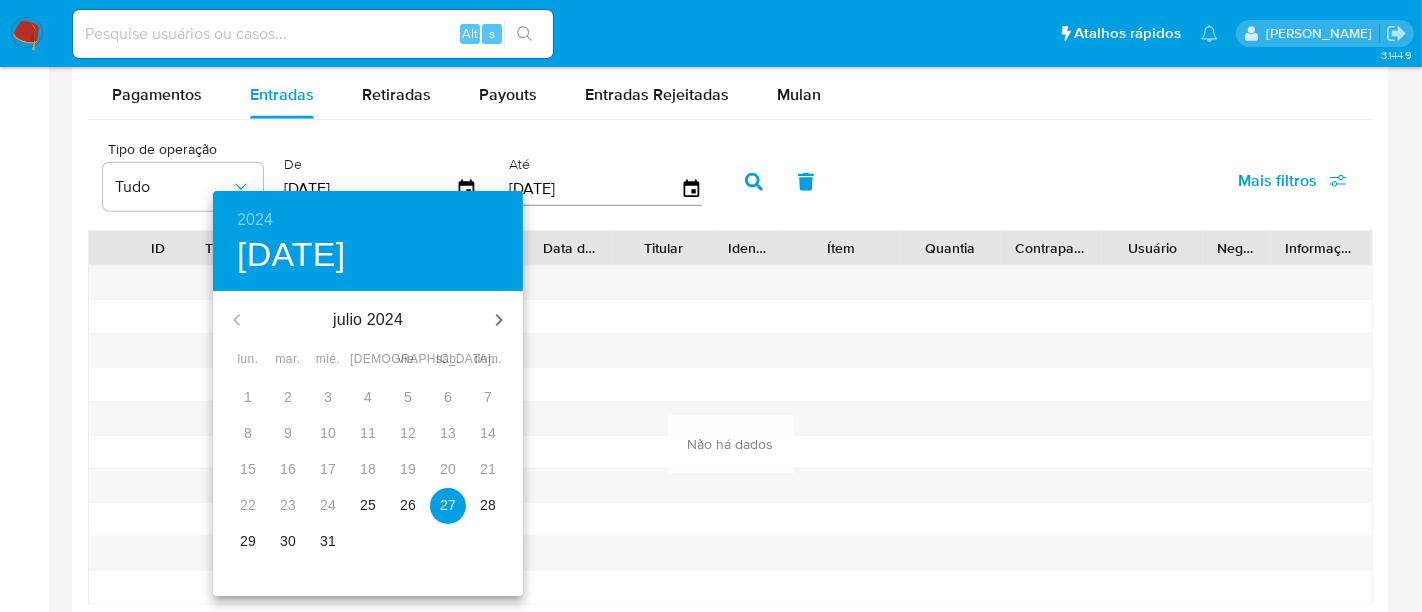 click on "25" at bounding box center (368, 505) 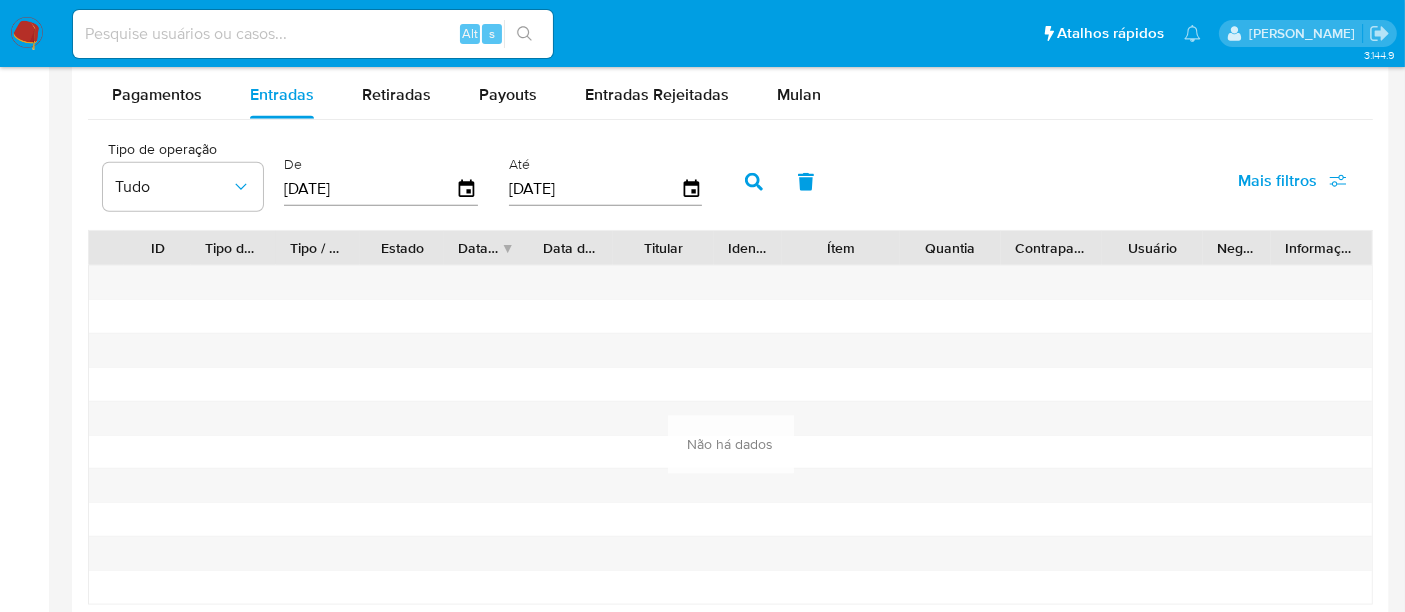 click at bounding box center [754, 182] 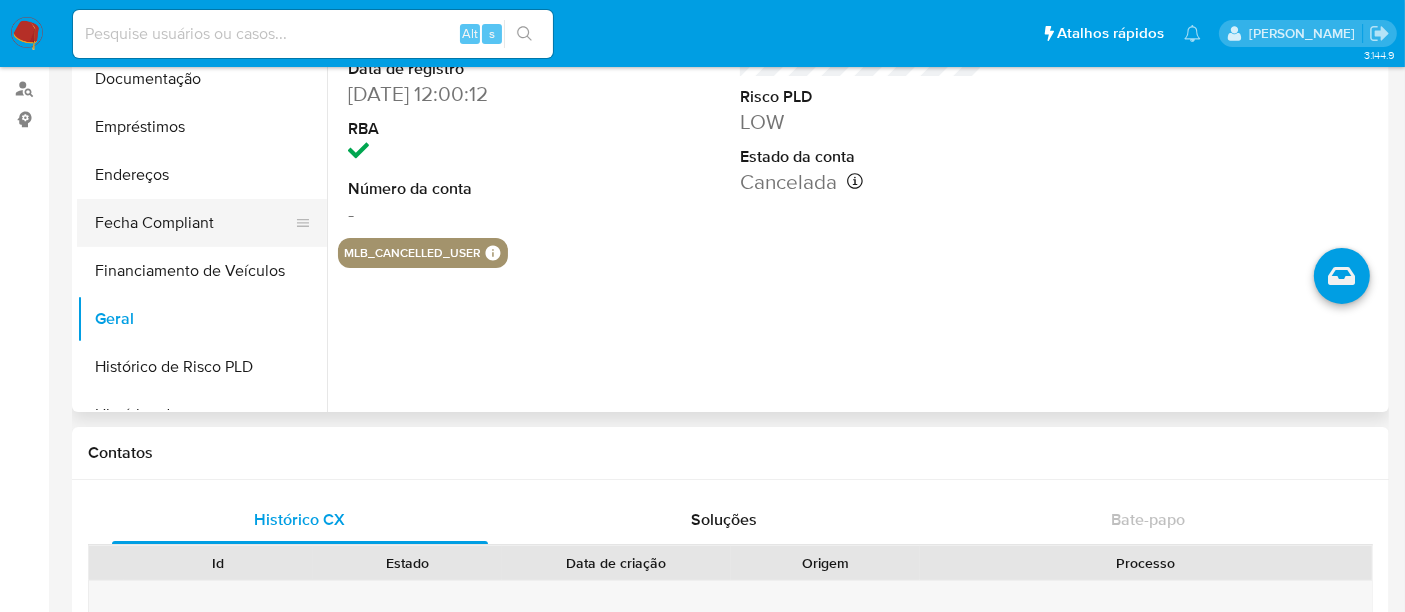 scroll, scrollTop: 0, scrollLeft: 0, axis: both 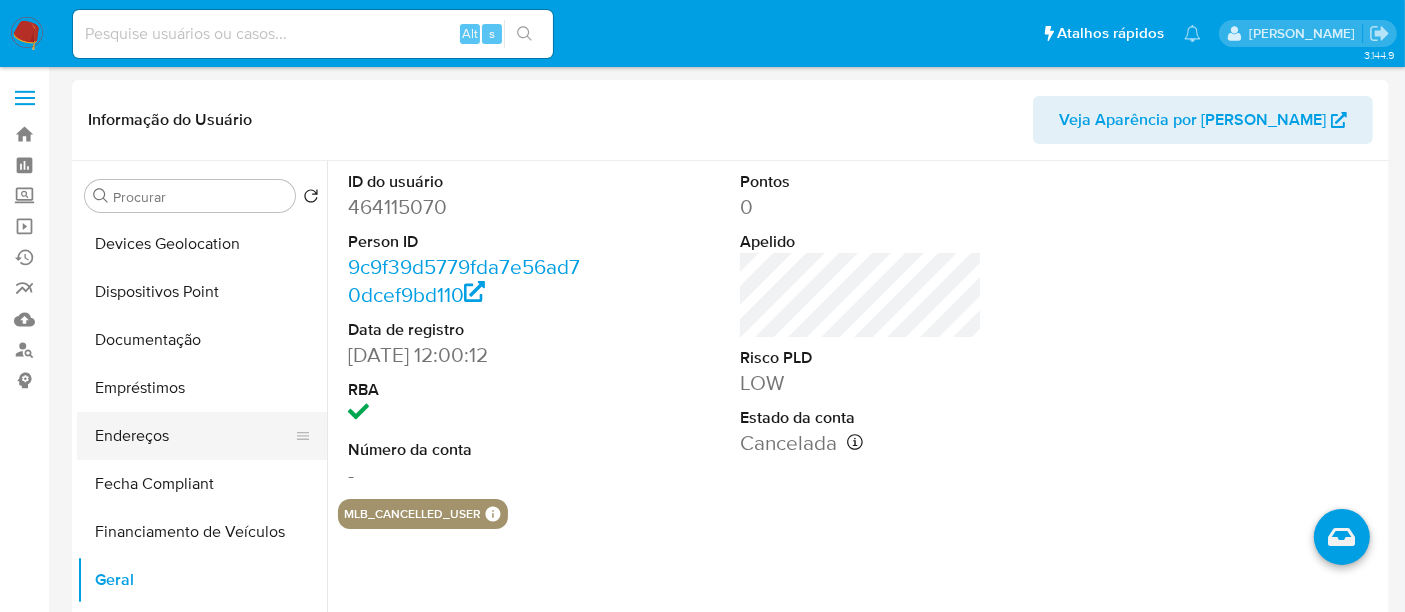 click on "Endereços" at bounding box center [194, 436] 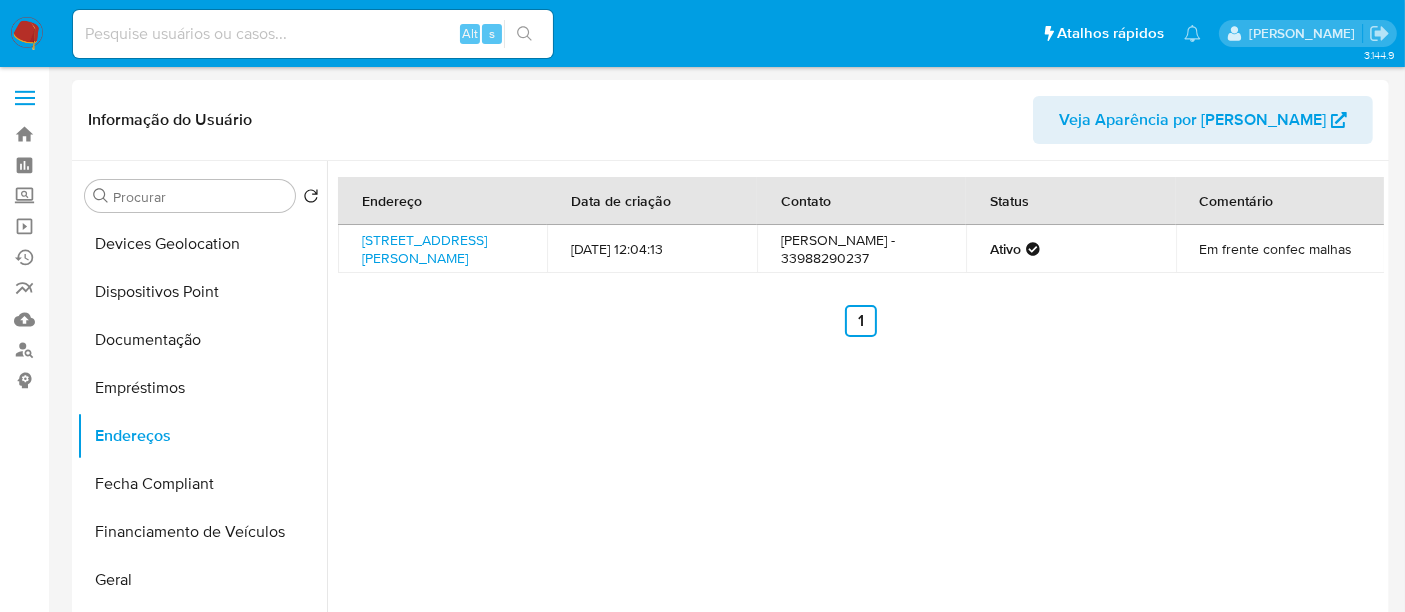 drag, startPoint x: 869, startPoint y: 274, endPoint x: 794, endPoint y: 272, distance: 75.026665 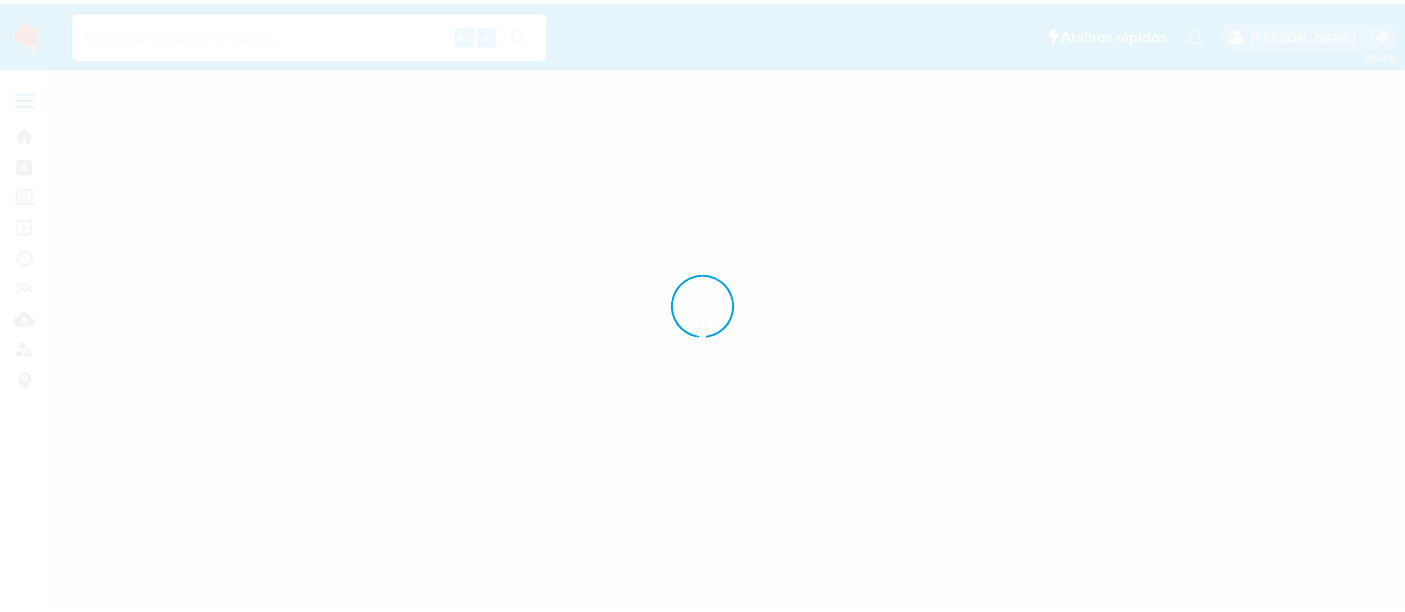 scroll, scrollTop: 0, scrollLeft: 0, axis: both 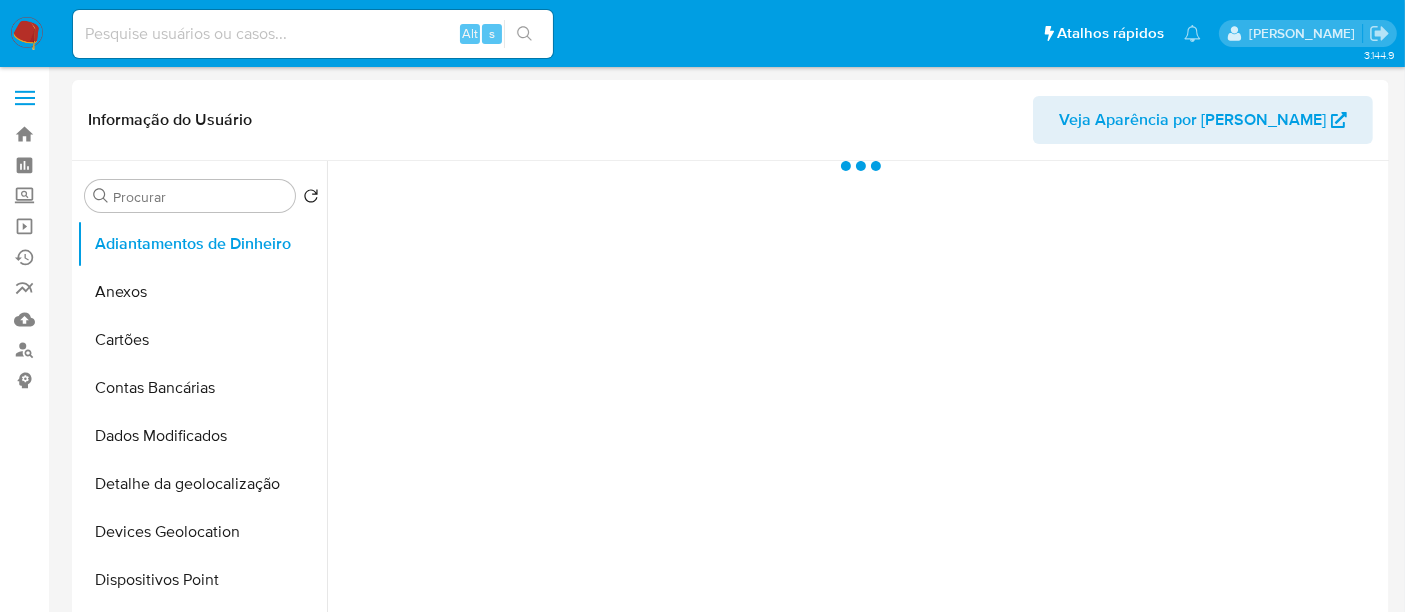 select on "10" 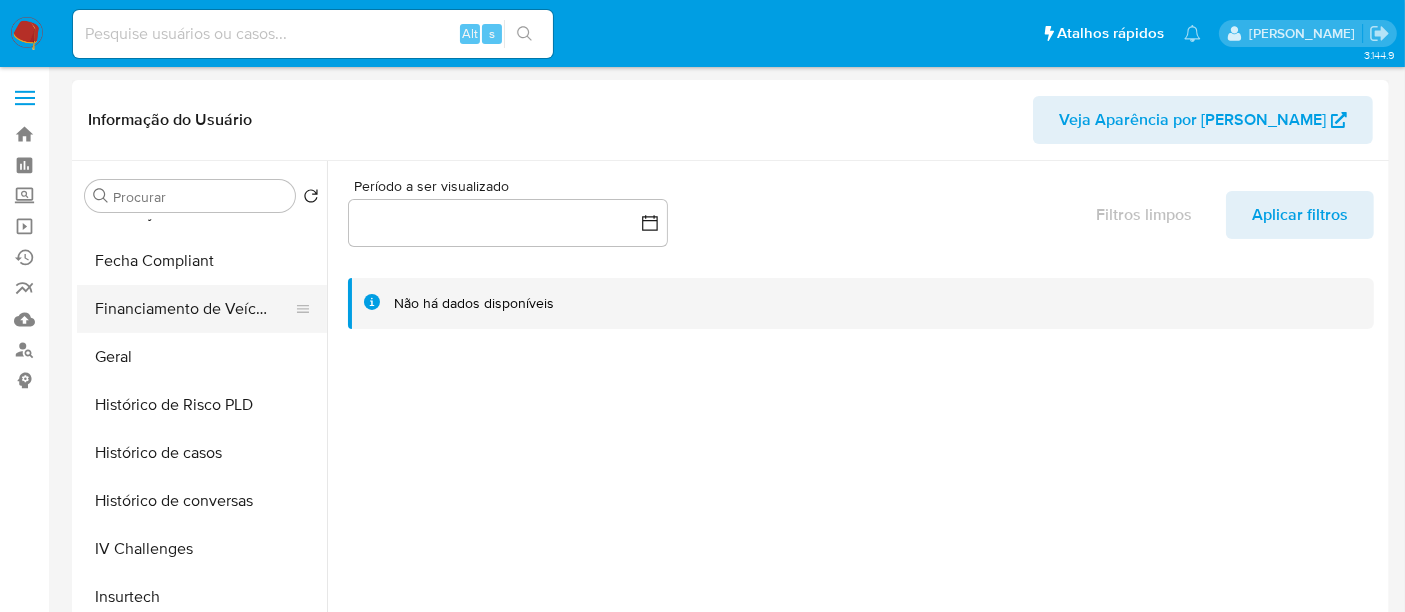 scroll, scrollTop: 400, scrollLeft: 0, axis: vertical 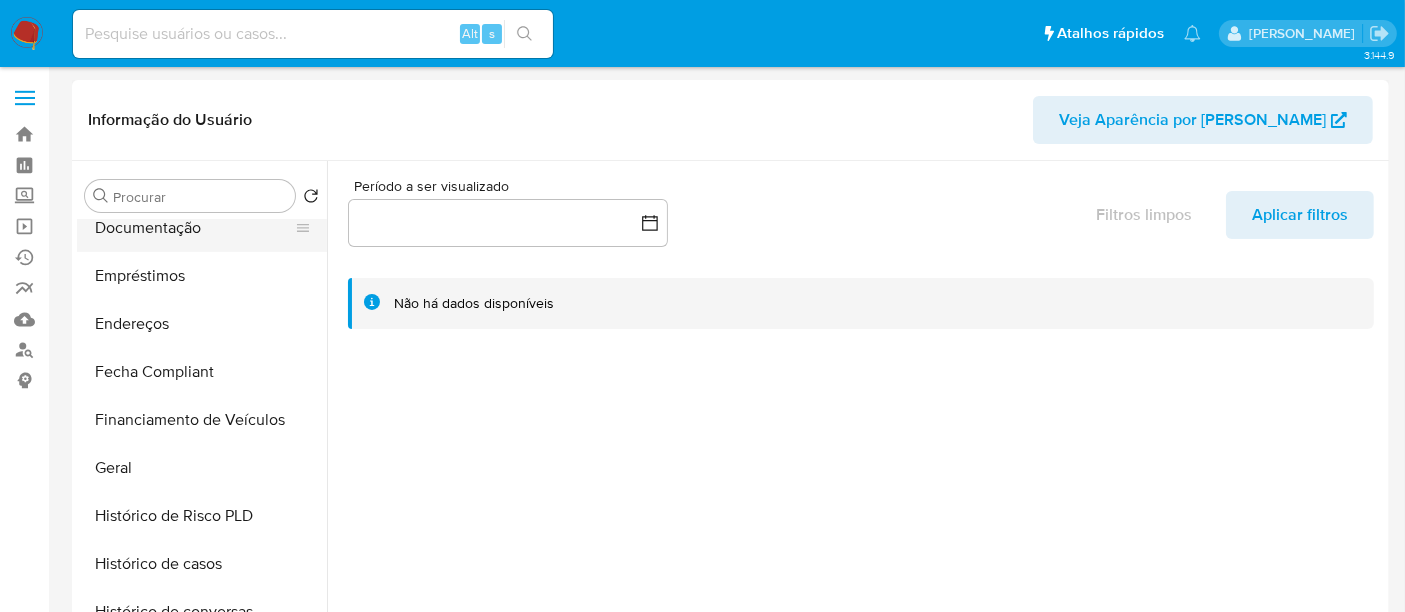 click on "Documentação" at bounding box center [194, 228] 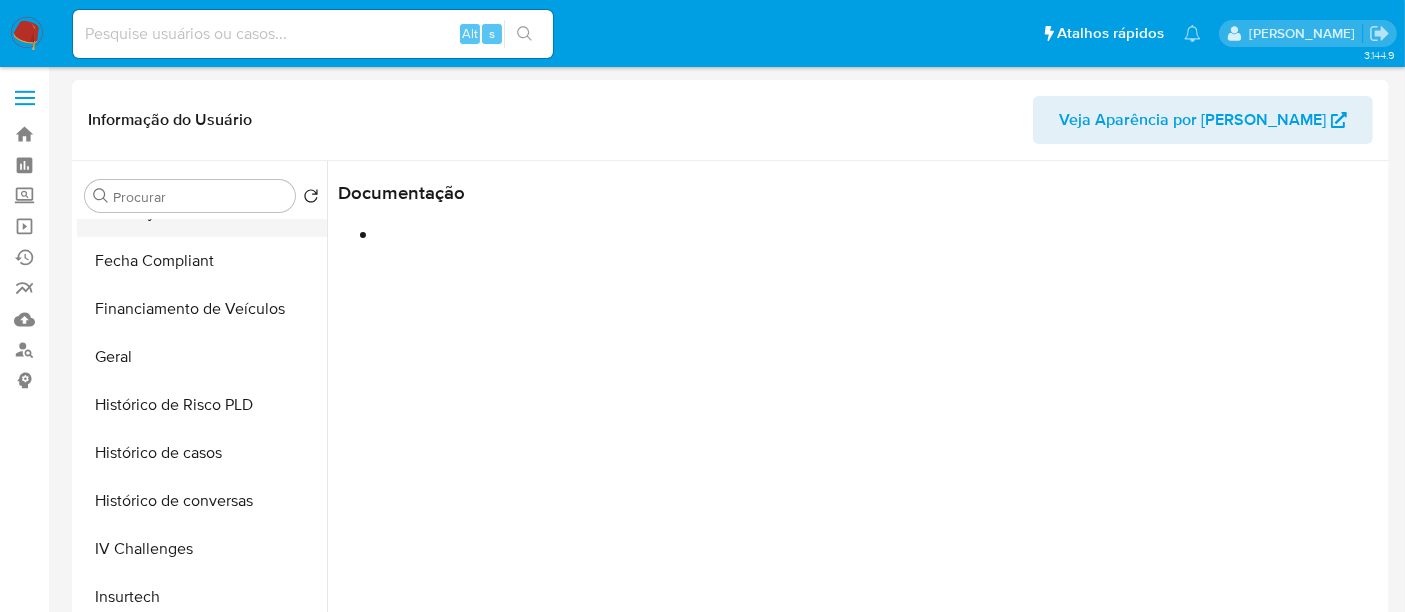 scroll, scrollTop: 400, scrollLeft: 0, axis: vertical 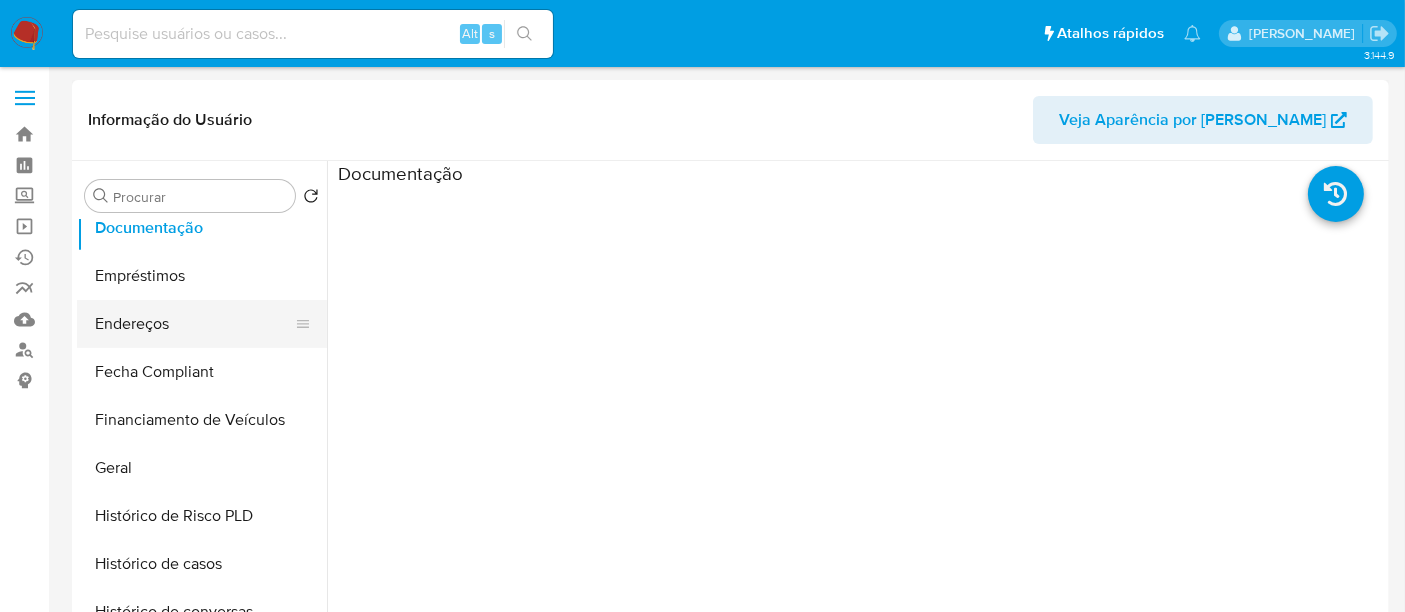 click on "Endereços" at bounding box center (194, 324) 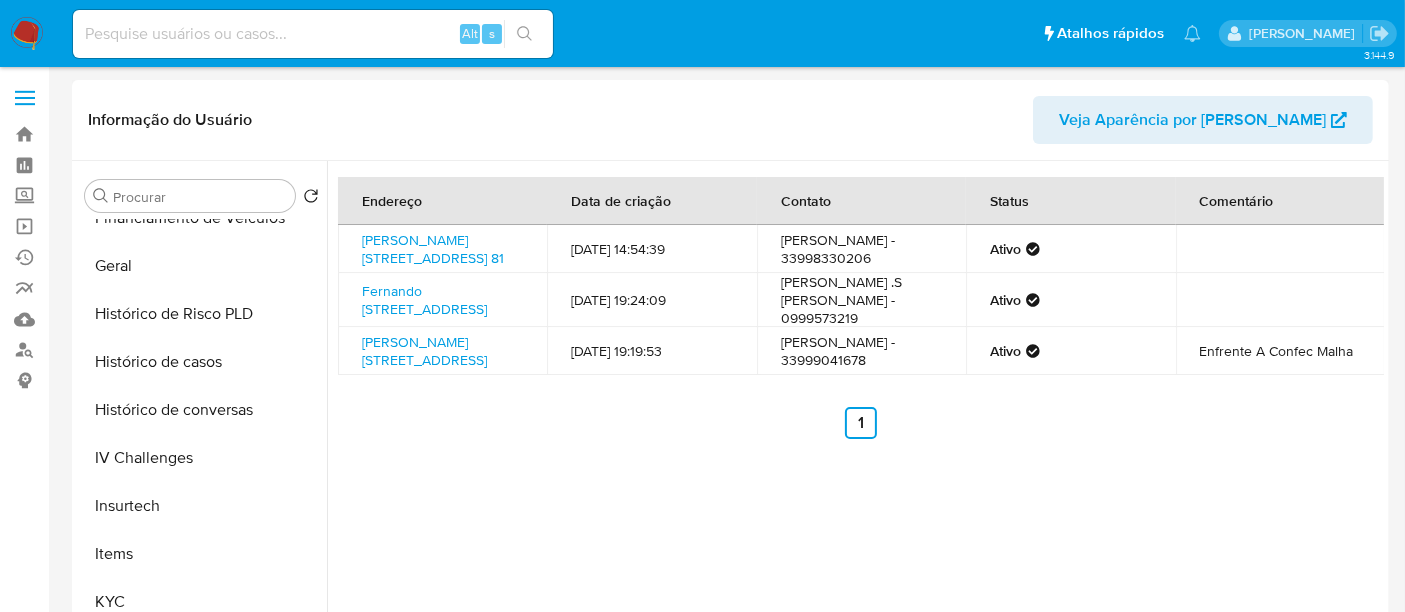 scroll, scrollTop: 844, scrollLeft: 0, axis: vertical 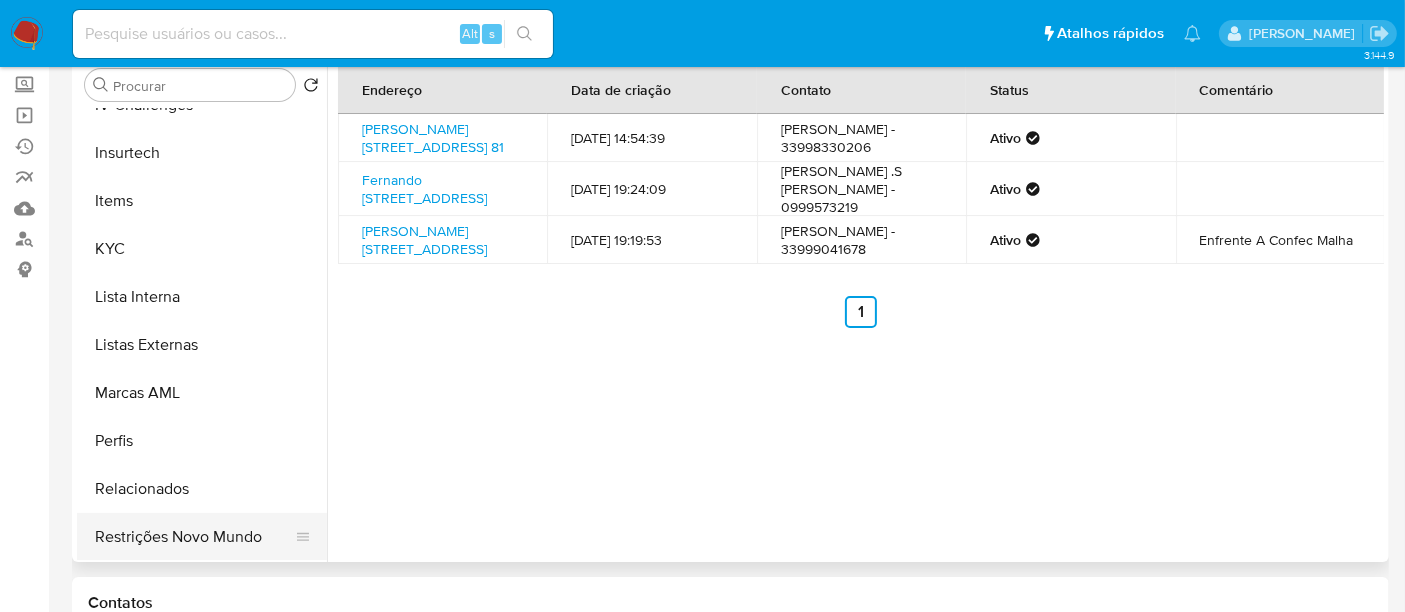 click on "Restrições Novo Mundo" at bounding box center (194, 537) 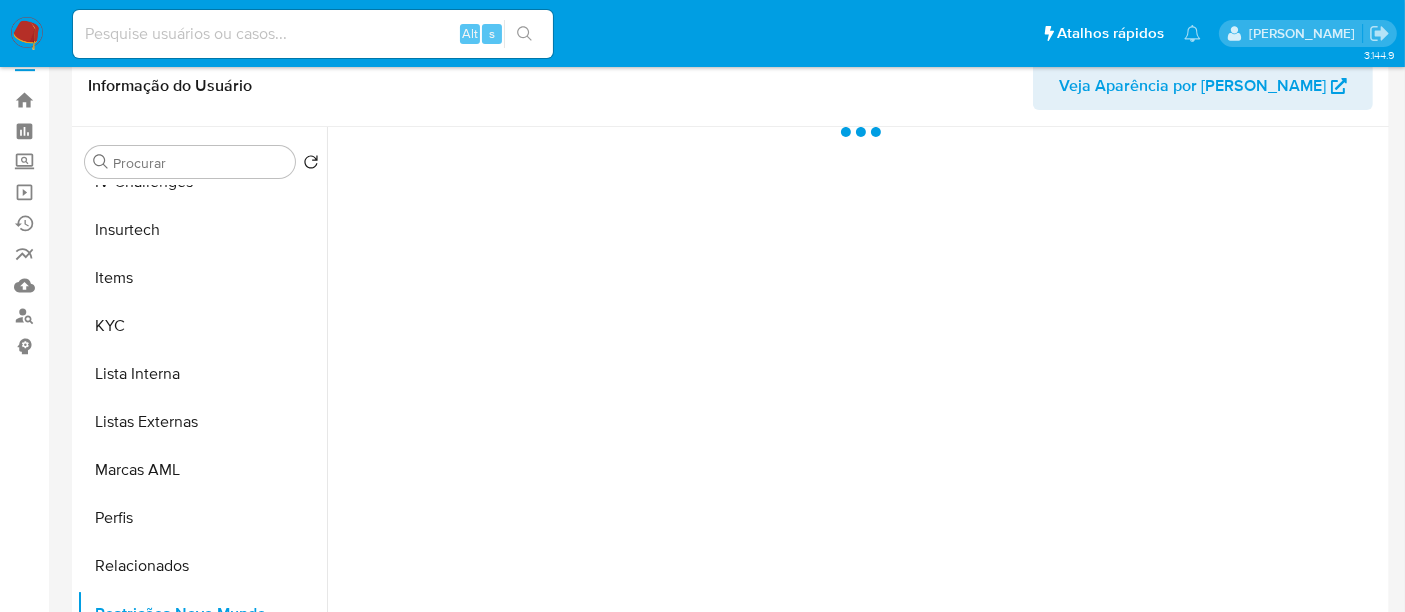 scroll, scrollTop: 0, scrollLeft: 0, axis: both 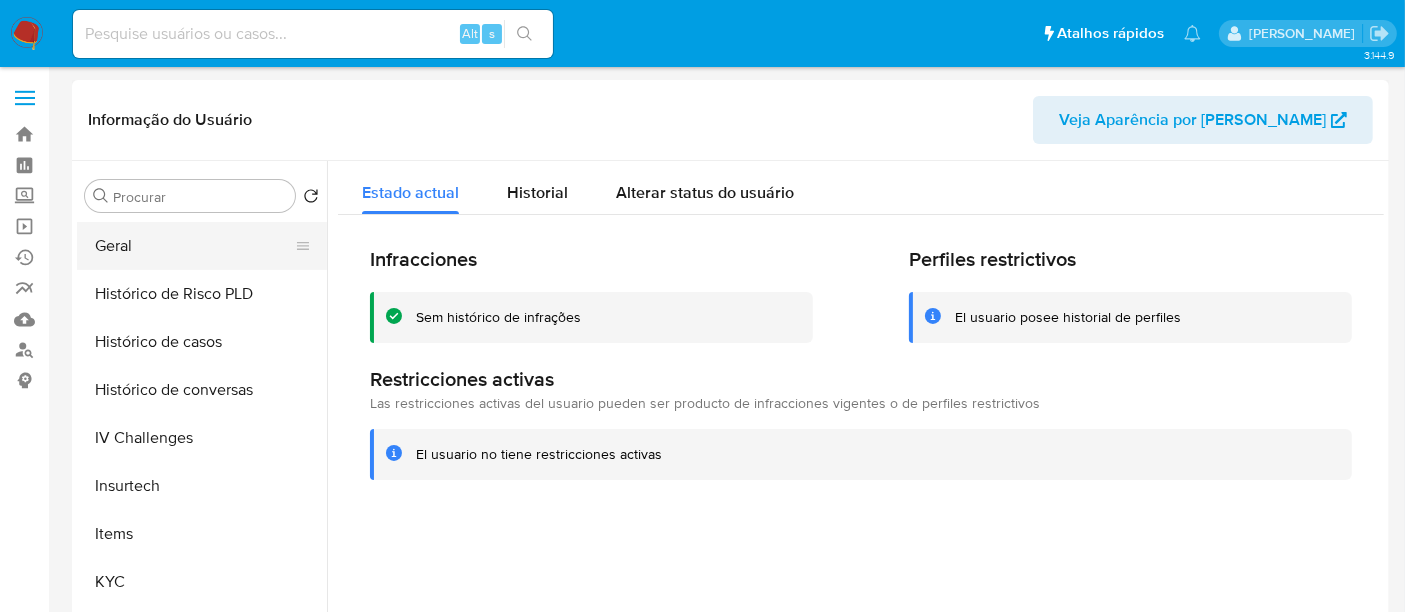 click on "Geral" at bounding box center (194, 246) 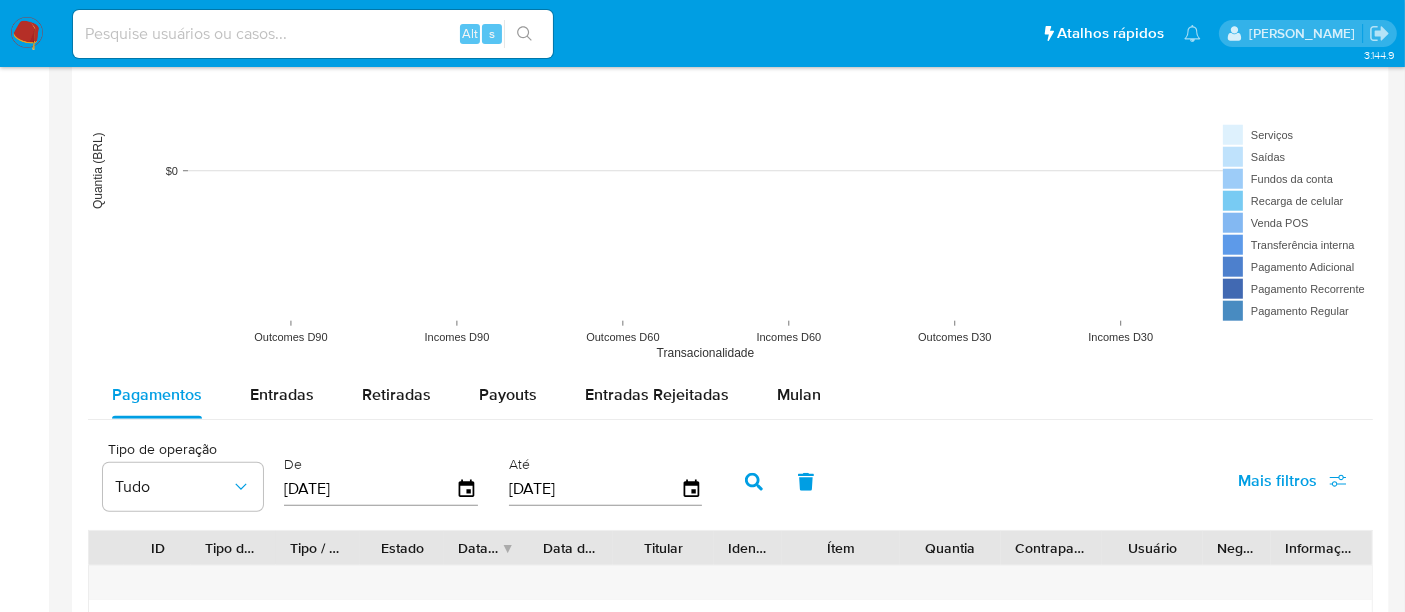 scroll, scrollTop: 1666, scrollLeft: 0, axis: vertical 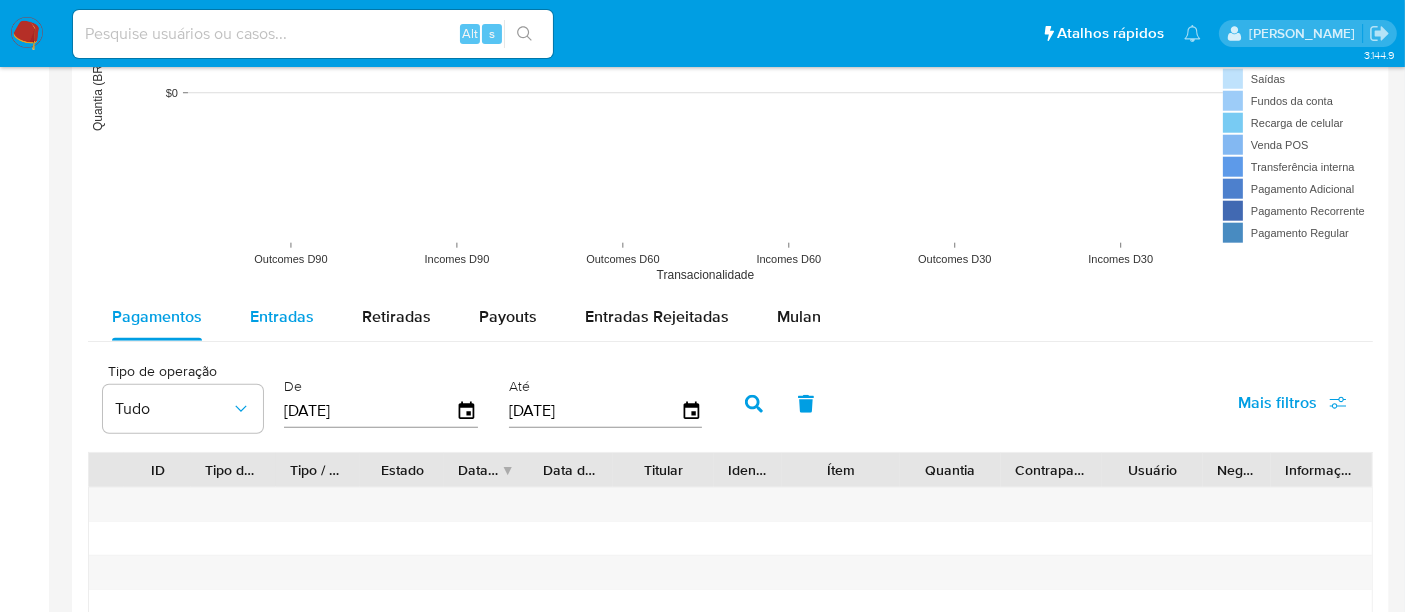 click on "Entradas" at bounding box center (282, 316) 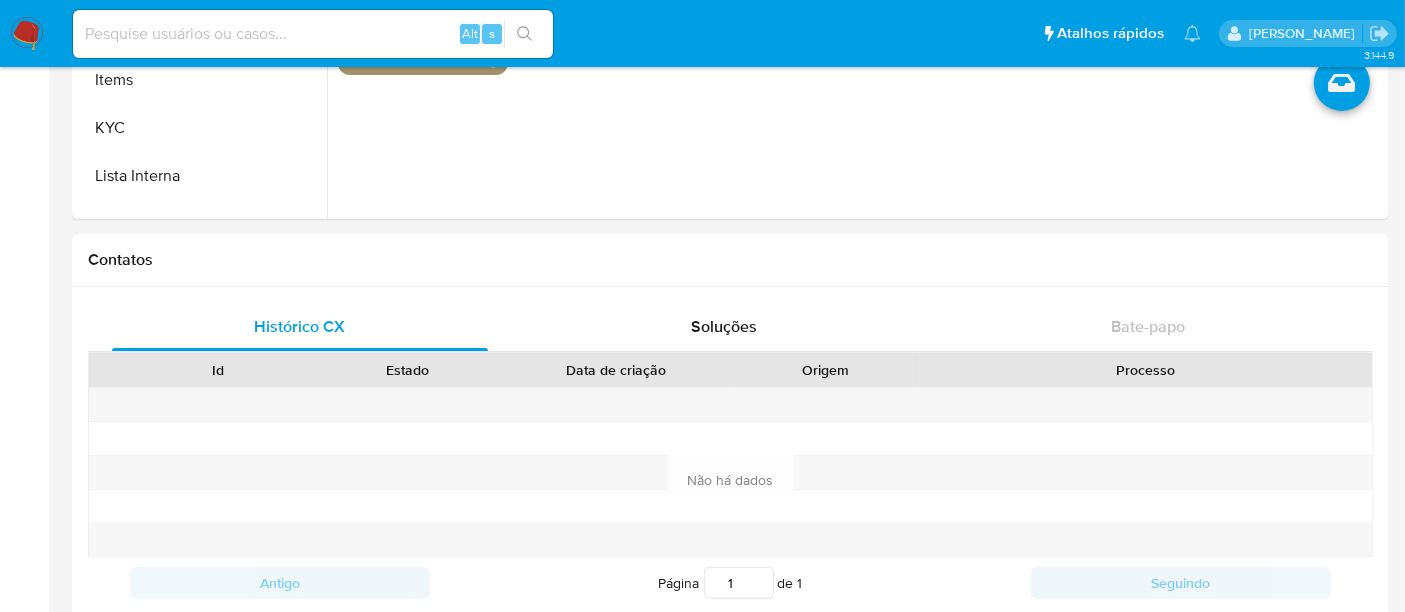 scroll, scrollTop: 444, scrollLeft: 0, axis: vertical 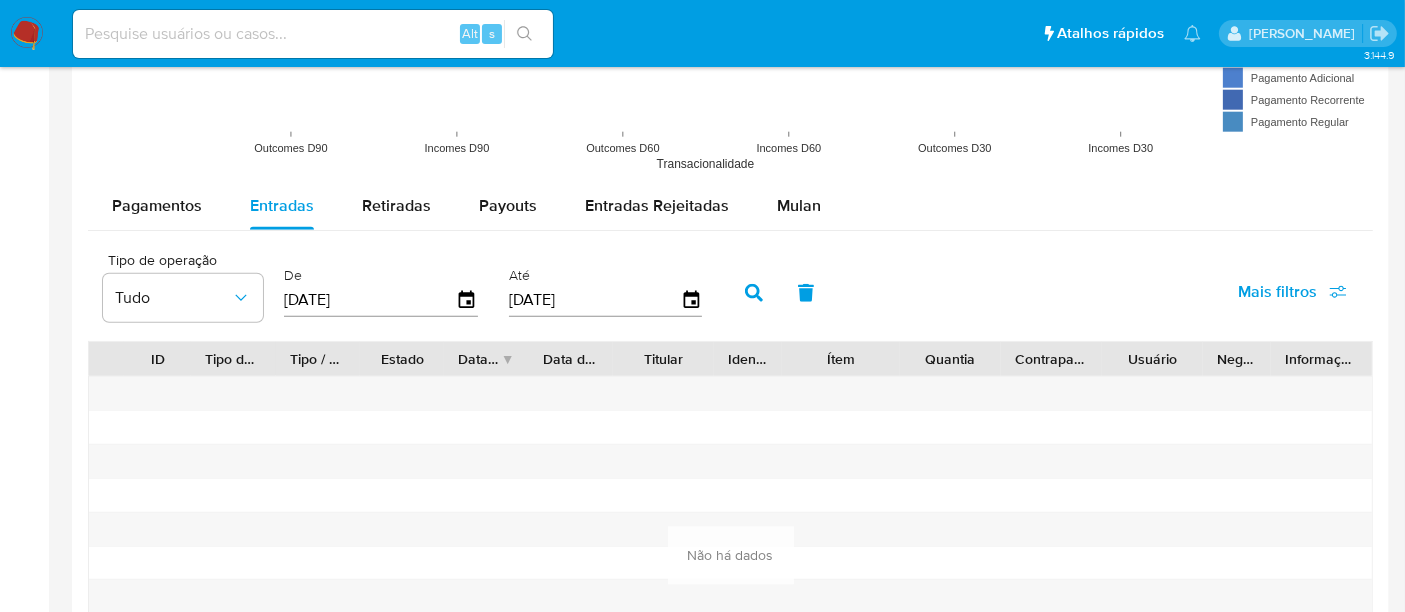 click on "[DATE]" at bounding box center [370, 300] 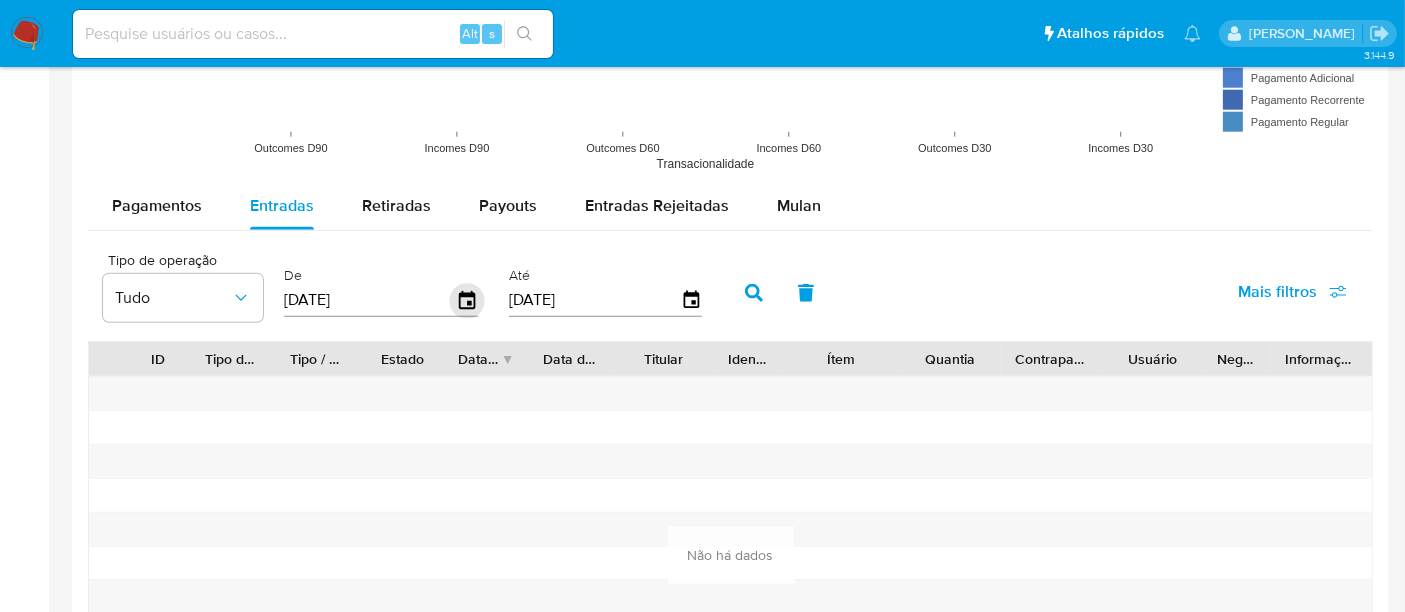 click 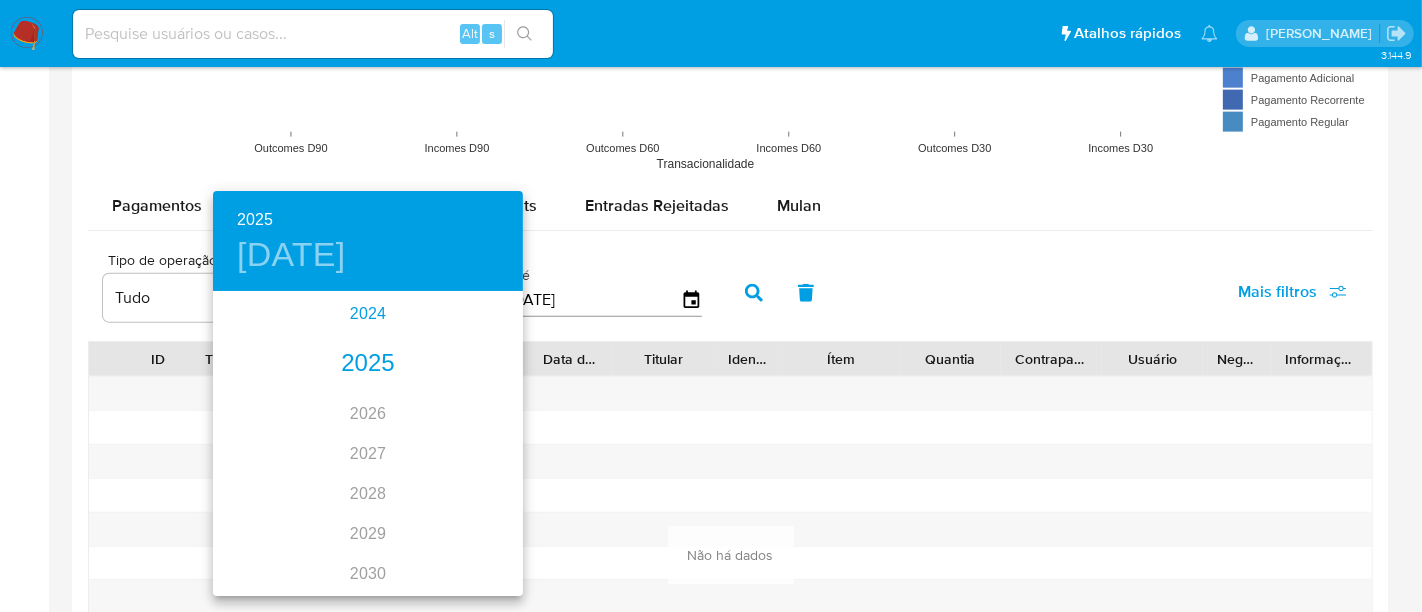 click on "2024" at bounding box center (368, 314) 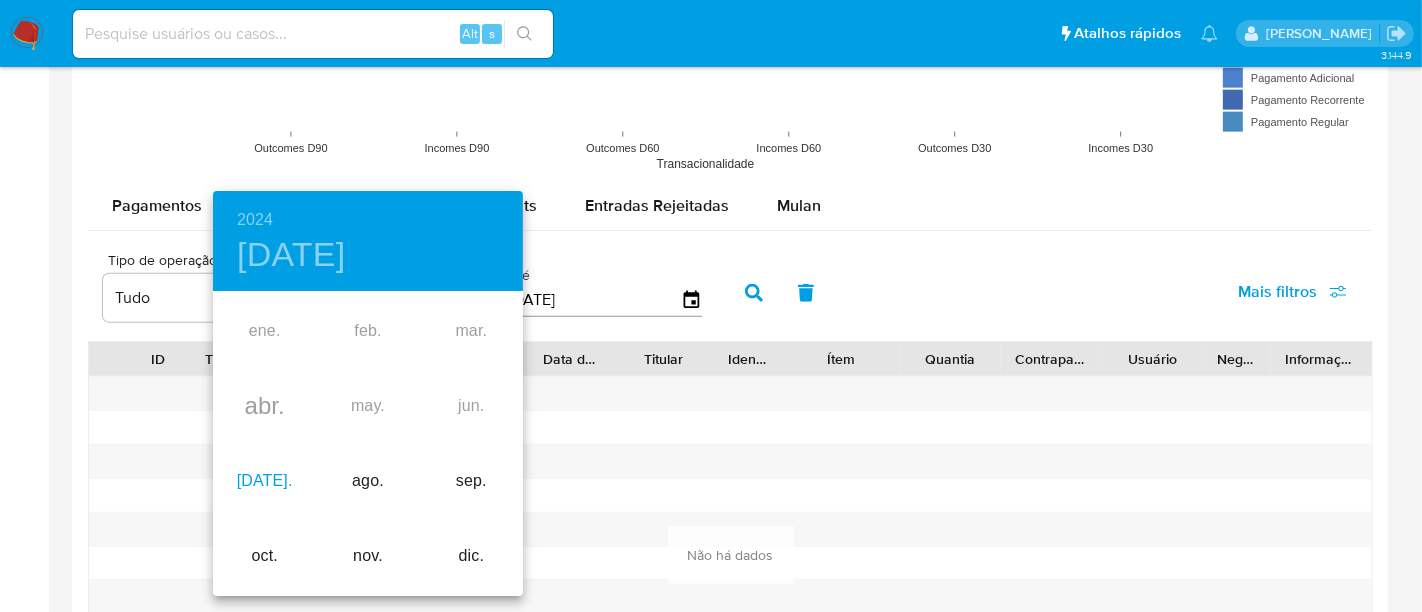 click on "[DATE]." at bounding box center [264, 481] 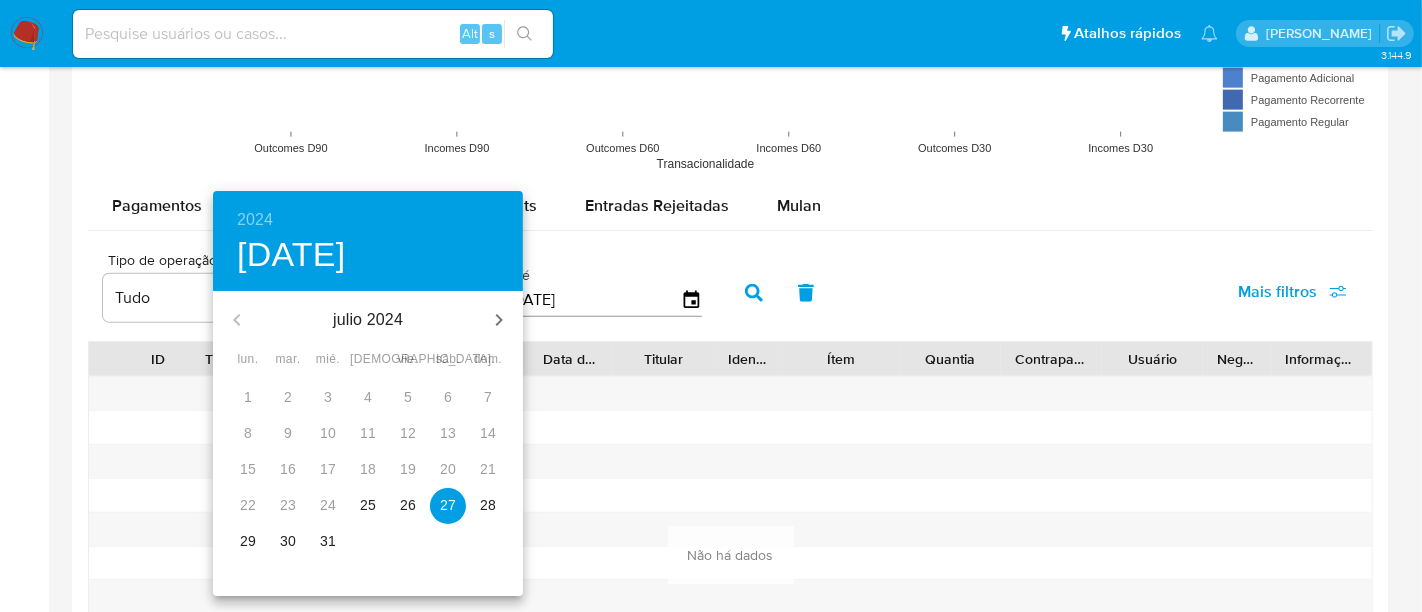 click on "25" at bounding box center [368, 505] 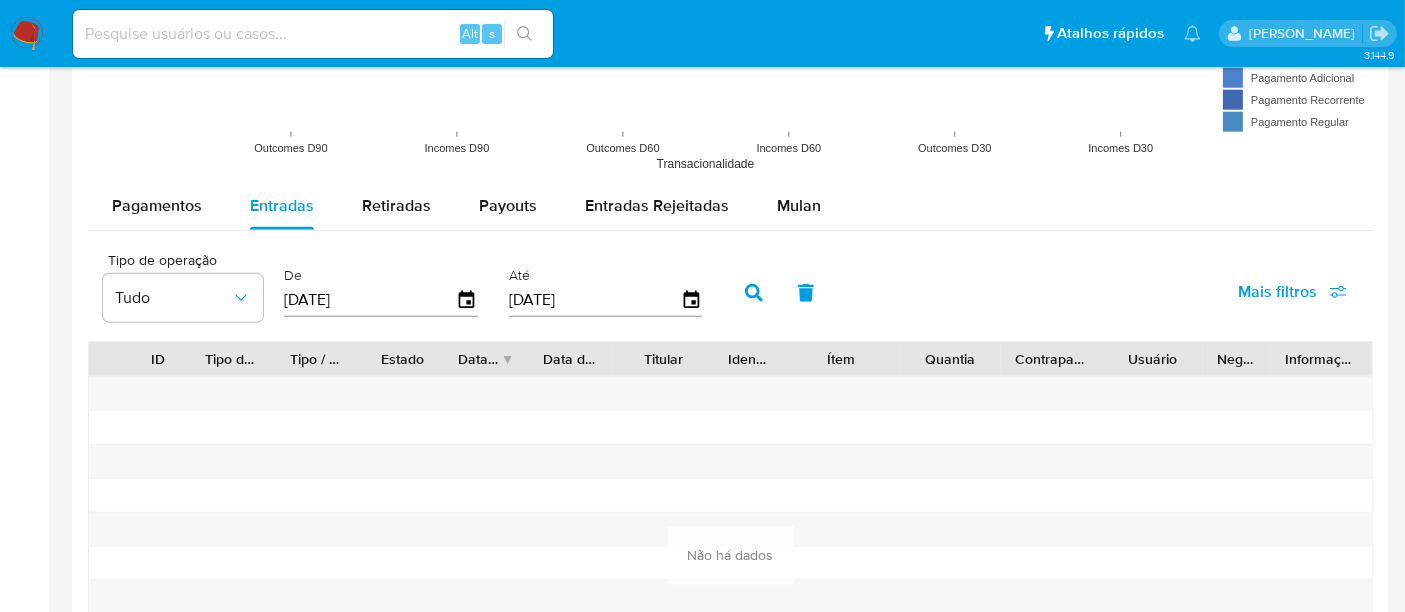 click 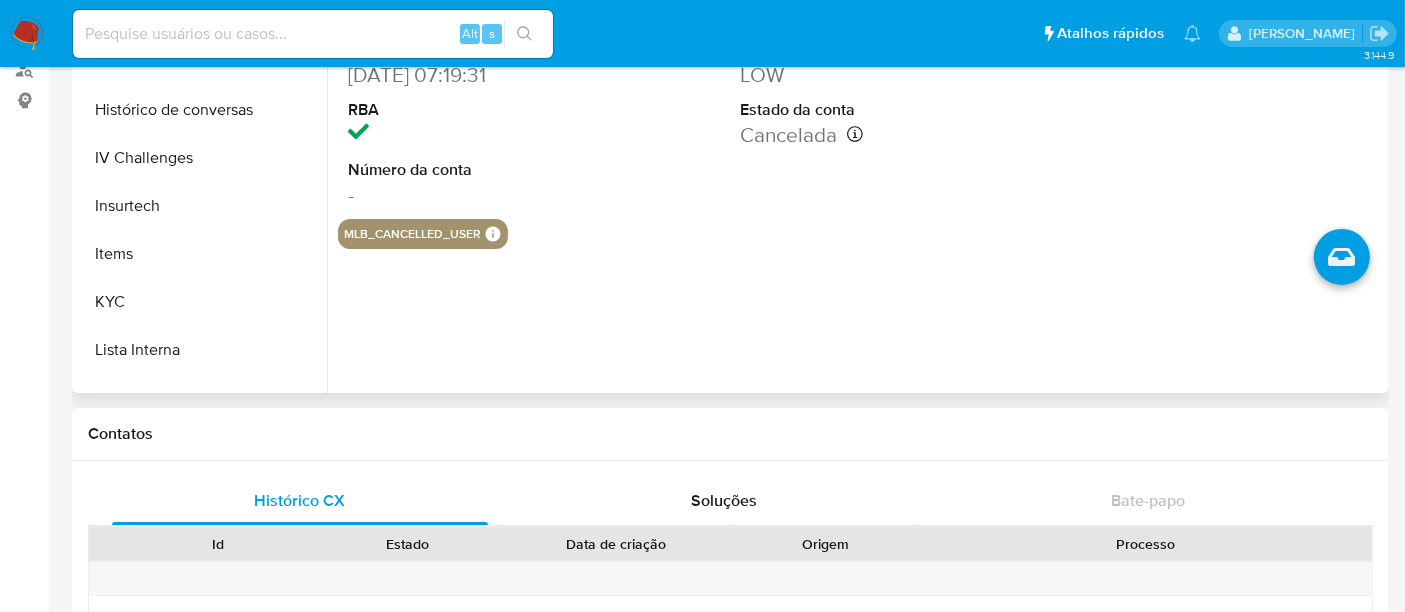 scroll, scrollTop: 0, scrollLeft: 0, axis: both 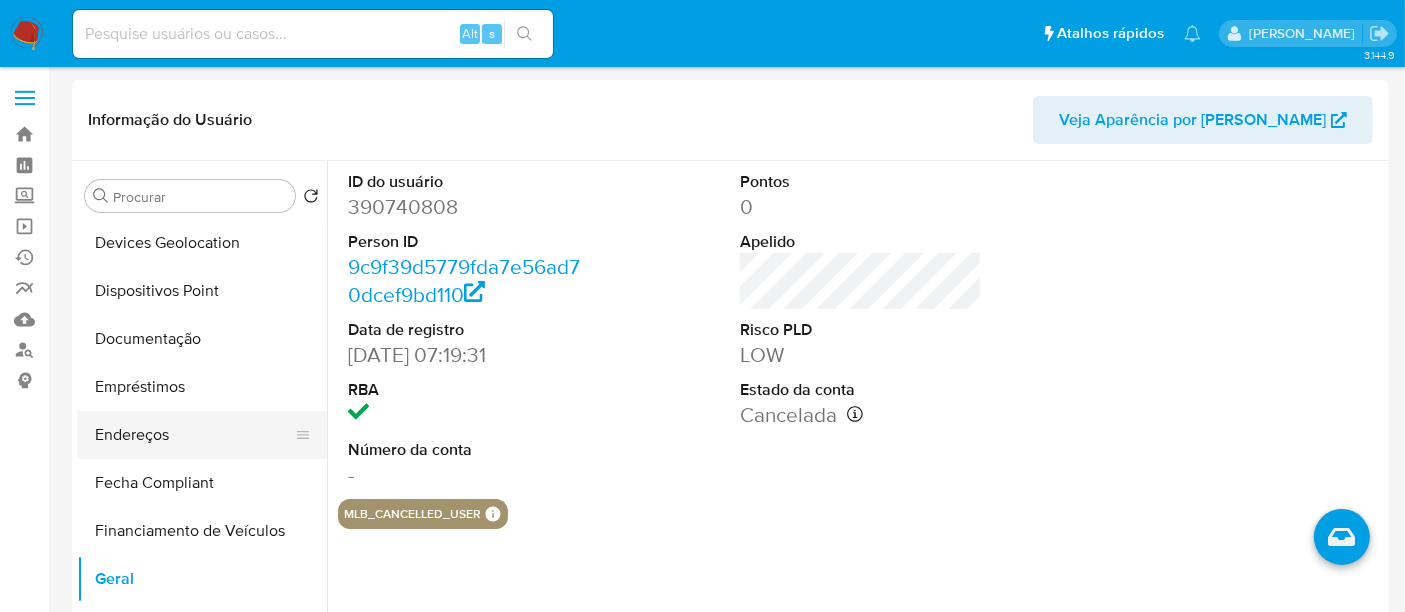 click on "Endereços" at bounding box center (194, 435) 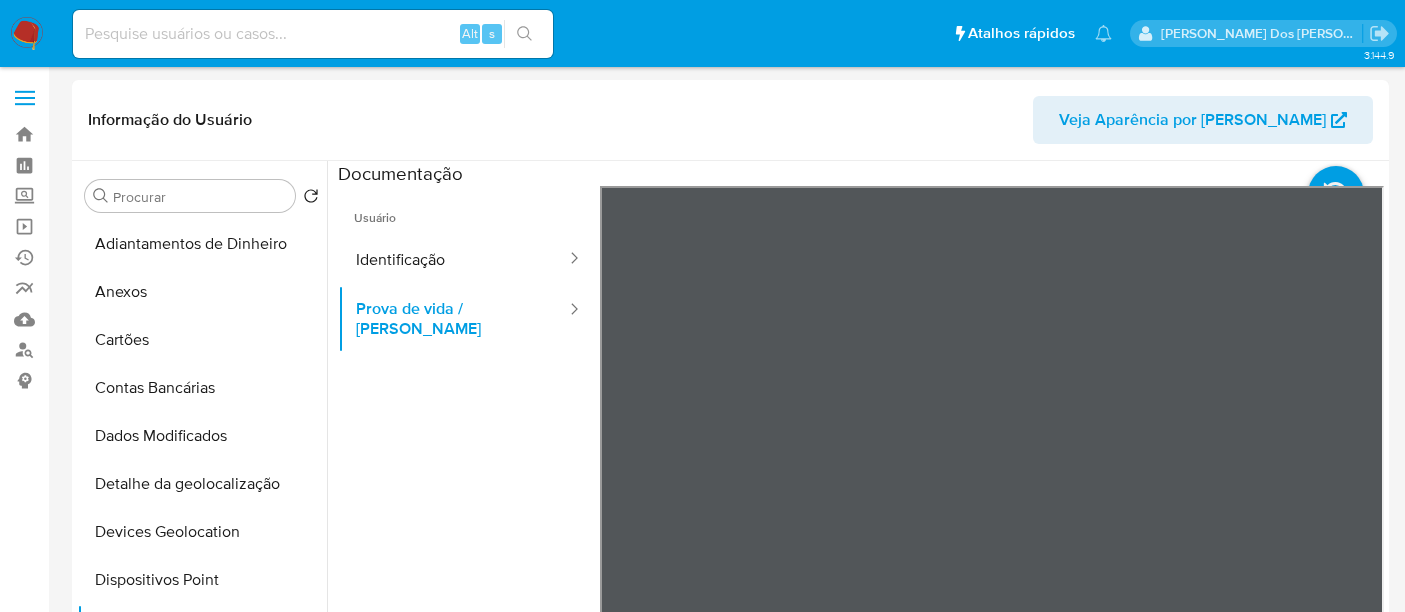 select on "10" 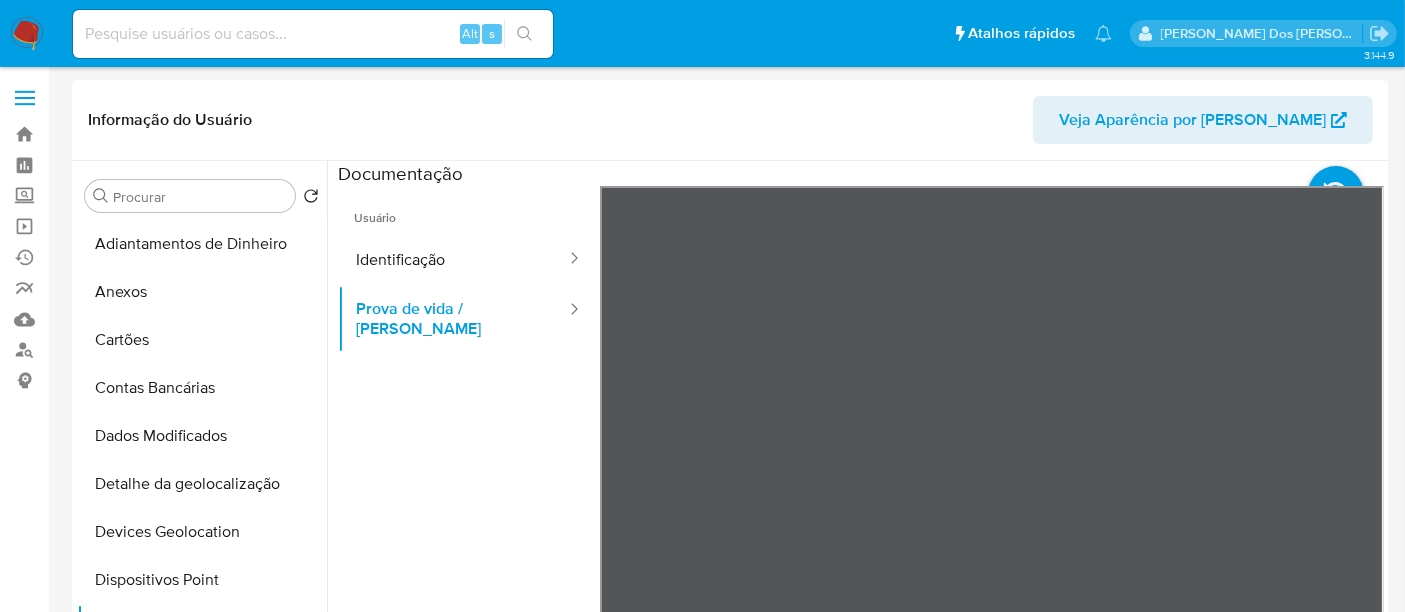 scroll, scrollTop: 222, scrollLeft: 0, axis: vertical 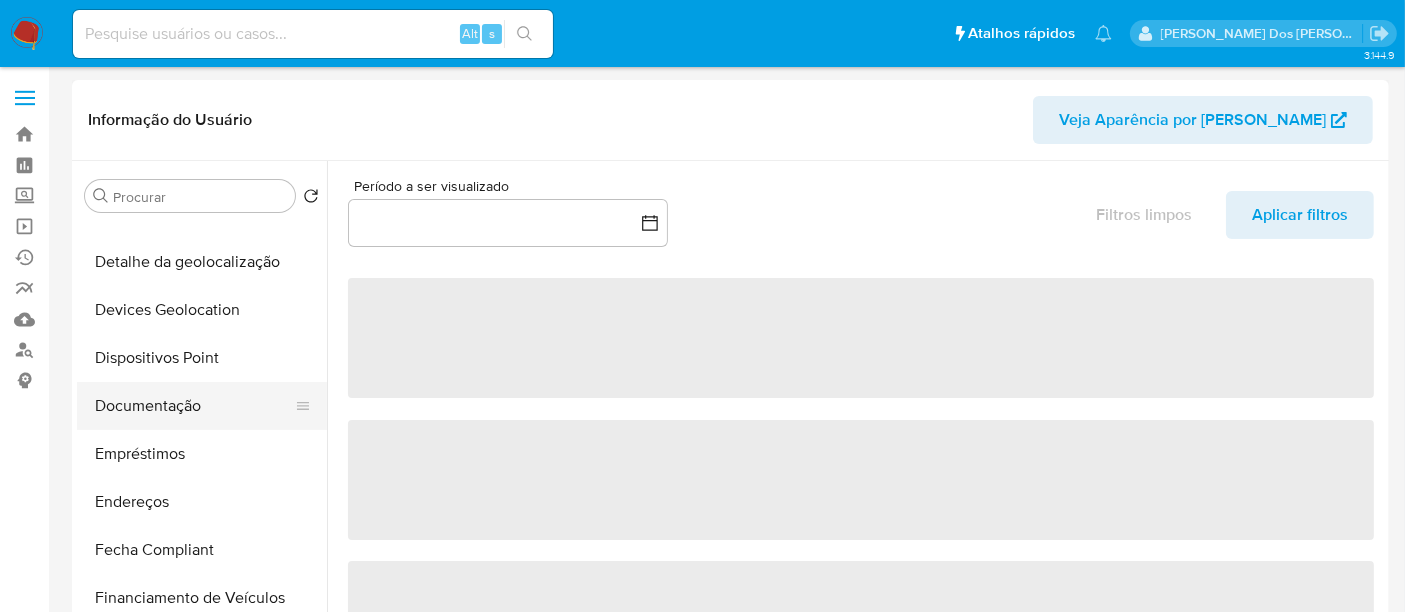 select on "10" 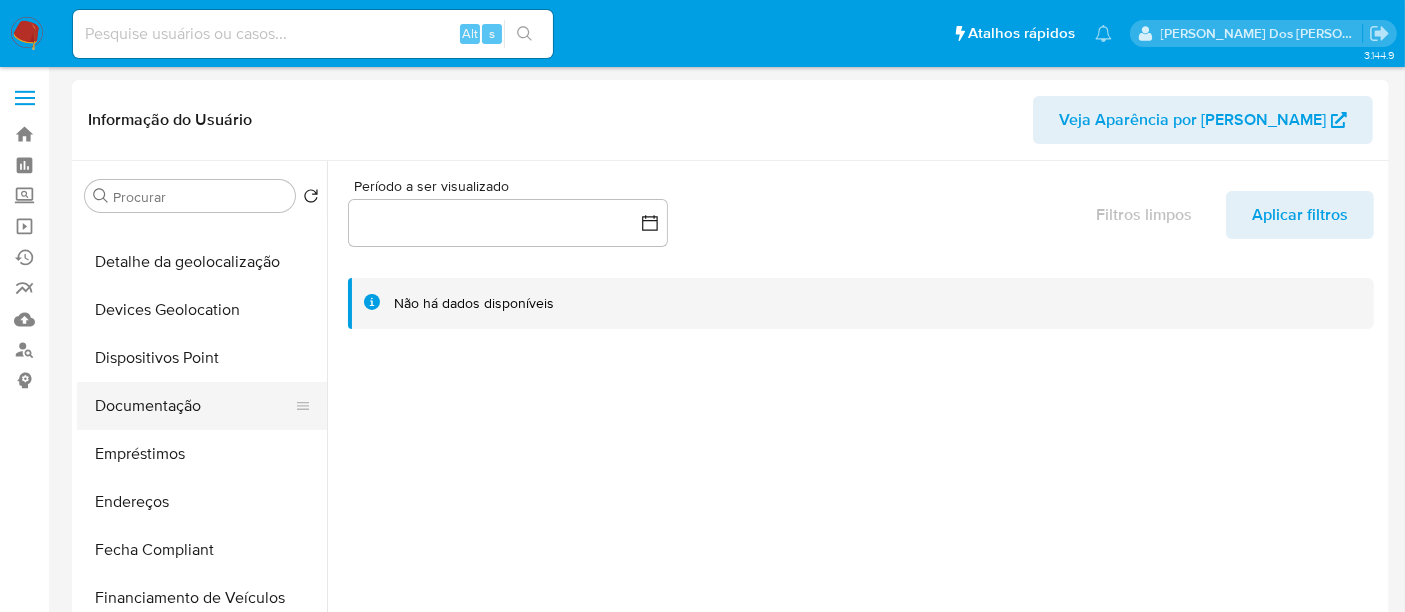 click on "Documentação" at bounding box center [194, 406] 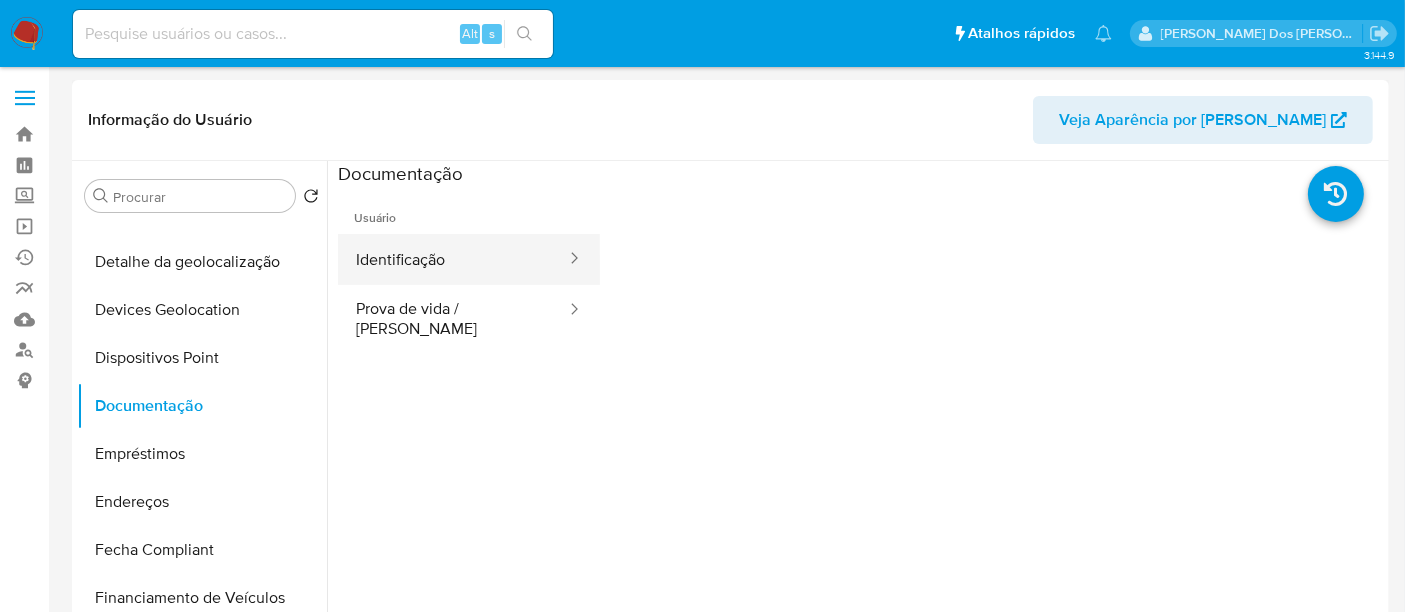 click on "Identificação" at bounding box center [453, 259] 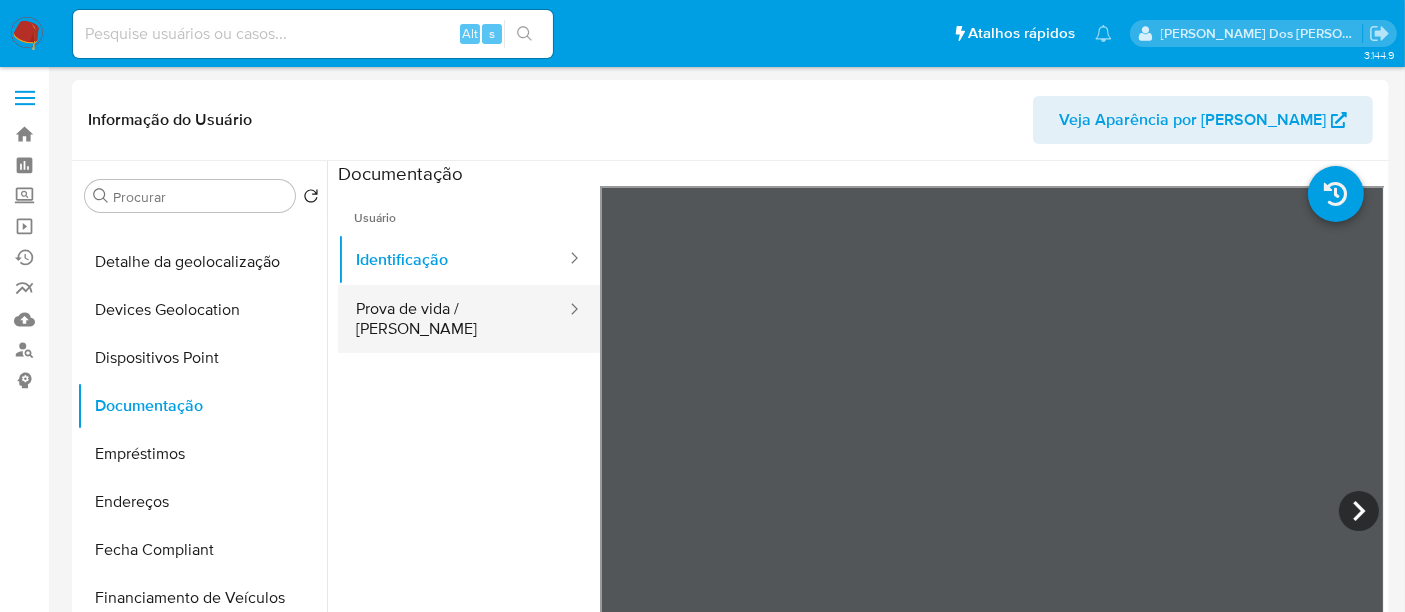 click on "Prova de vida / [PERSON_NAME]" at bounding box center (453, 319) 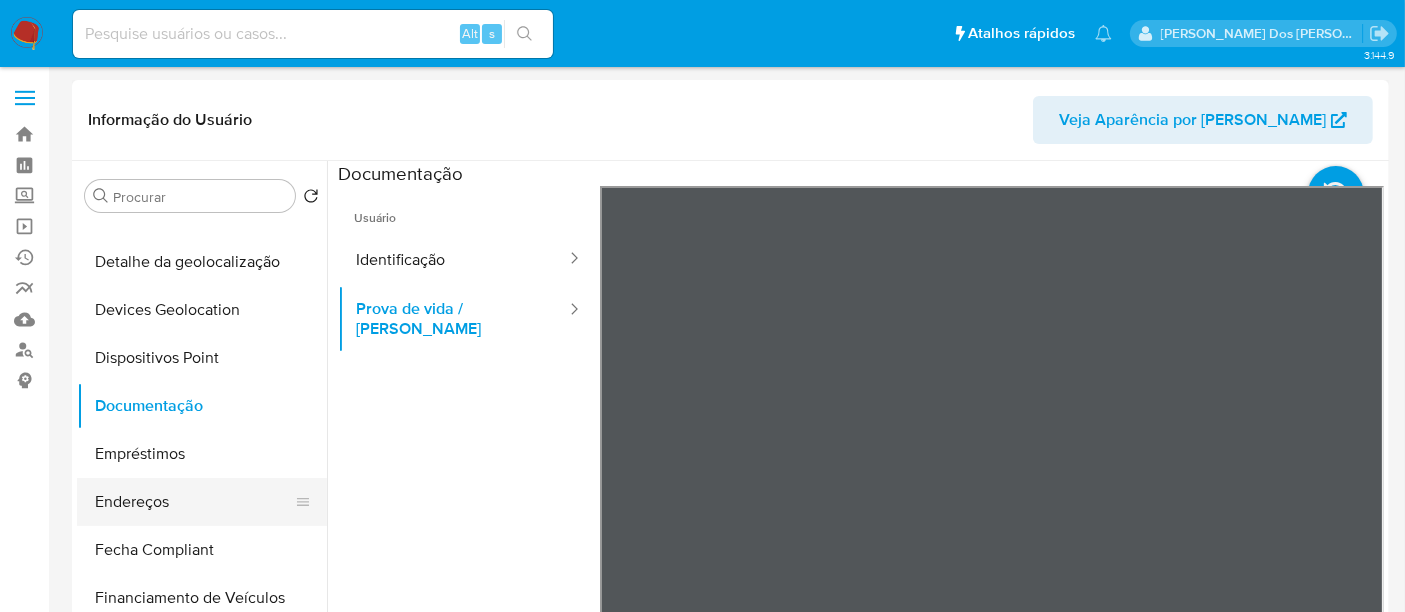 click on "Endereços" at bounding box center (194, 502) 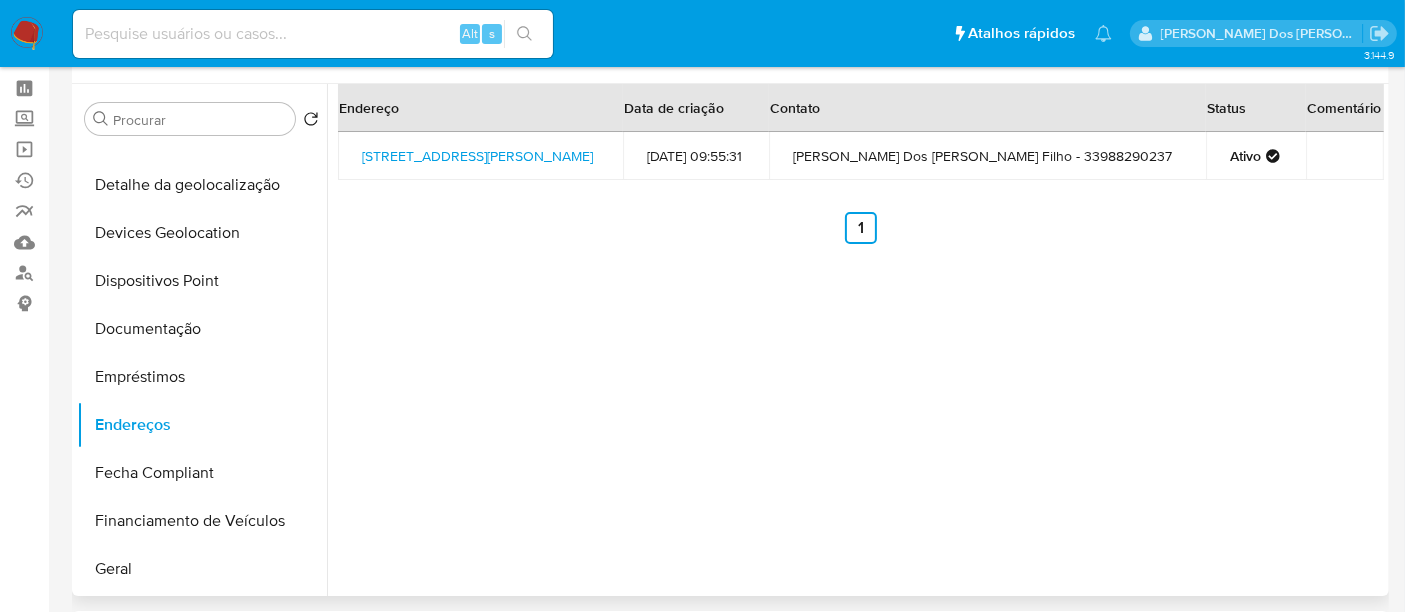 scroll, scrollTop: 111, scrollLeft: 0, axis: vertical 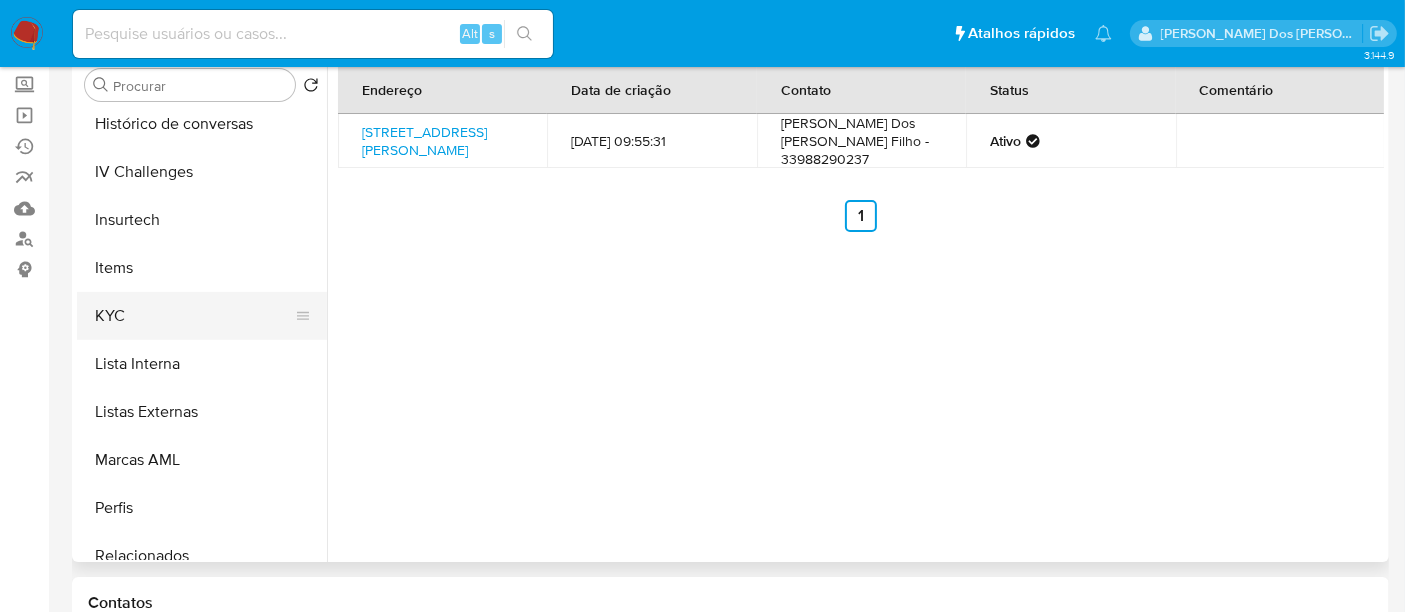 click on "KYC" at bounding box center (194, 316) 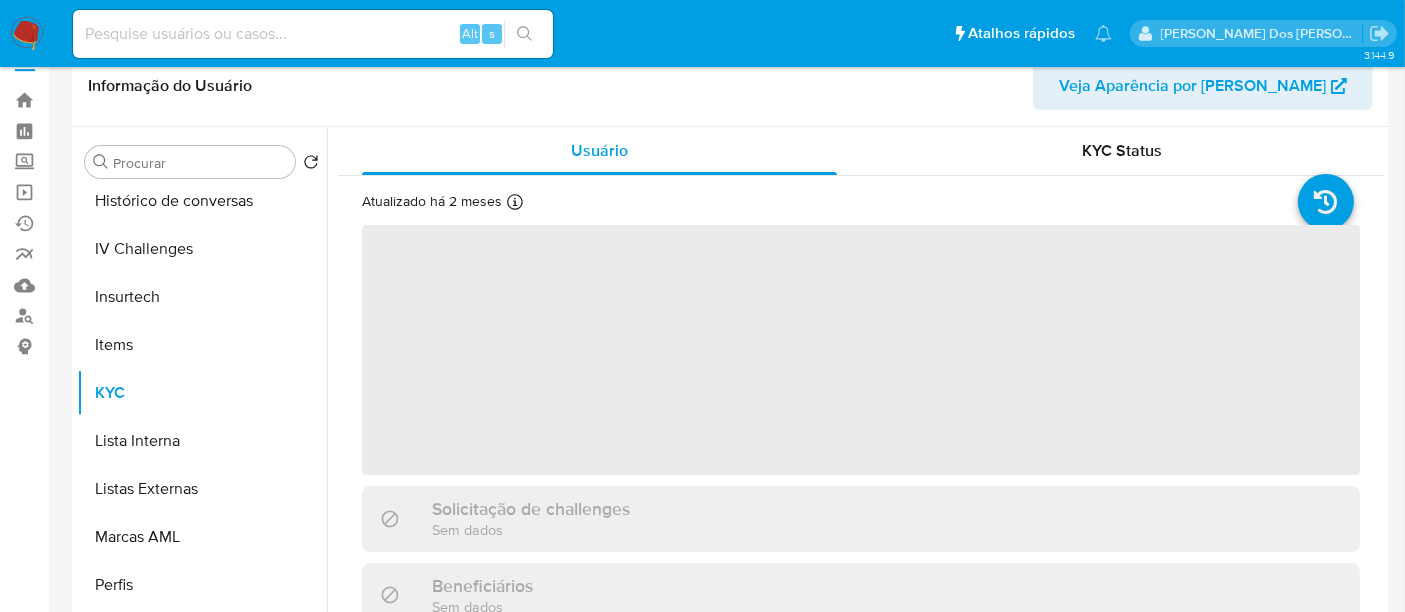 scroll, scrollTop: 0, scrollLeft: 0, axis: both 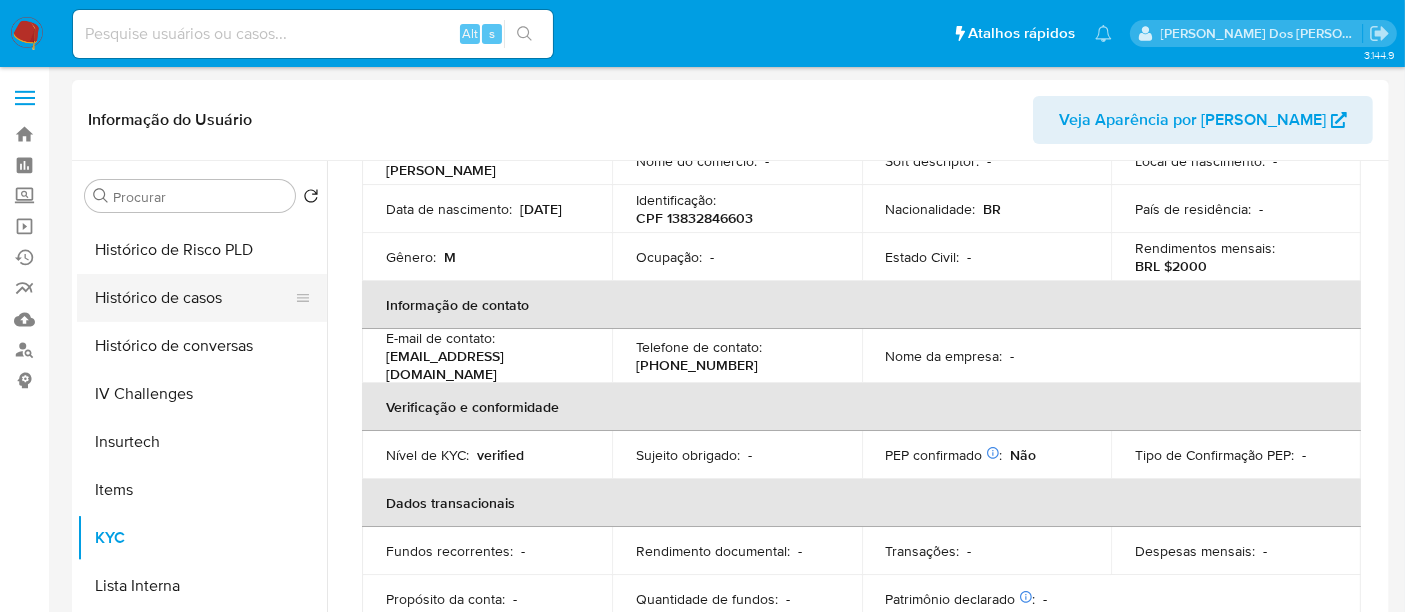 click on "Histórico de casos" at bounding box center (194, 298) 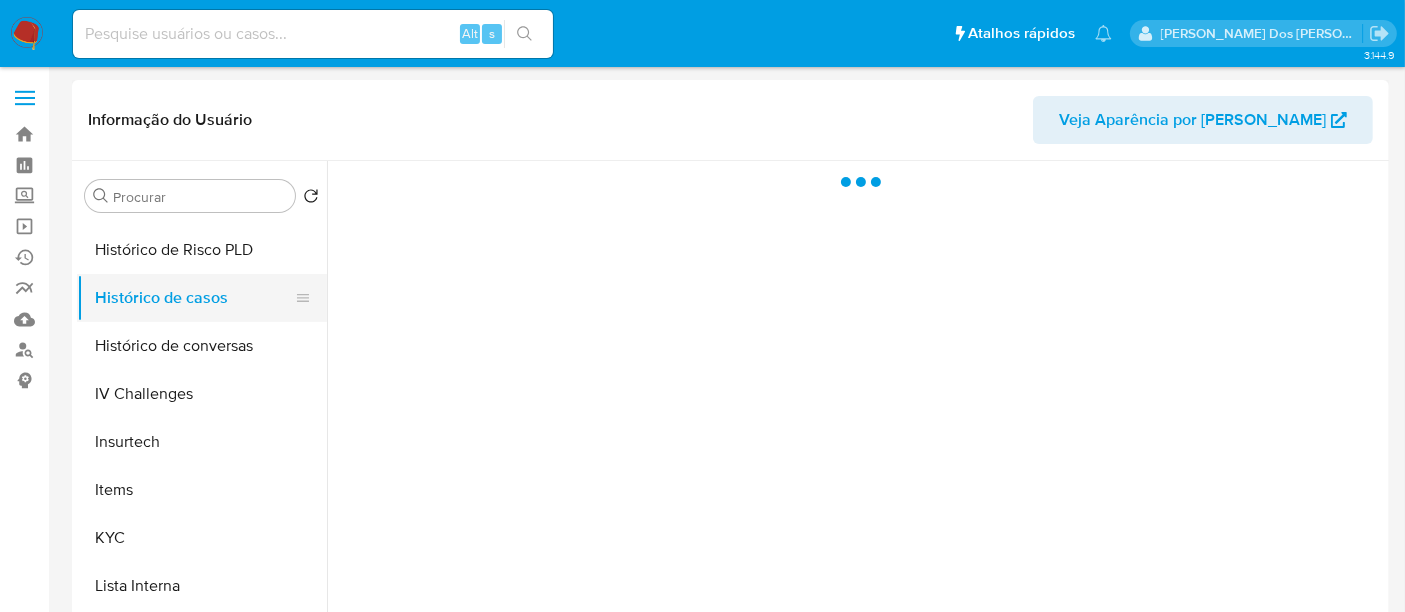 scroll, scrollTop: 0, scrollLeft: 0, axis: both 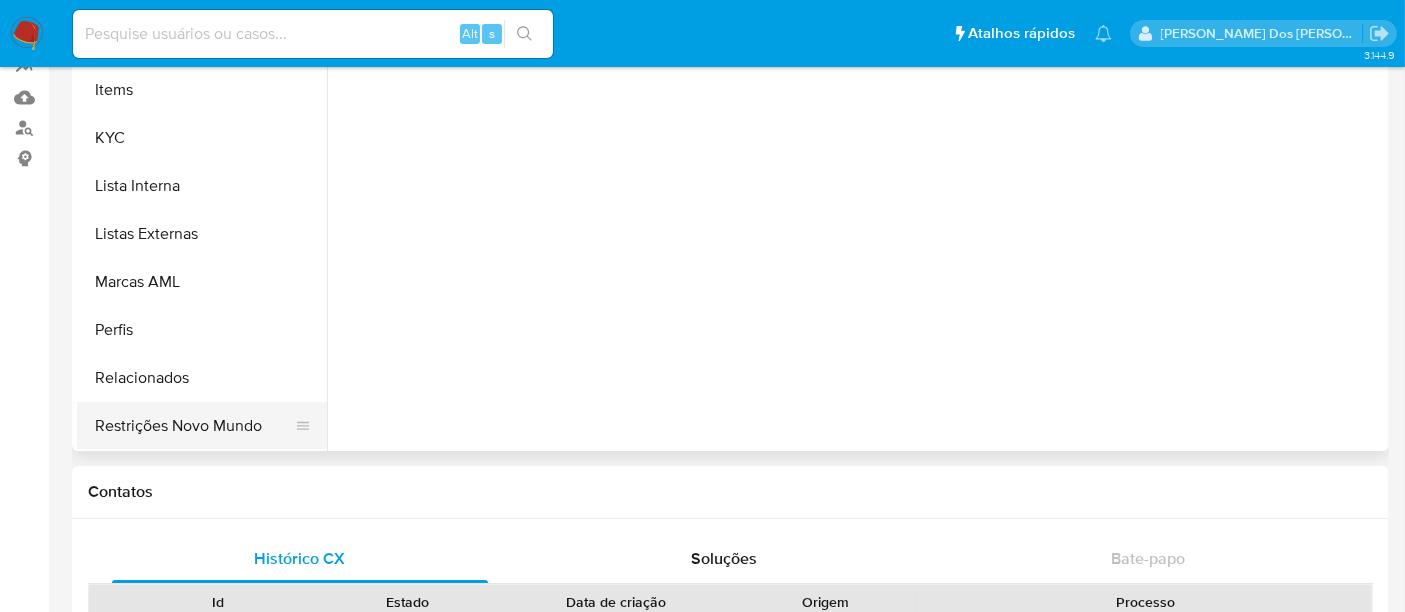 click on "Restrições Novo Mundo" at bounding box center [194, 426] 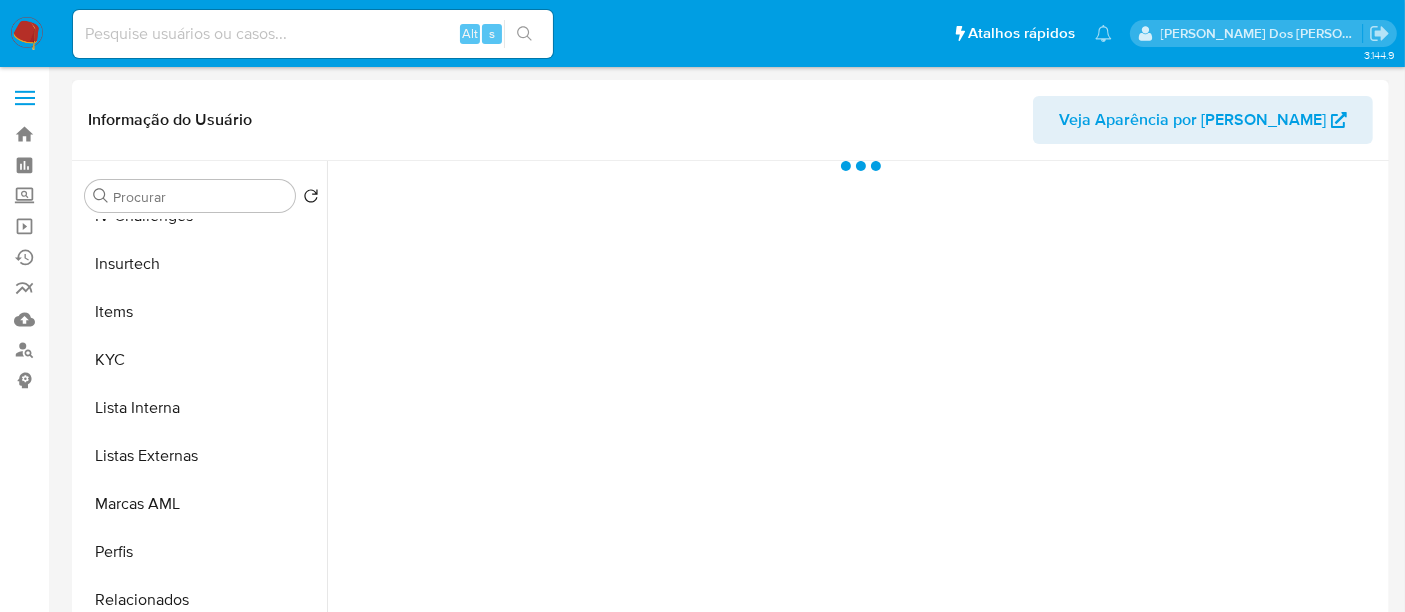 scroll, scrollTop: 0, scrollLeft: 0, axis: both 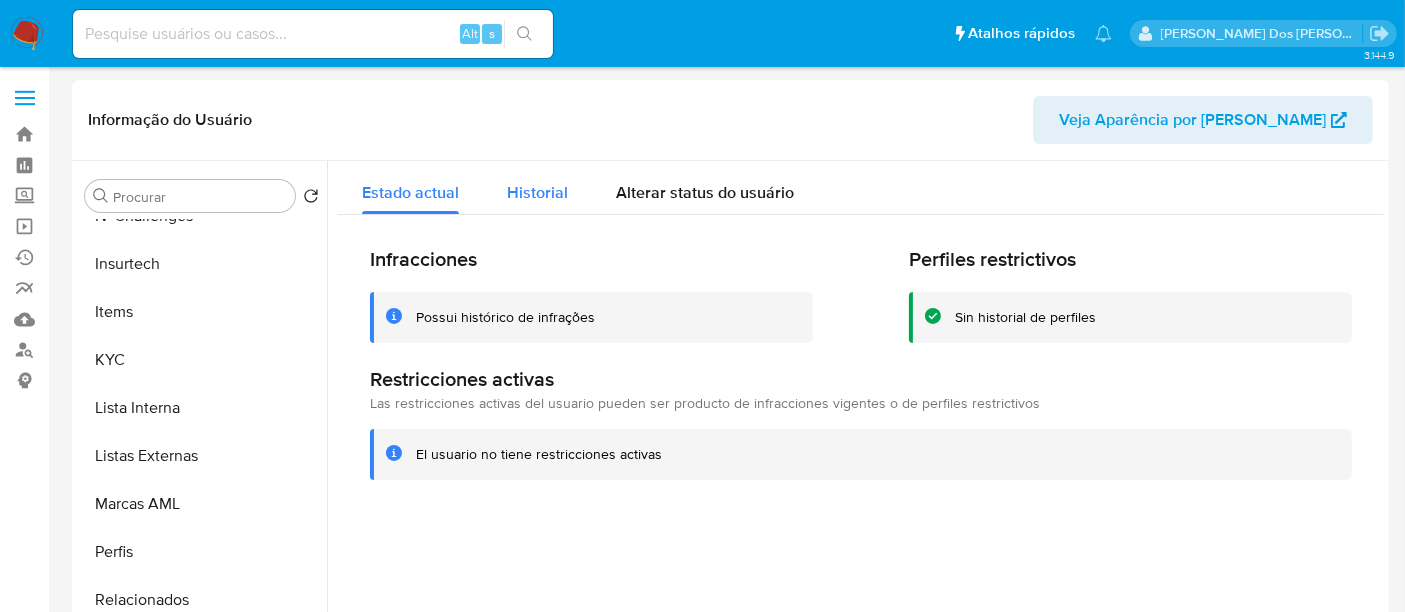 click on "Historial" at bounding box center [537, 187] 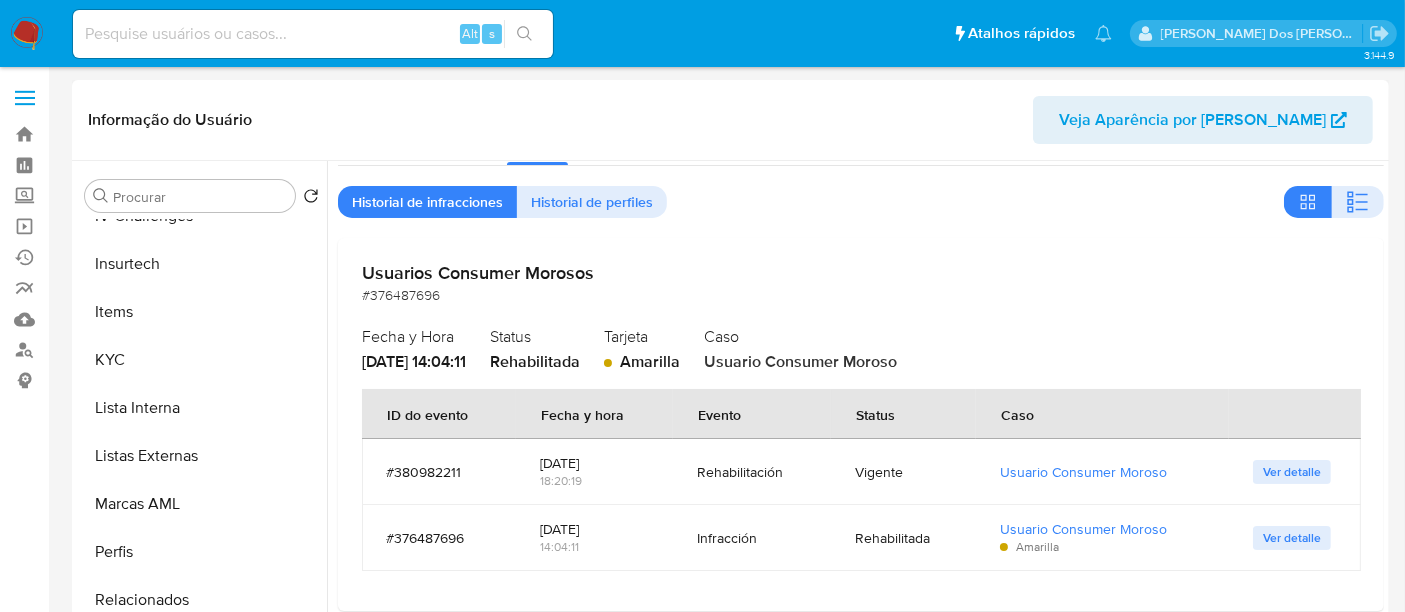 scroll, scrollTop: 0, scrollLeft: 0, axis: both 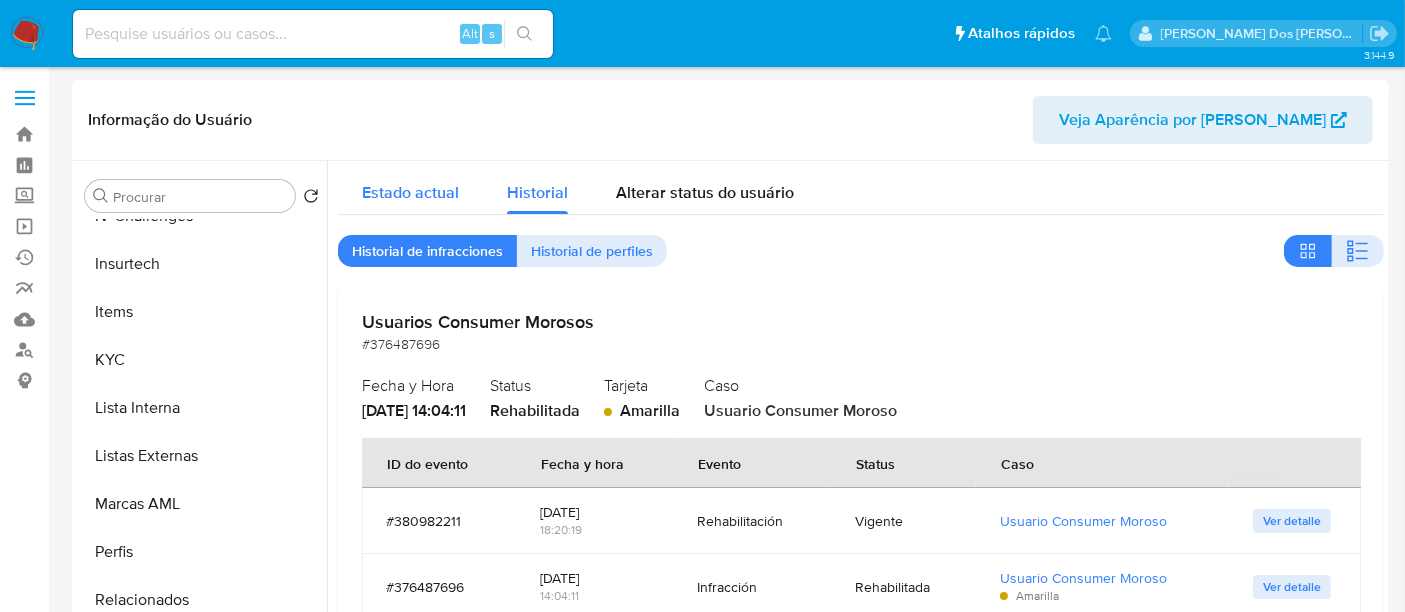 click on "Estado actual" at bounding box center [410, 192] 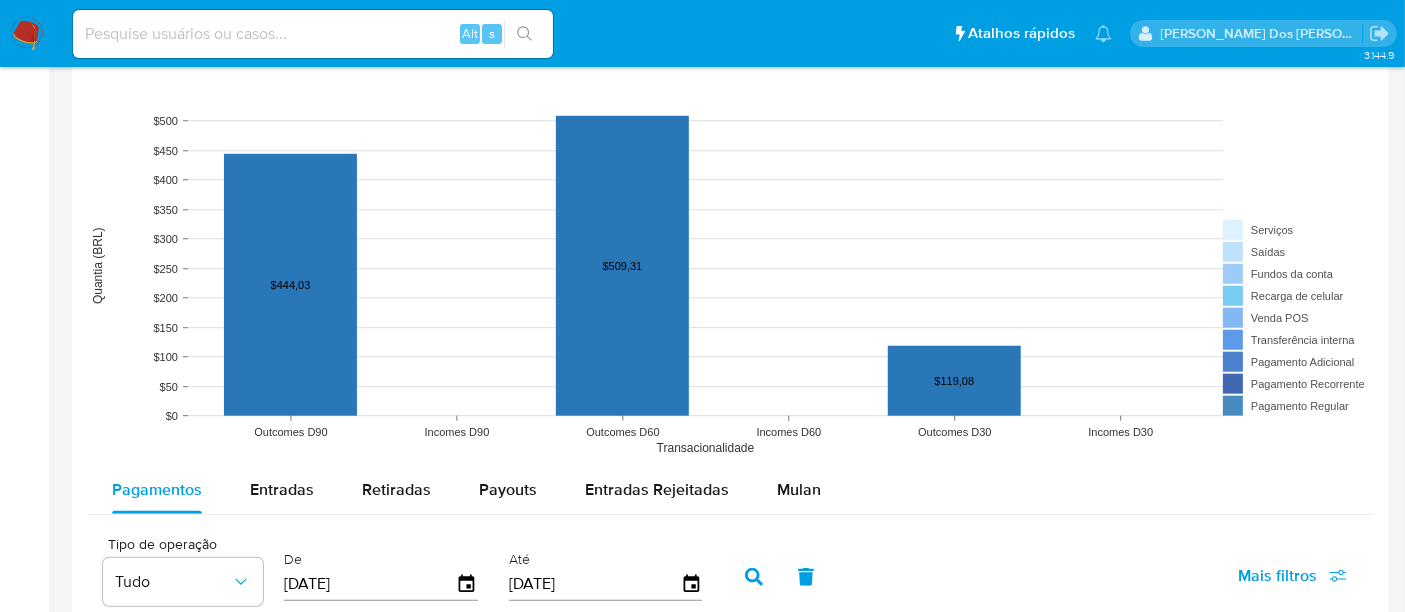 scroll, scrollTop: 1666, scrollLeft: 0, axis: vertical 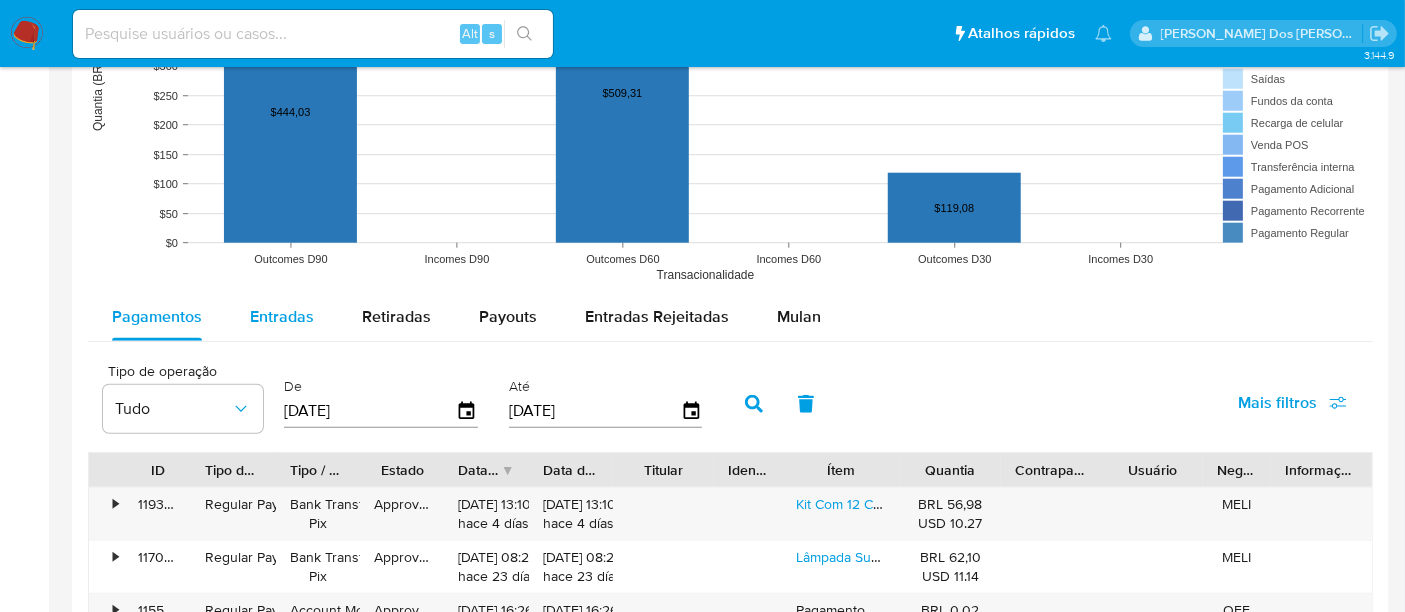 click on "Entradas" at bounding box center [282, 316] 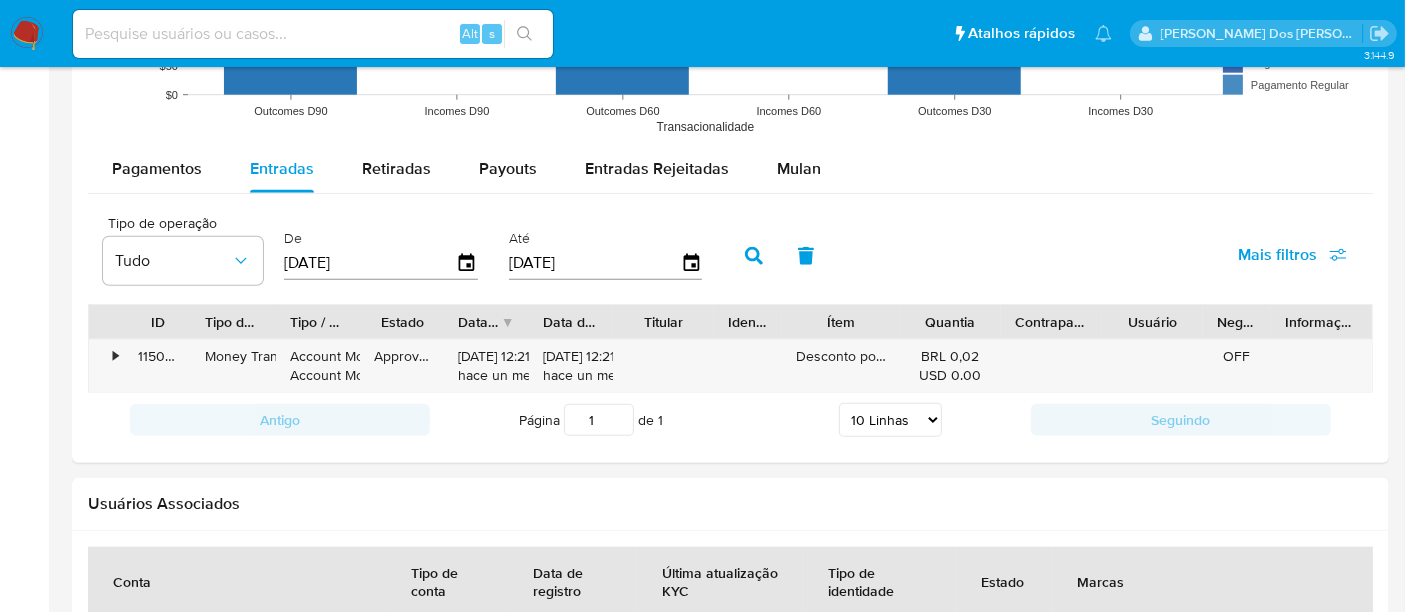scroll, scrollTop: 1888, scrollLeft: 0, axis: vertical 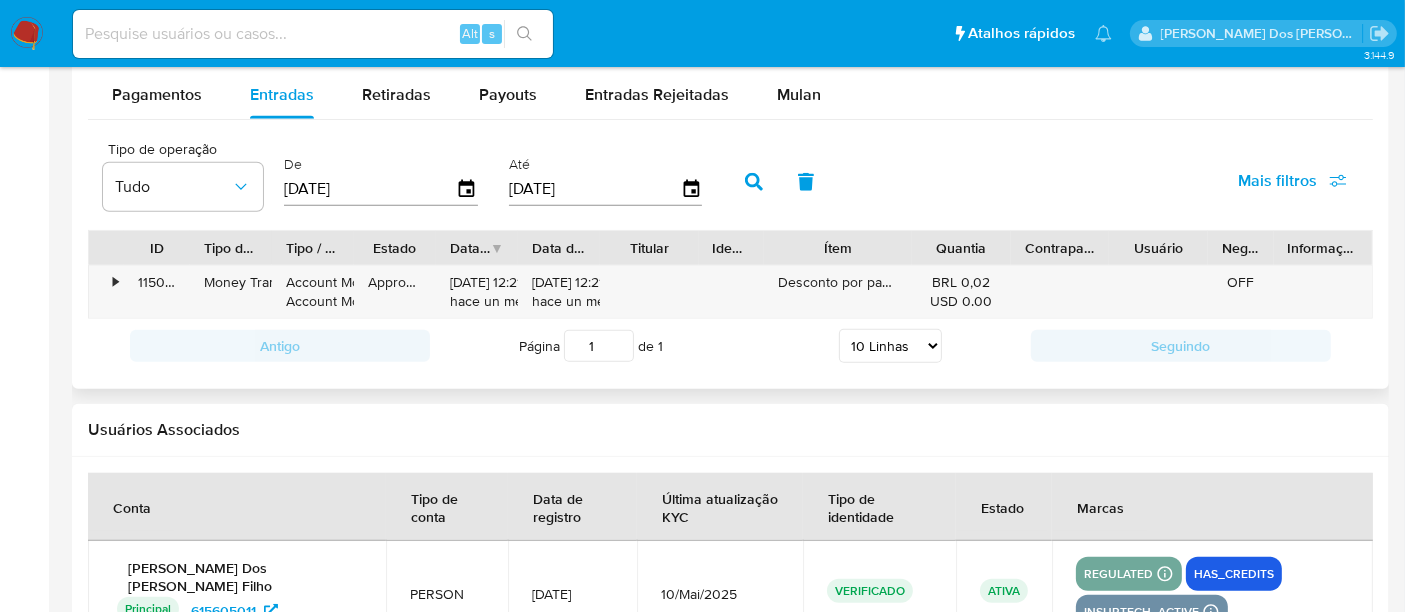 drag, startPoint x: 914, startPoint y: 252, endPoint x: 944, endPoint y: 255, distance: 30.149628 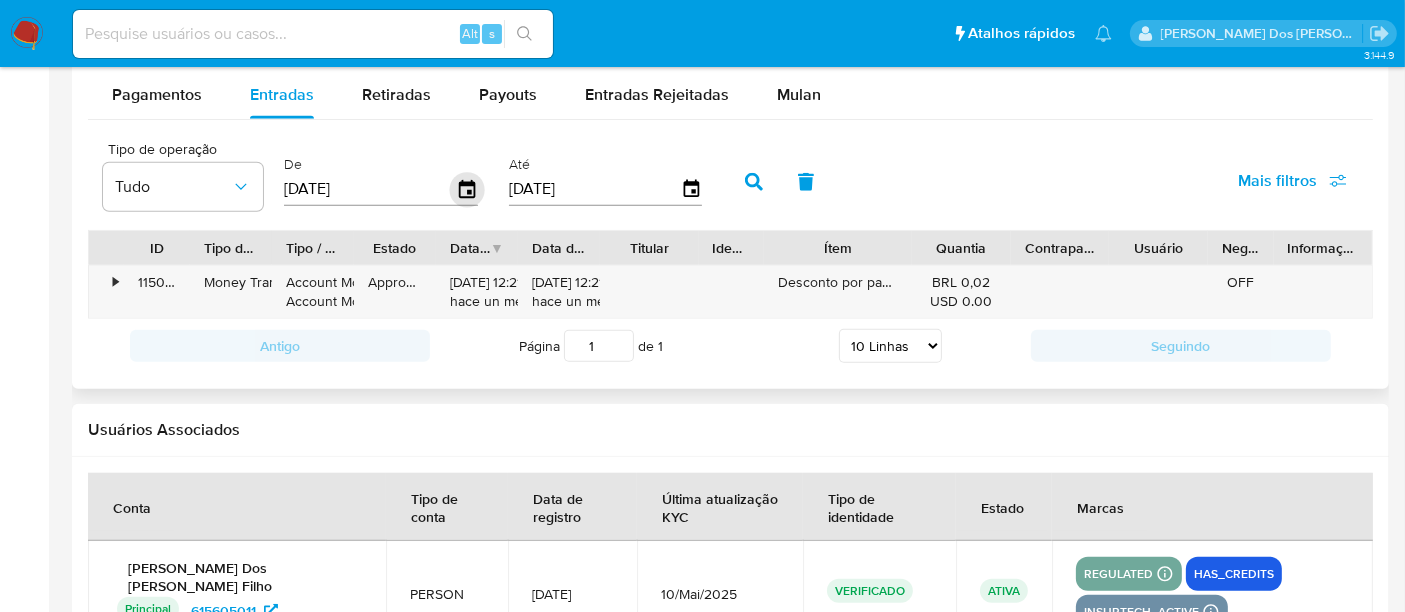 click 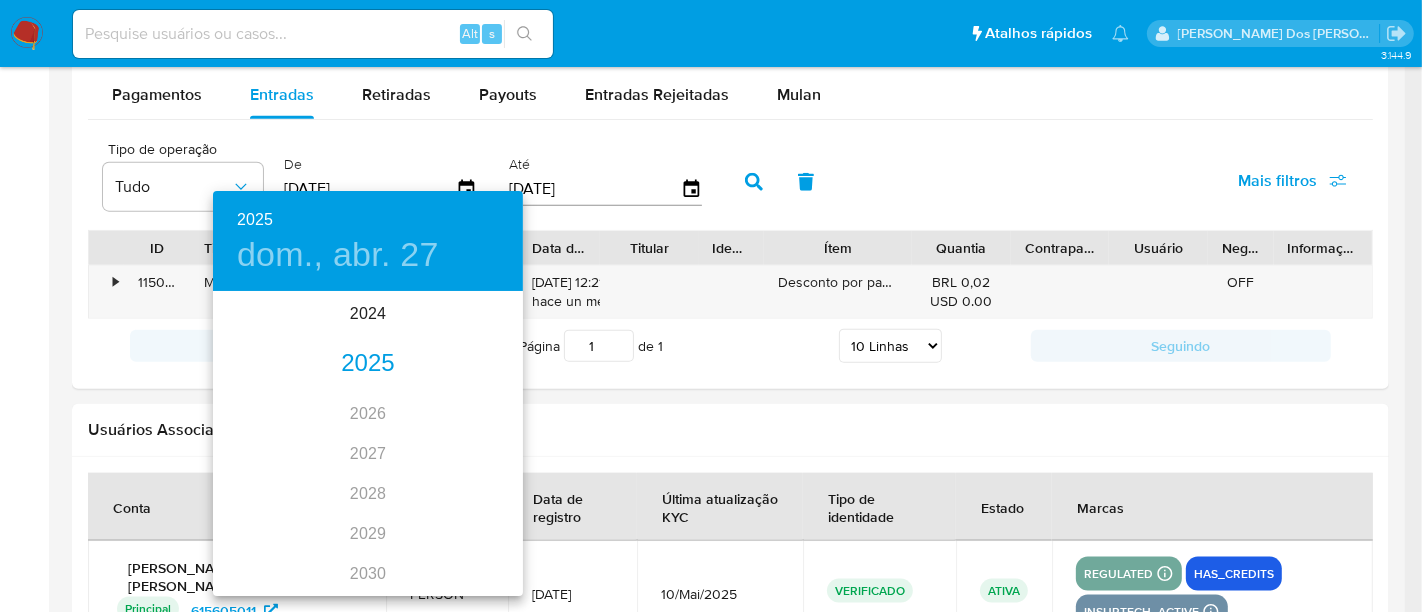 click on "2024 2025 2026 2027 2028 2029 2030 2031 2032 2033 2034 2035" at bounding box center (368, 444) 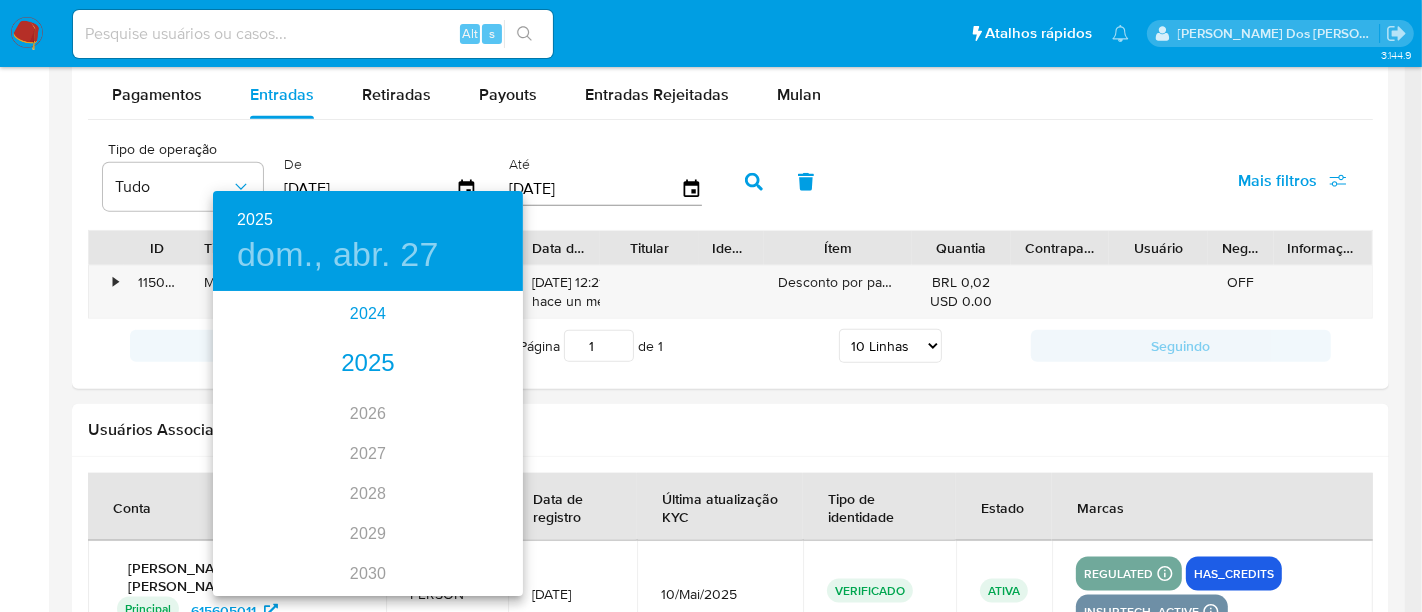 click on "2024" at bounding box center (368, 314) 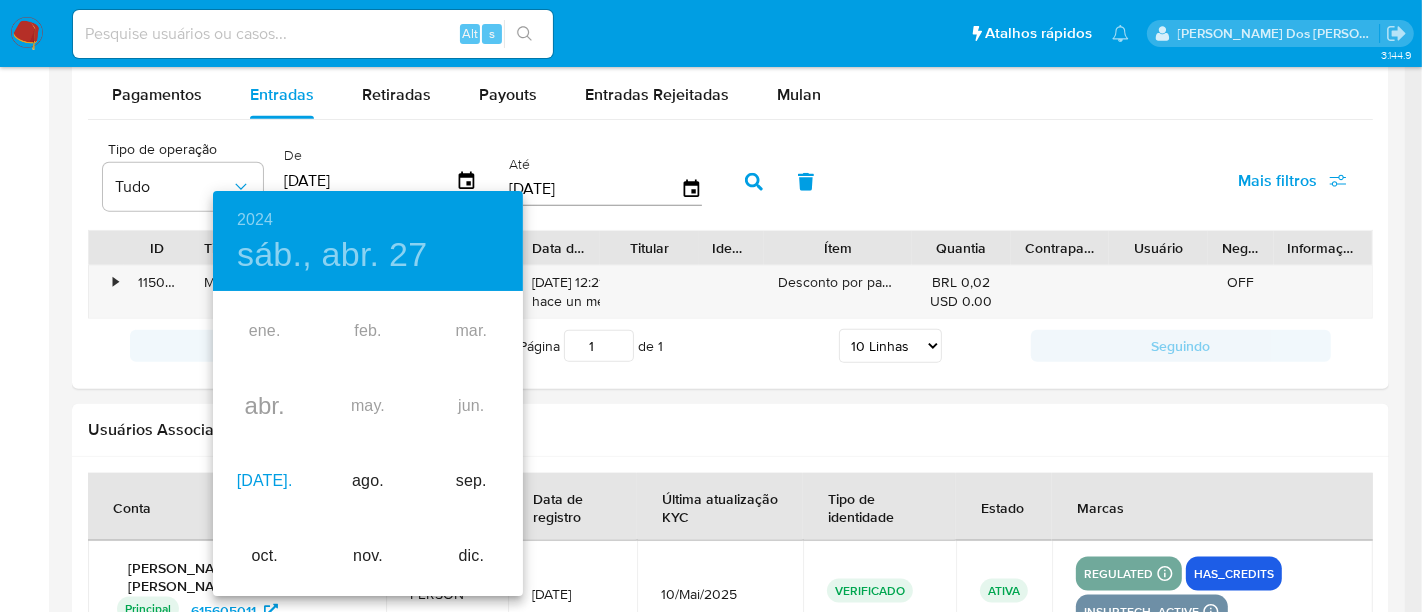 click on "jul." at bounding box center [264, 481] 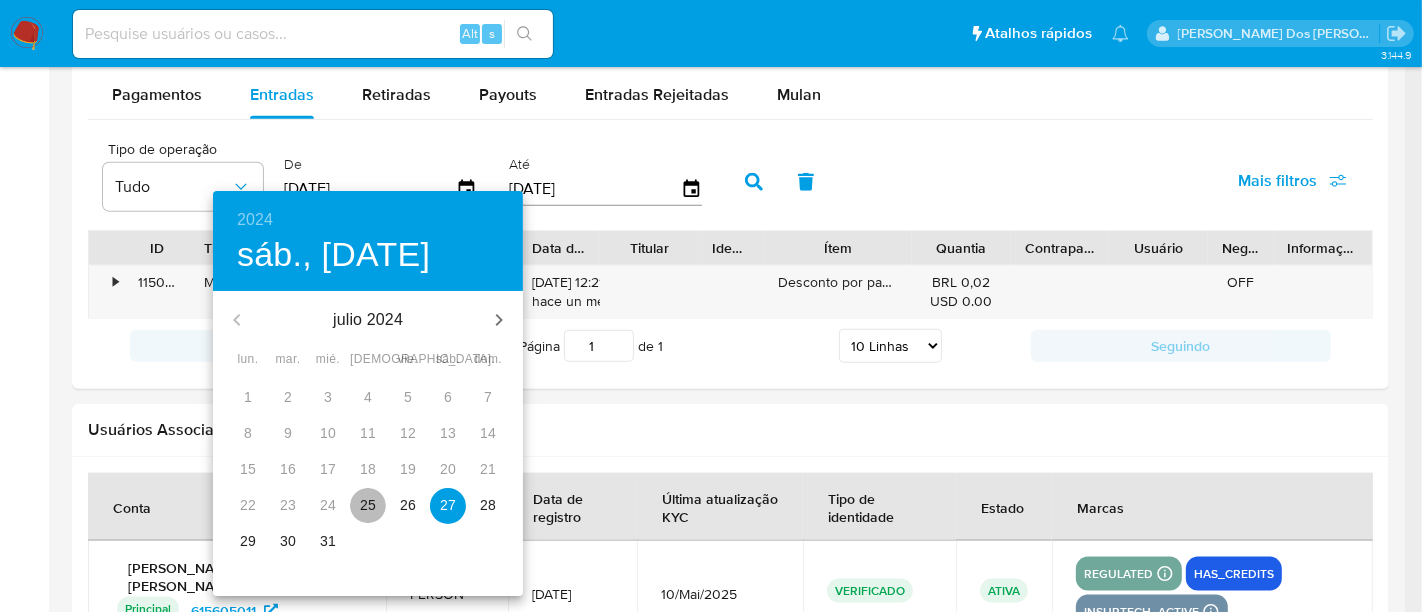 drag, startPoint x: 362, startPoint y: 504, endPoint x: 475, endPoint y: 422, distance: 139.61734 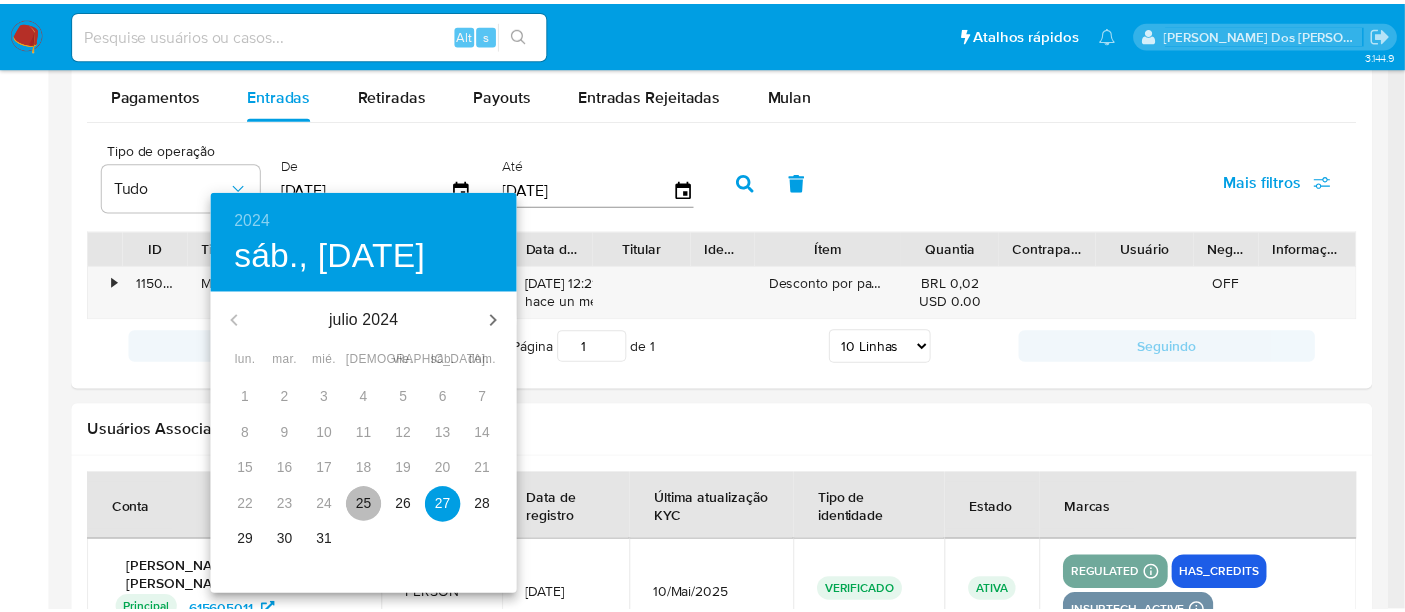 type on "25/07/2024" 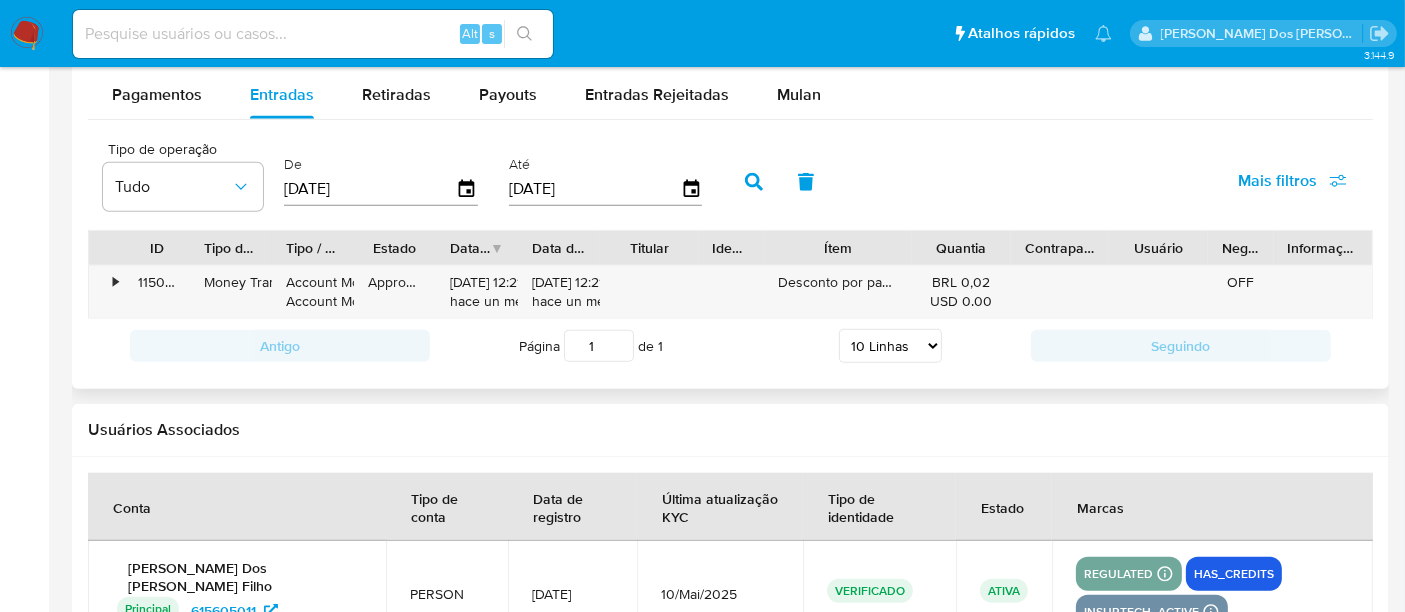 click at bounding box center (754, 182) 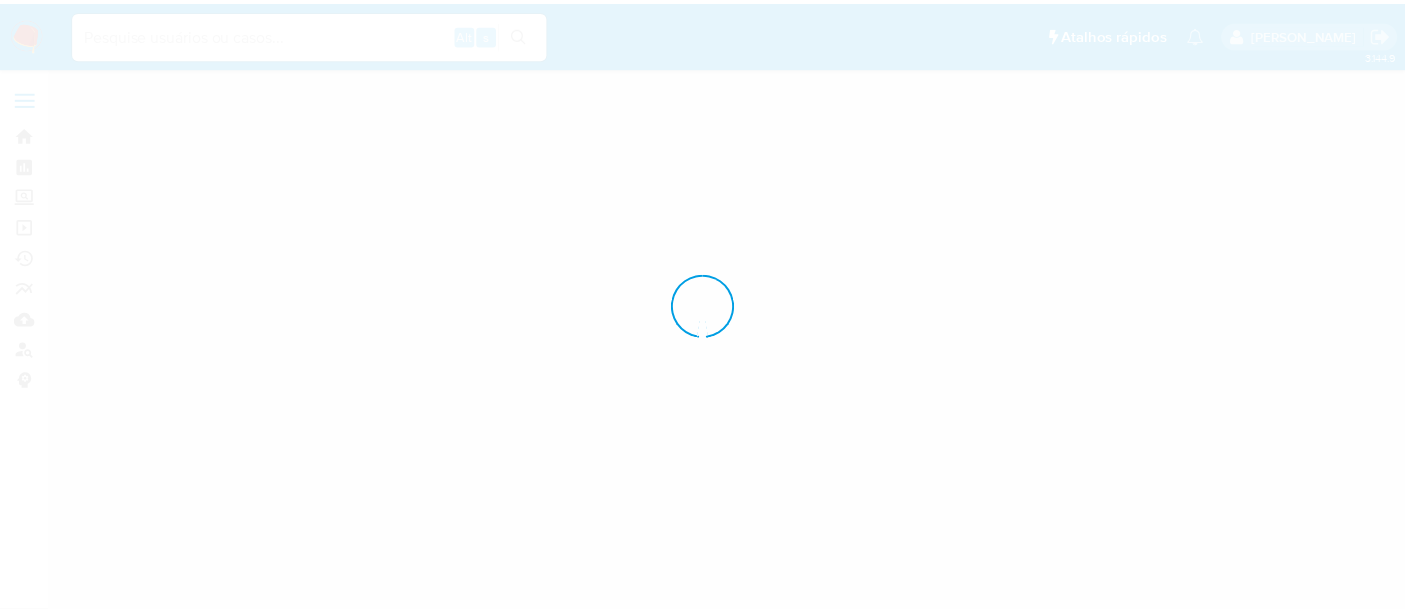 scroll, scrollTop: 0, scrollLeft: 0, axis: both 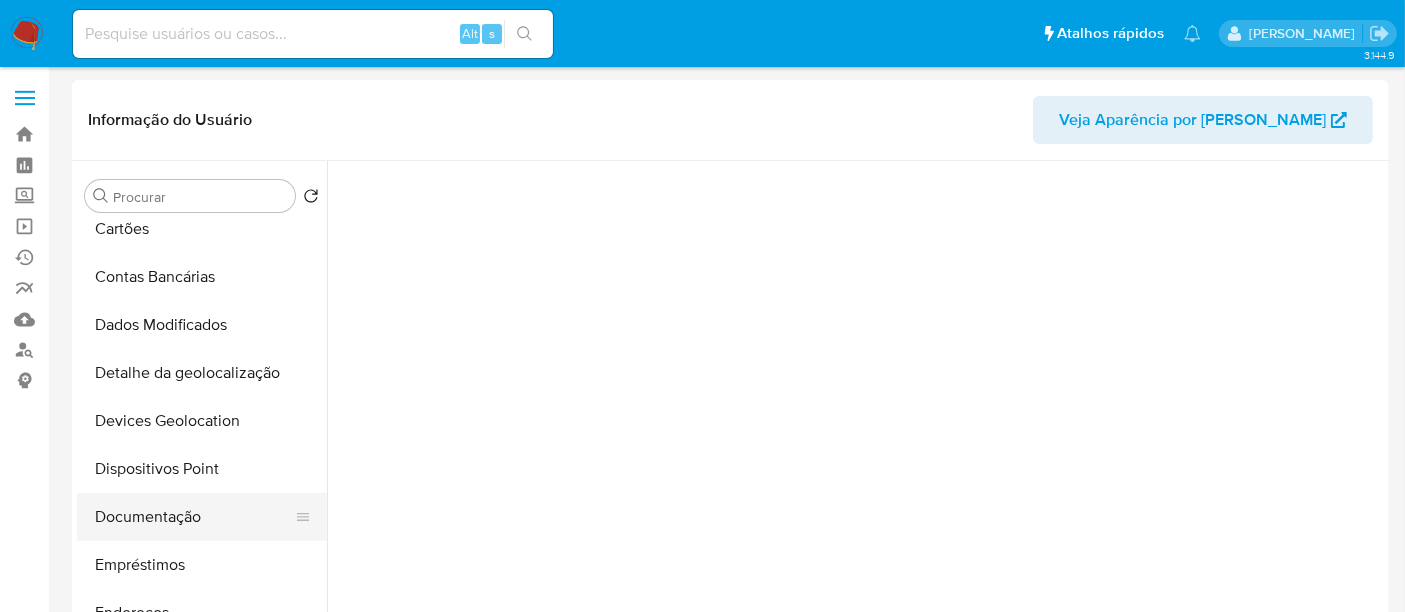 click on "Documentação" at bounding box center [194, 517] 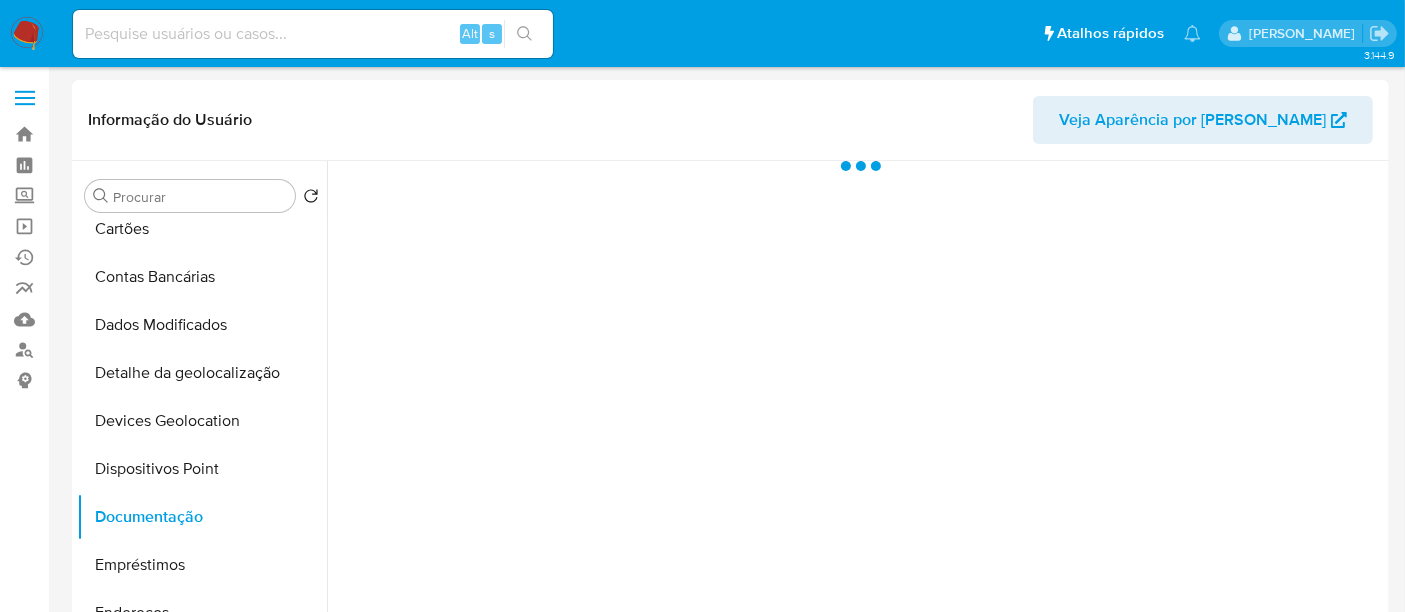select on "10" 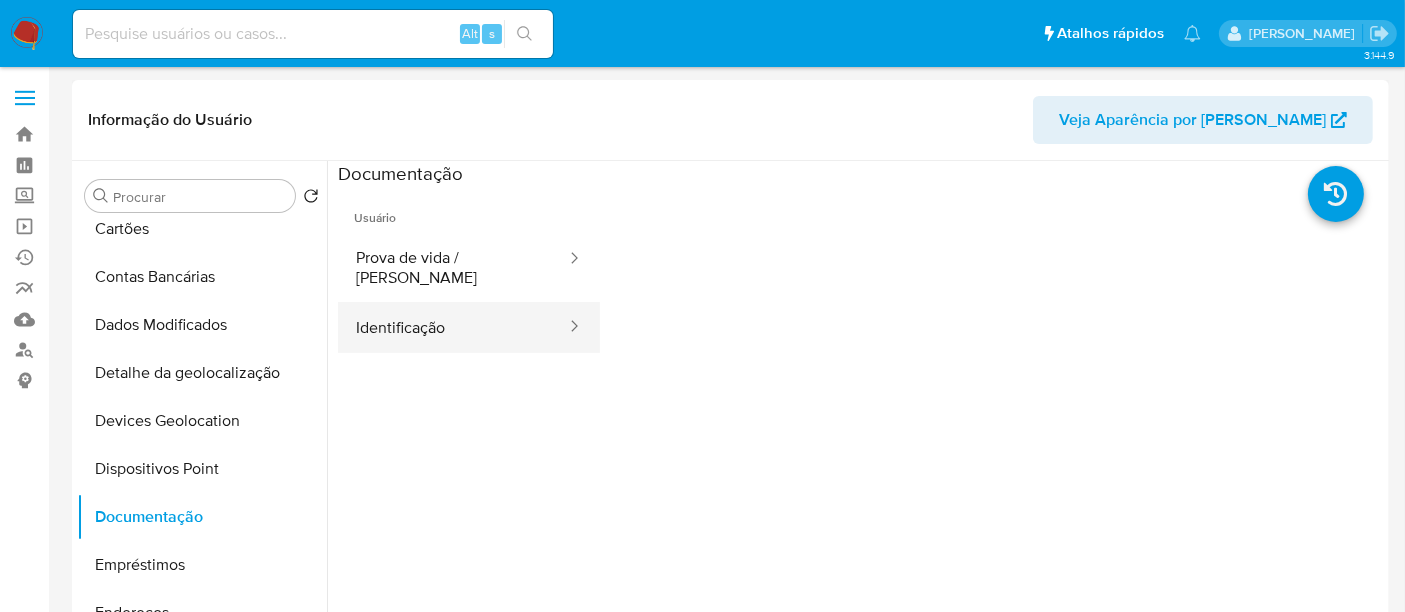 click on "Identificação" at bounding box center (453, 327) 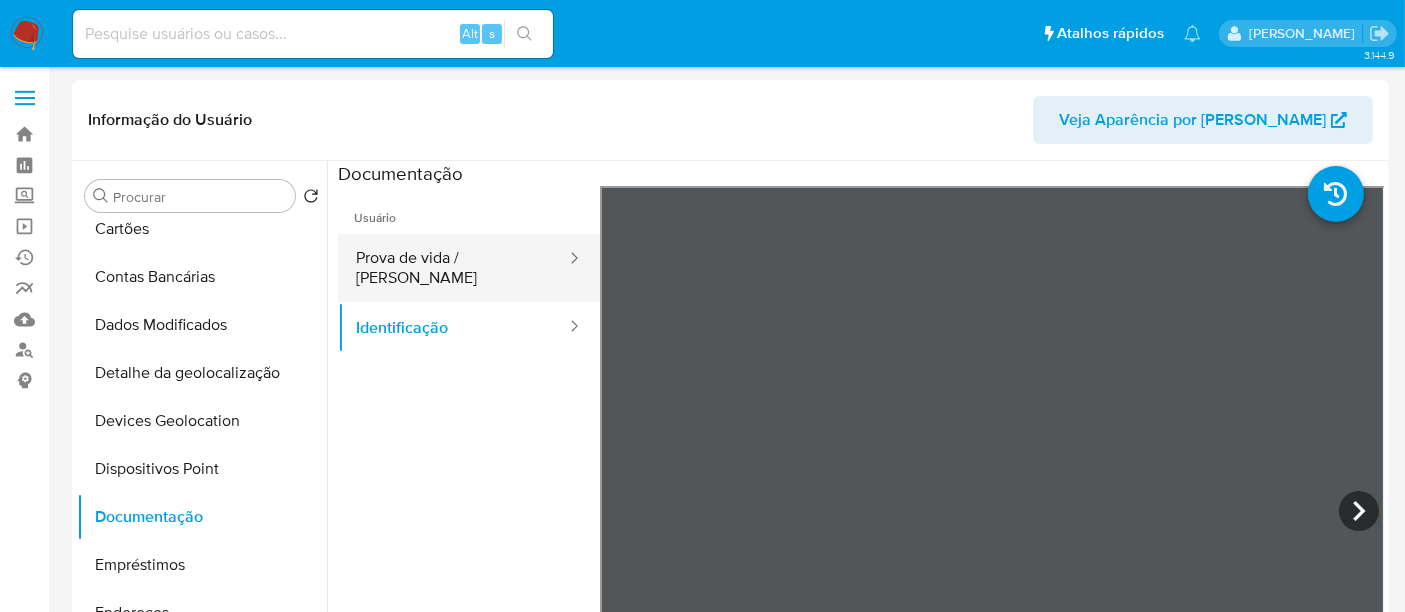 click on "Prova de vida / [PERSON_NAME]" at bounding box center [453, 268] 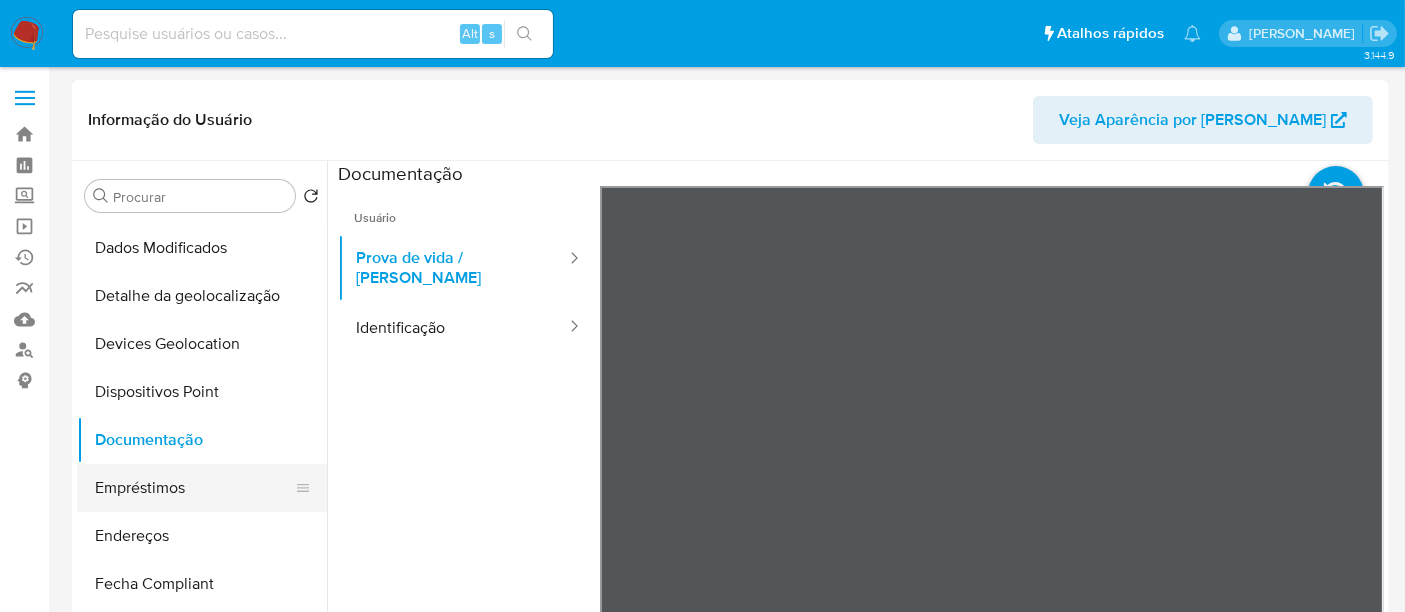 scroll, scrollTop: 222, scrollLeft: 0, axis: vertical 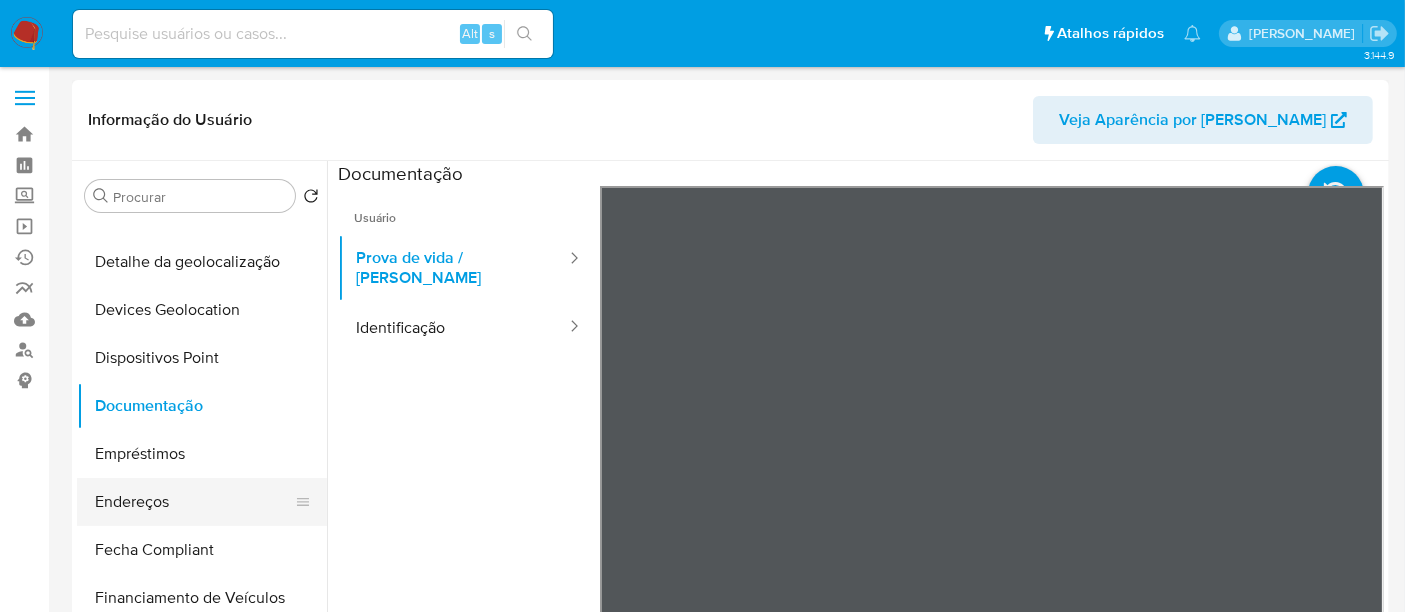 click on "Endereços" at bounding box center (194, 502) 